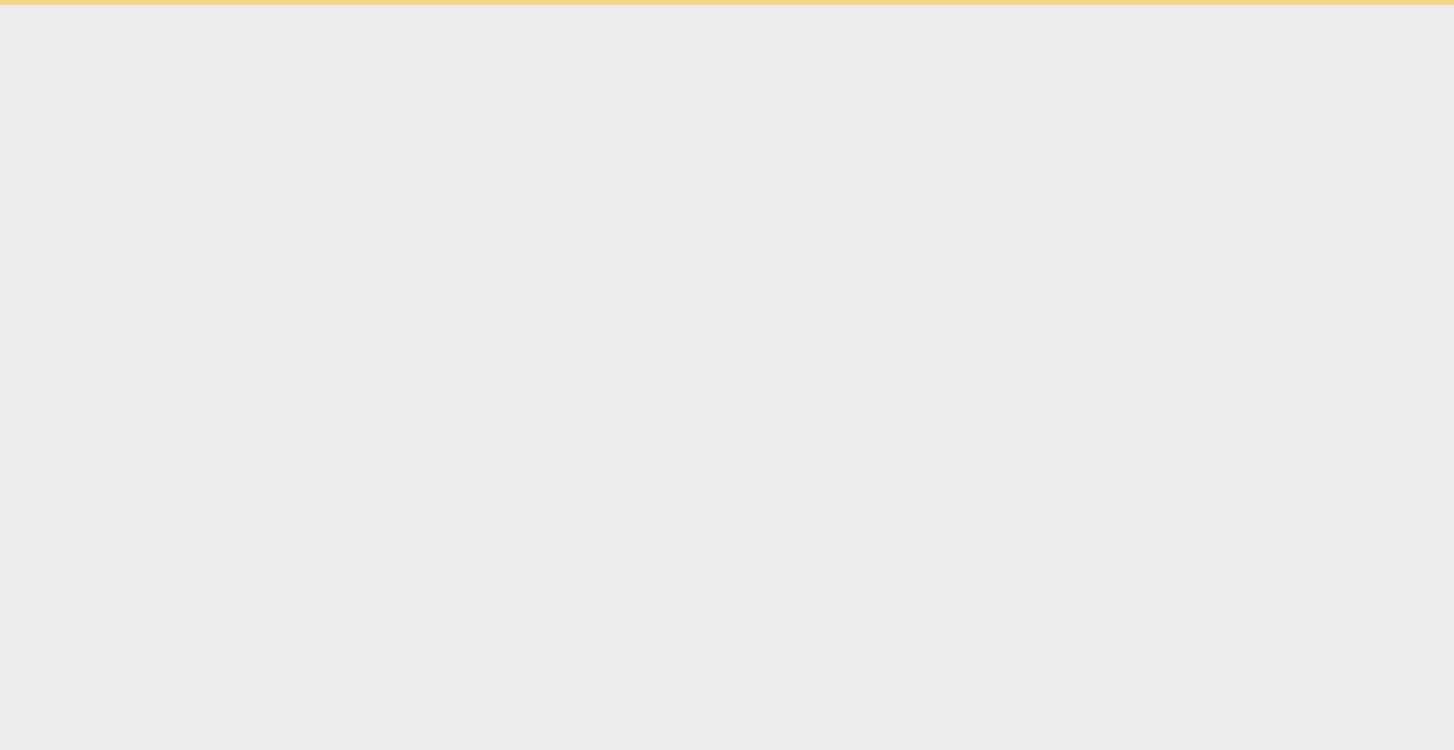 scroll, scrollTop: 0, scrollLeft: 0, axis: both 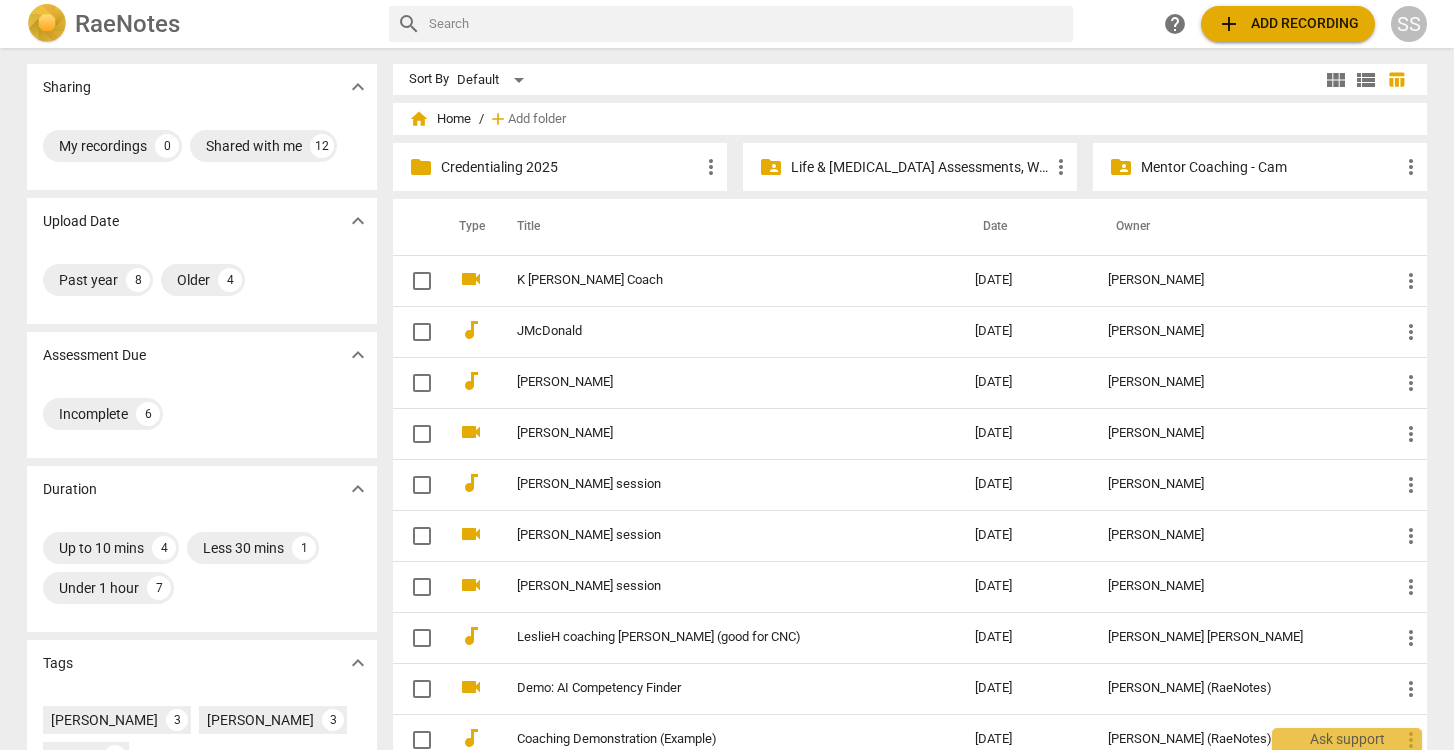 click on "Credentialing 2025" at bounding box center [570, 167] 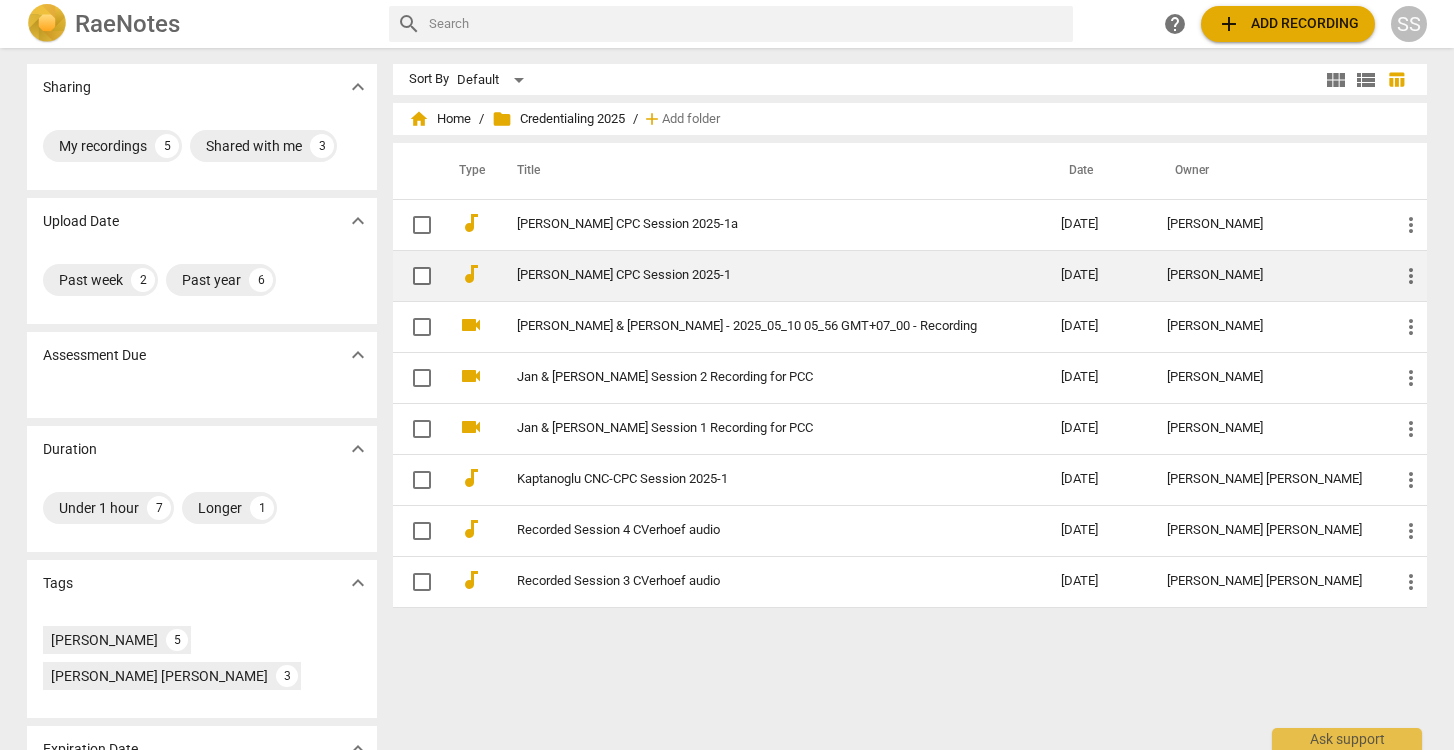 click on "[PERSON_NAME] CPC Session 2025-1" at bounding box center [753, 275] 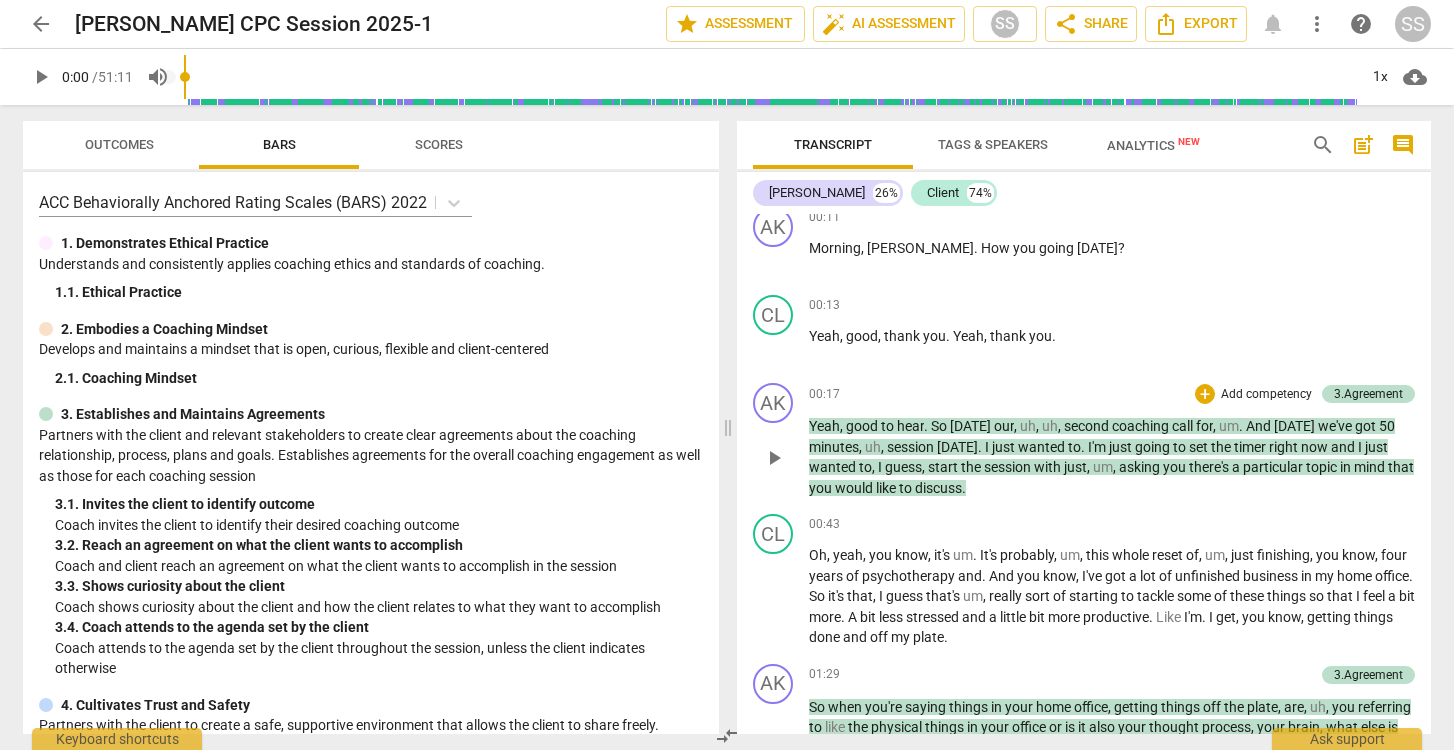scroll, scrollTop: 16, scrollLeft: 0, axis: vertical 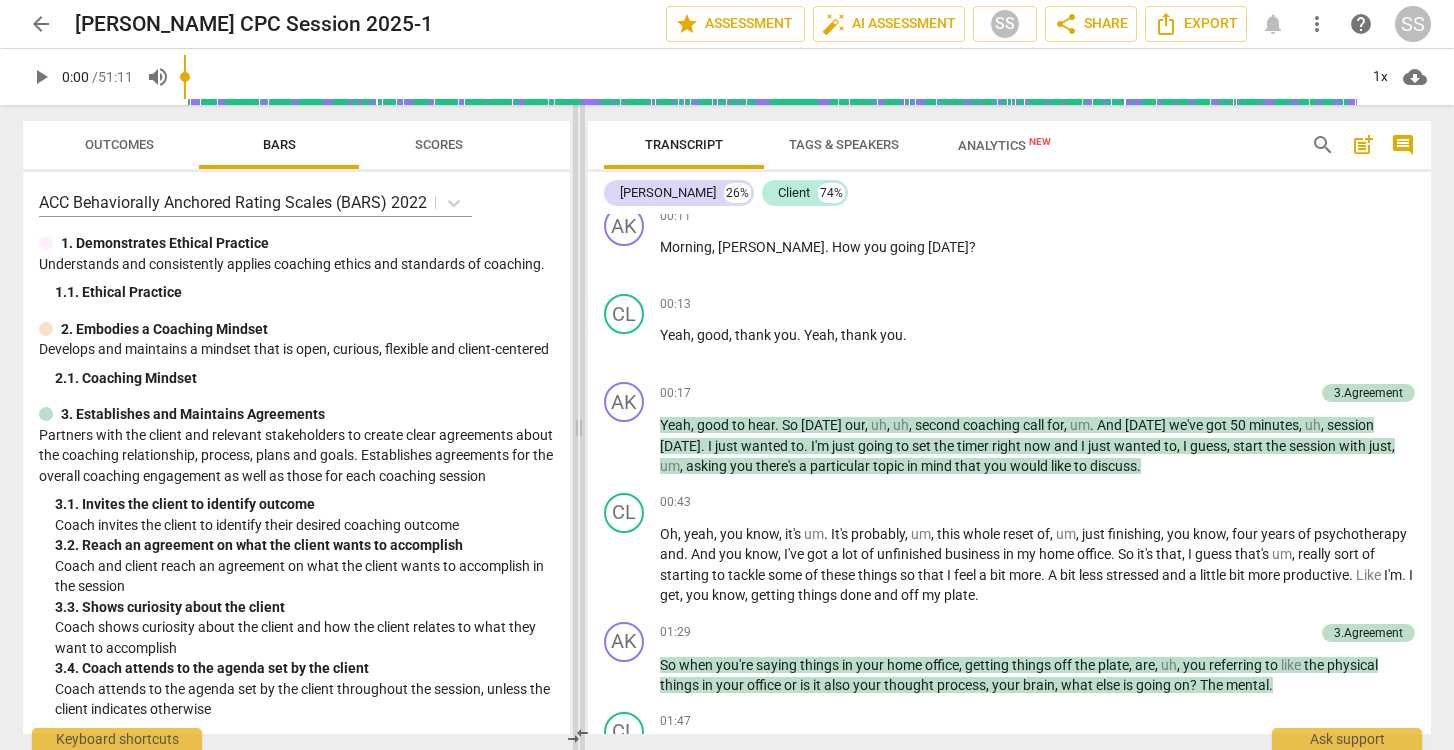 drag, startPoint x: 729, startPoint y: 429, endPoint x: 580, endPoint y: 430, distance: 149.00336 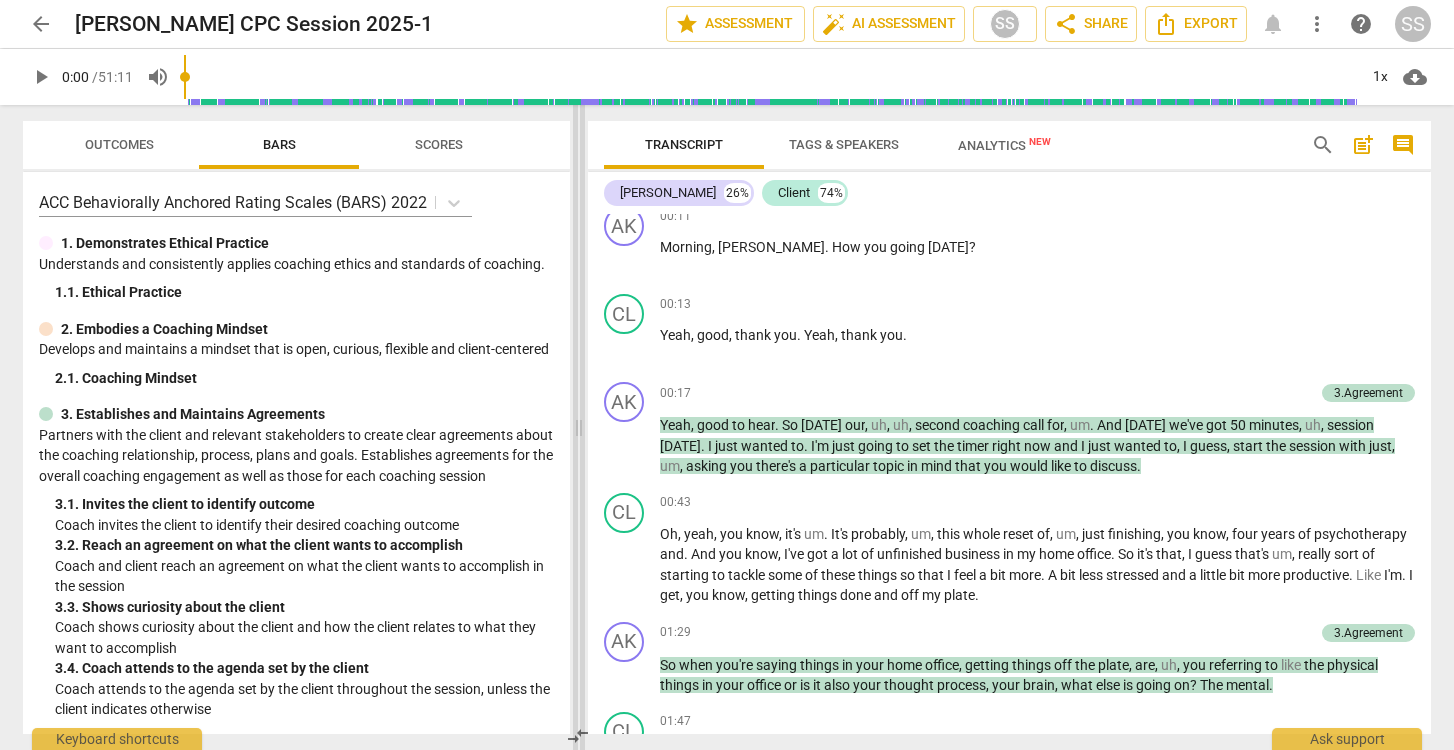 click at bounding box center [579, 427] 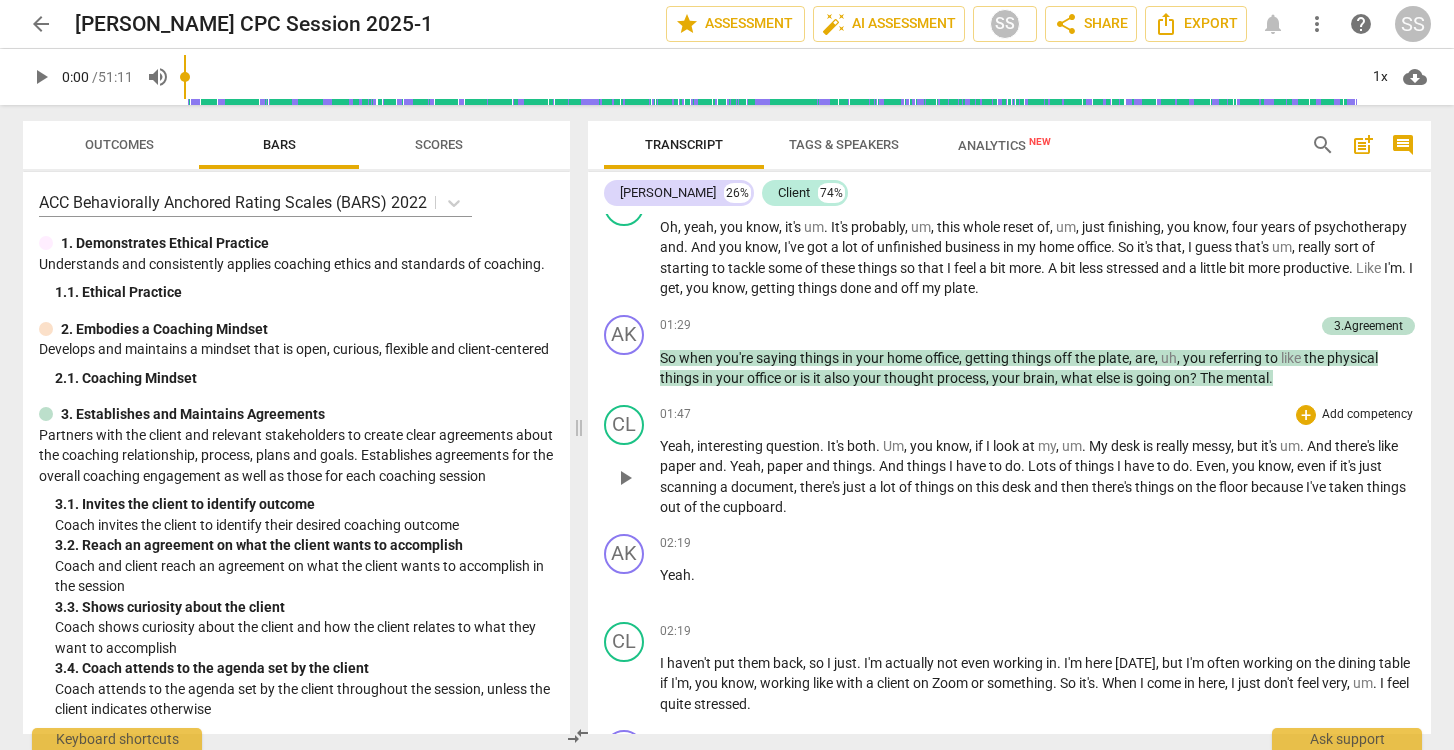 scroll, scrollTop: 327, scrollLeft: 0, axis: vertical 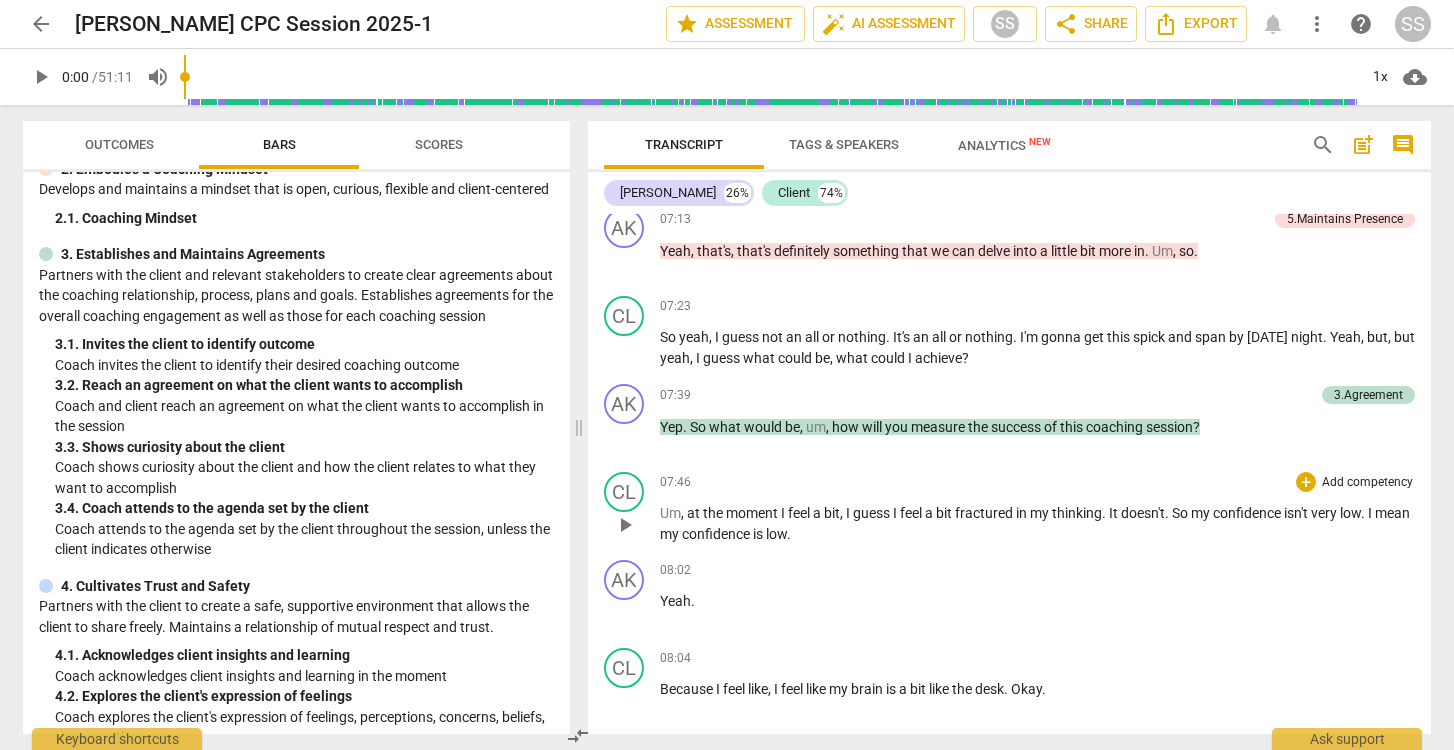 click on "CL play_arrow pause 07:46 + Add competency keyboard_arrow_right Um ,   at   the   moment   I   feel   a   bit ,   I   guess   I   feel   a   bit   fractured   in   my   thinking .   It   doesn't .   So   my   confidence   isn't   very   low .   I   mean   my   confidence   is   low ." at bounding box center [1009, 508] 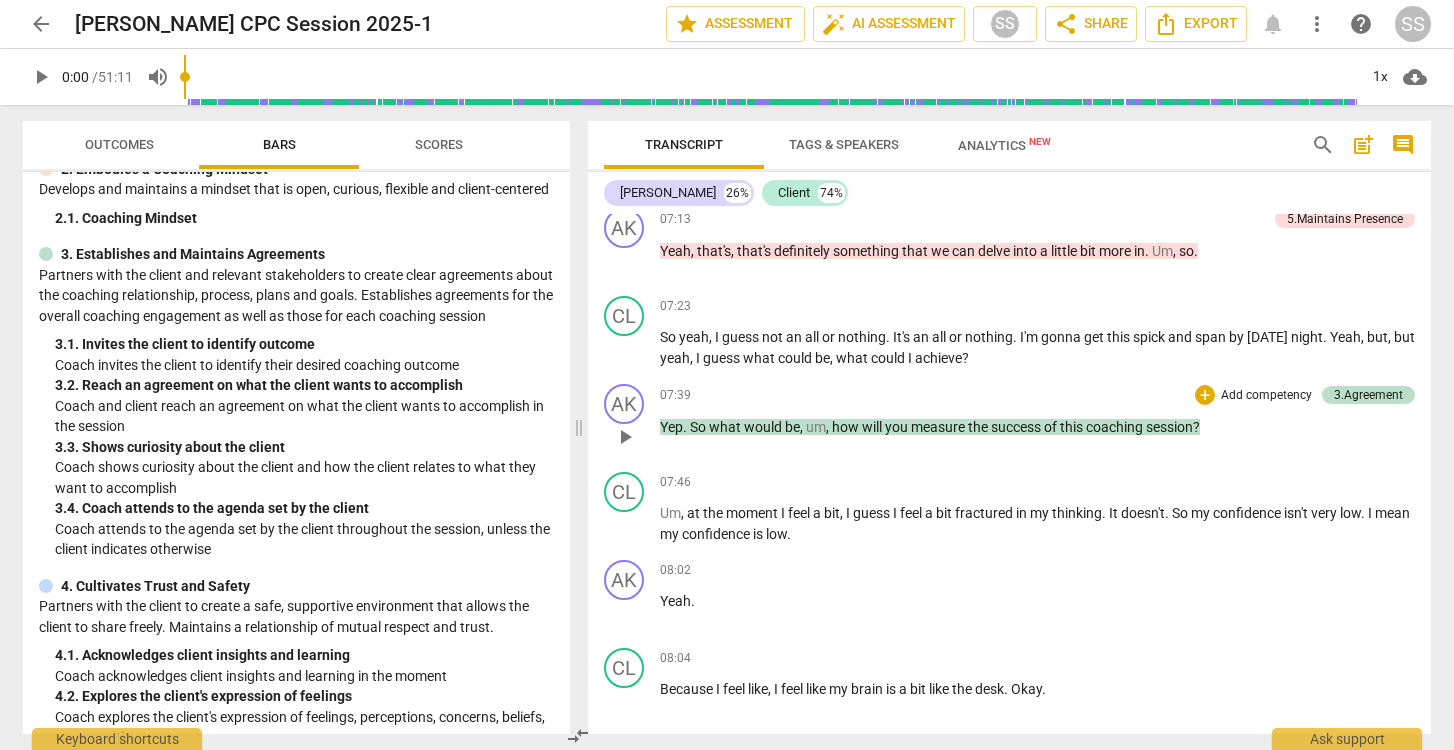 click on "07:39 + Add competency 3.Agreement keyboard_arrow_right Yep .   So   what   would   be ,   um ,   how   will   you   measure   the   success   of   this   coaching   session ?" at bounding box center [1037, 420] 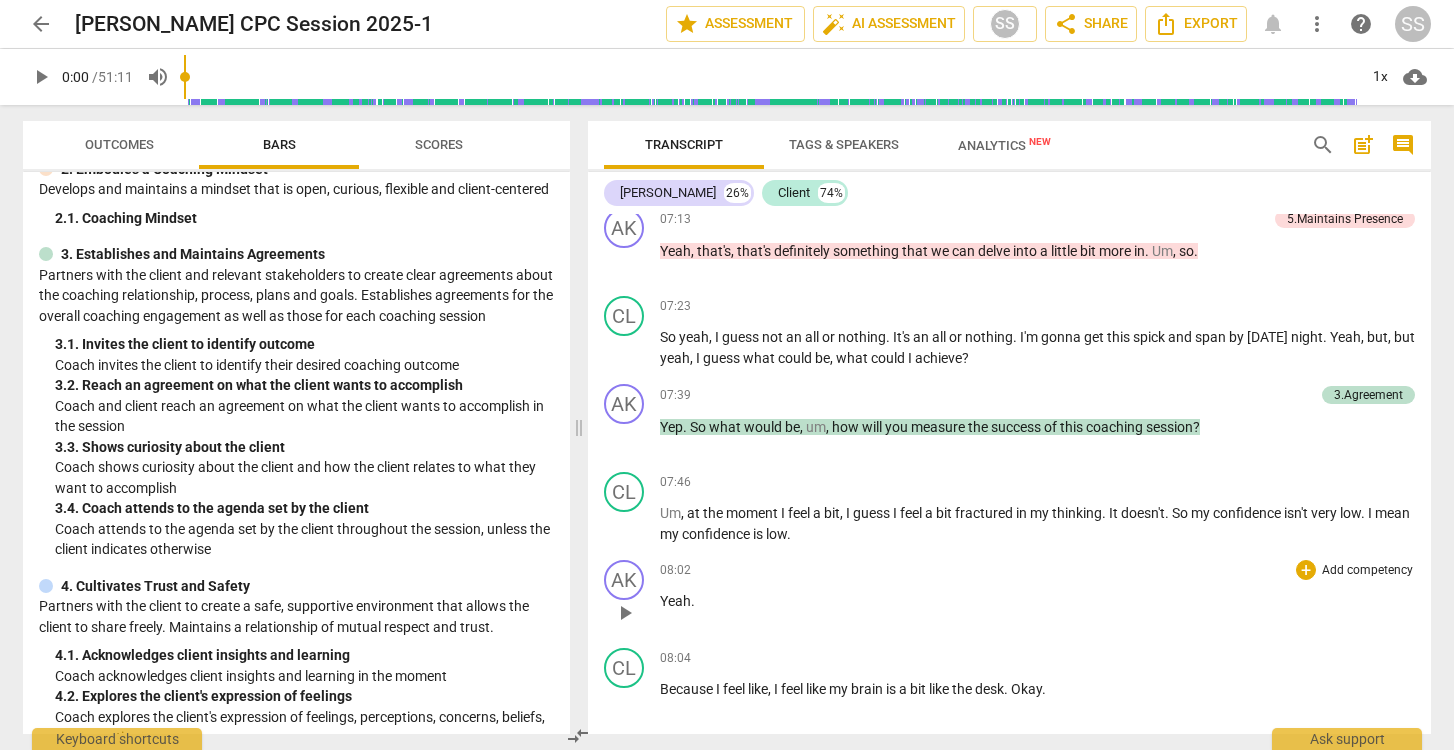 click on "08:02 + Add competency keyboard_arrow_right" at bounding box center [1037, 570] 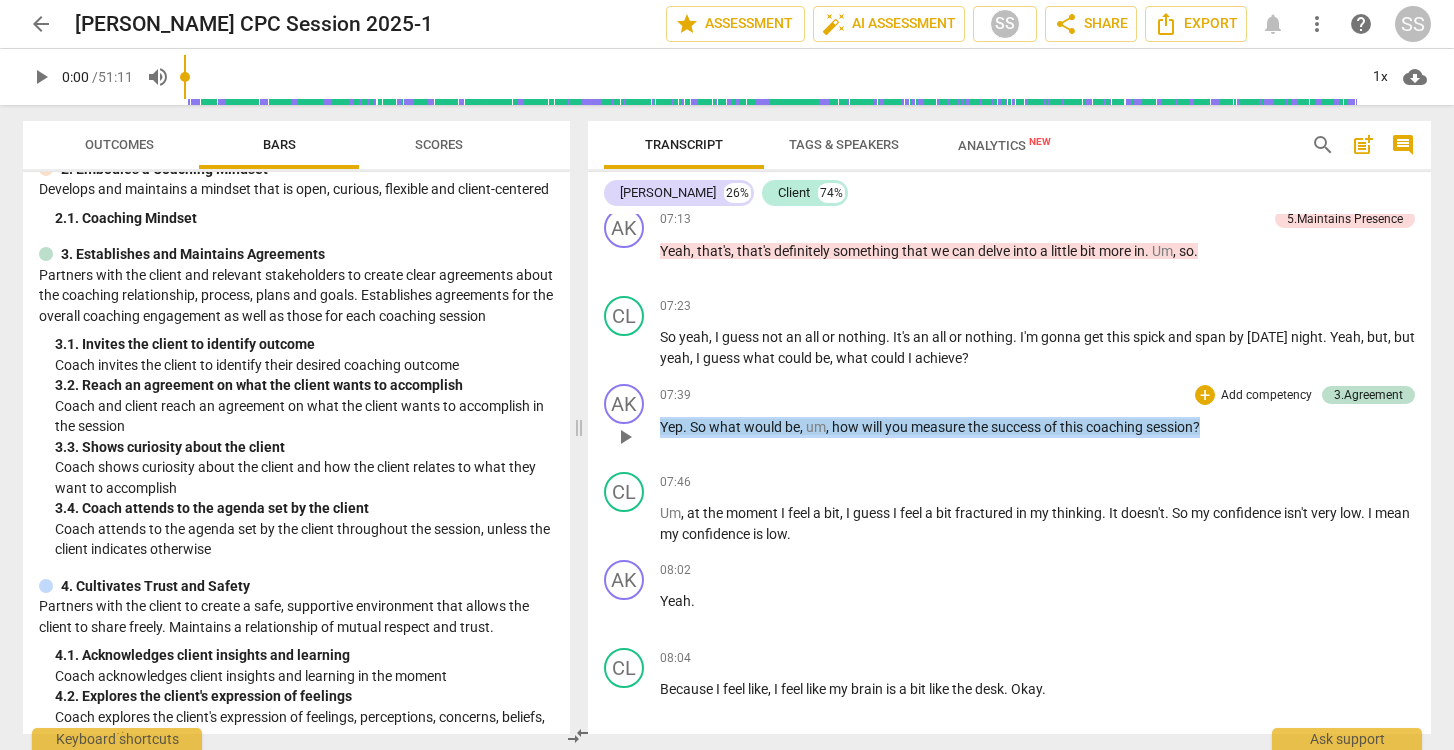 drag, startPoint x: 1210, startPoint y: 428, endPoint x: 659, endPoint y: 416, distance: 551.1307 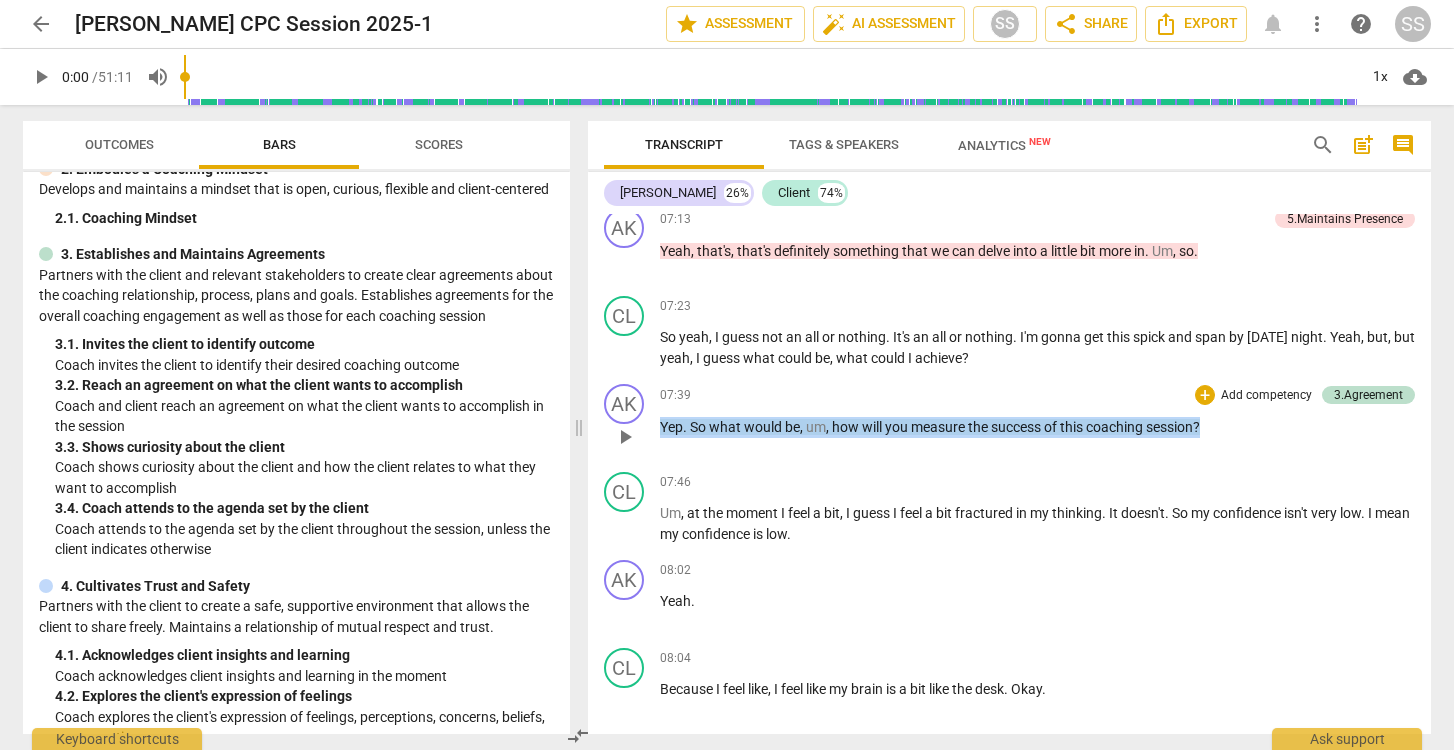click on "07:39 + Add competency 3.Agreement keyboard_arrow_right Yep .   So   what   would   be ,   um ,   how   will   you   measure   the   success   of   this   coaching   session ?" at bounding box center (1037, 420) 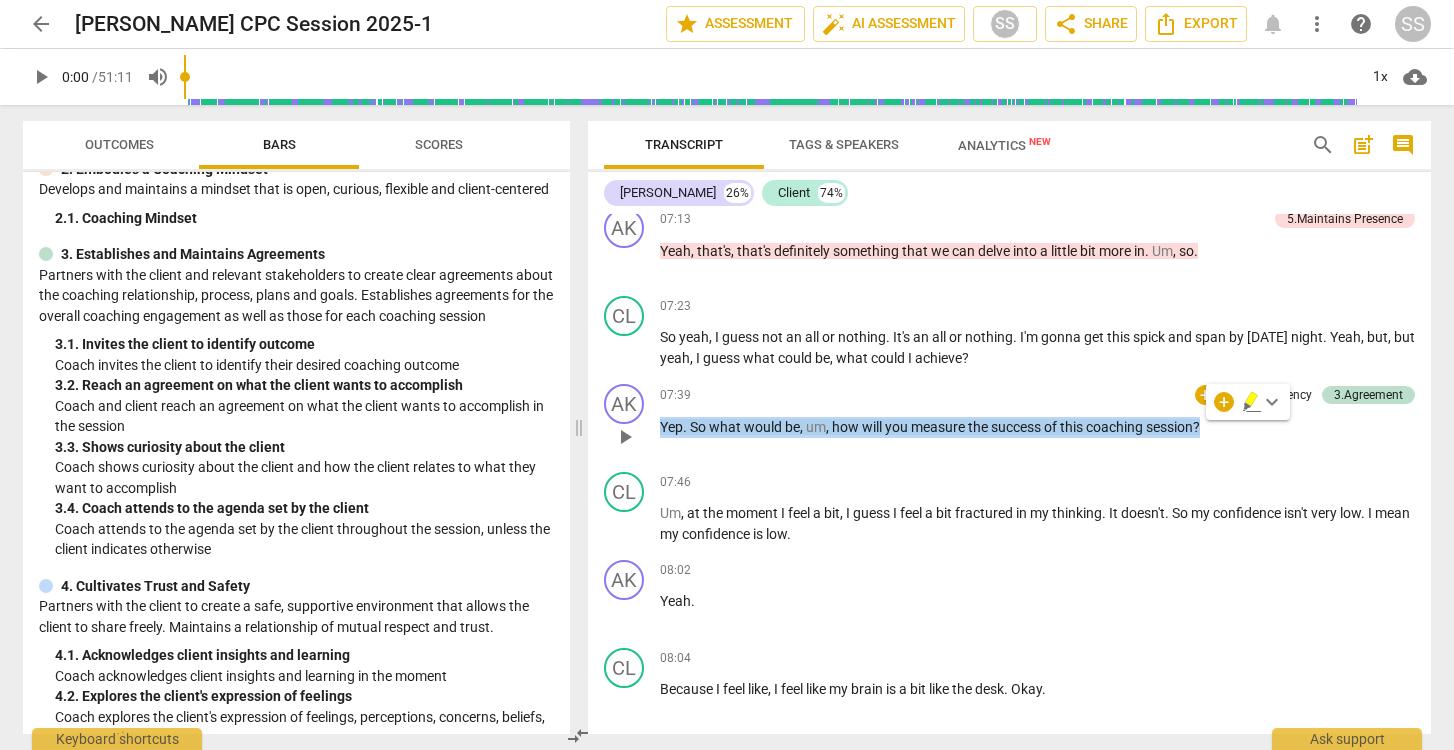 copy on "Yep .   So   what   would   be ,   um ,   how   will   you   measure   the   success   of   this   coaching   session ?" 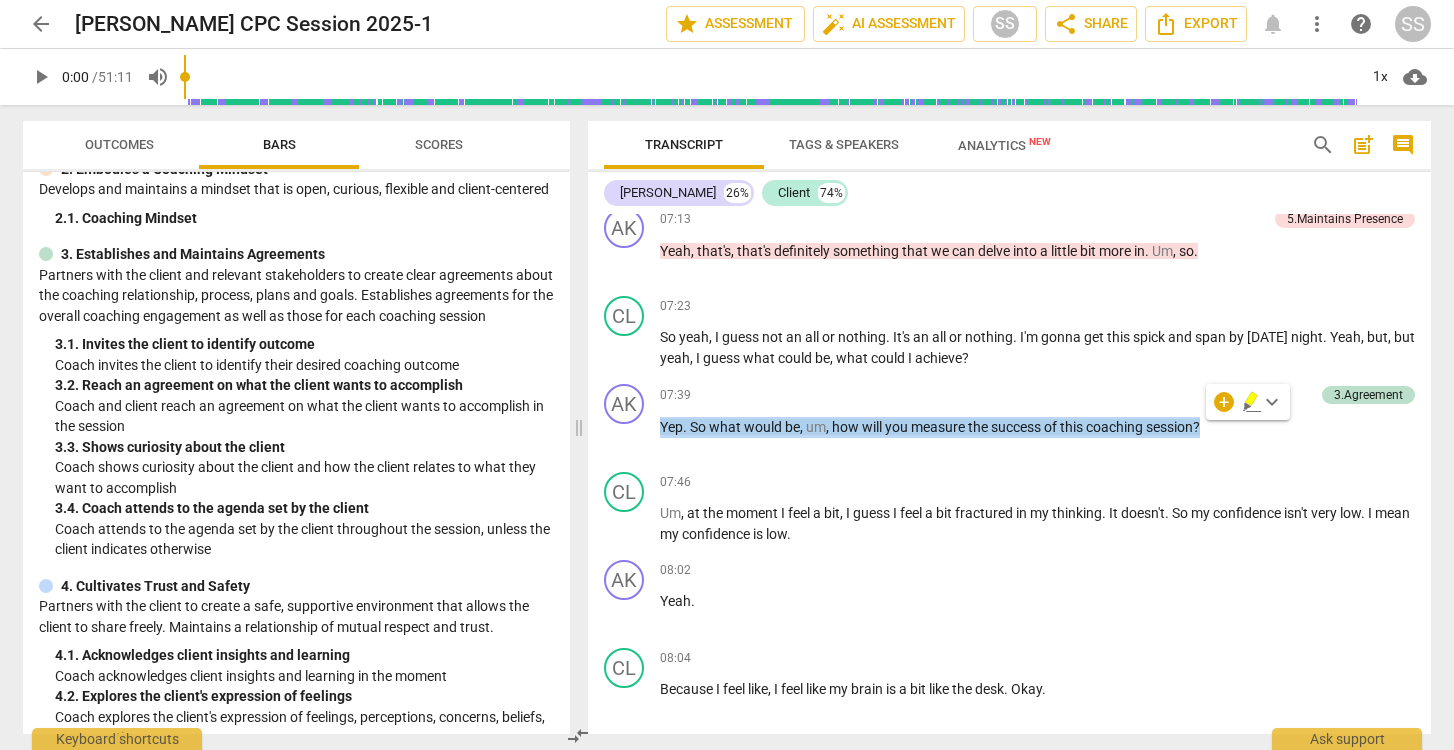 scroll, scrollTop: 0, scrollLeft: 0, axis: both 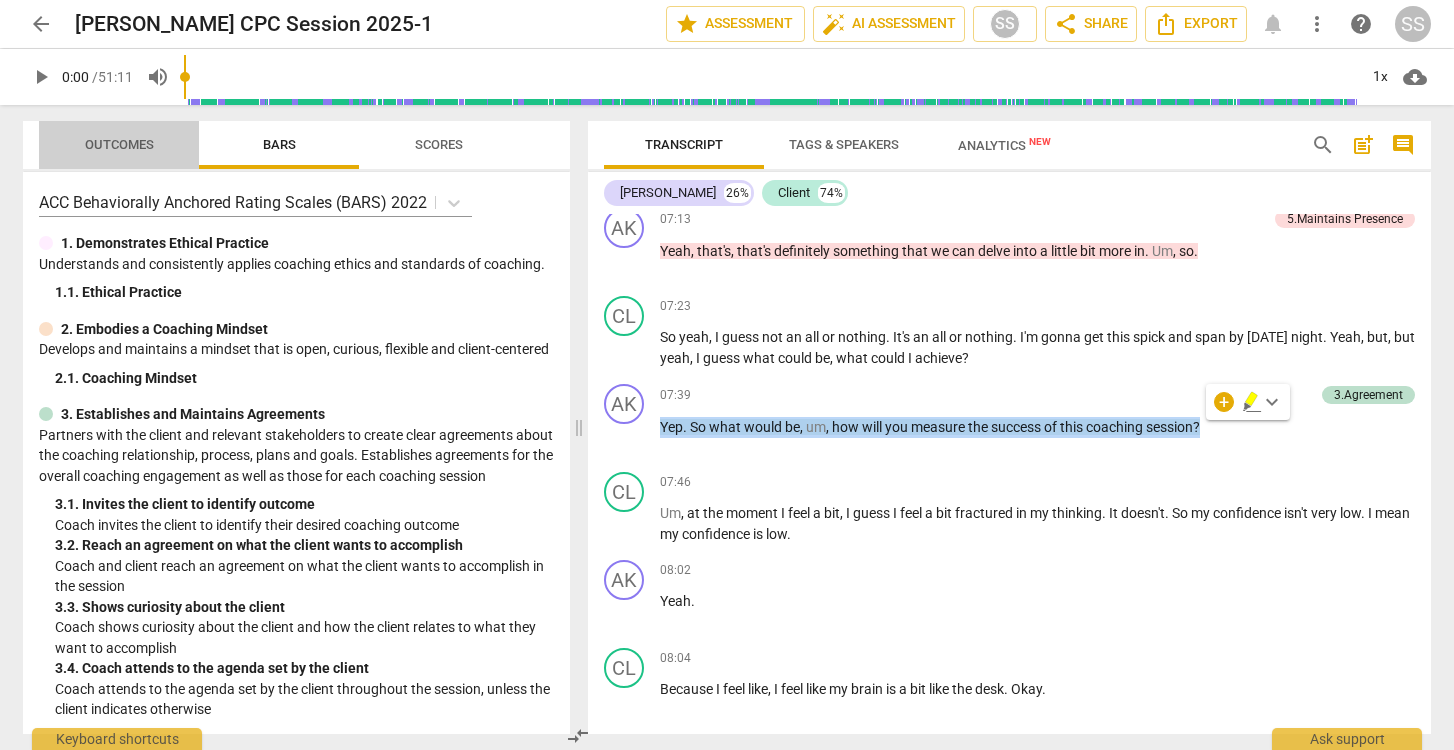 click on "Outcomes" at bounding box center (119, 144) 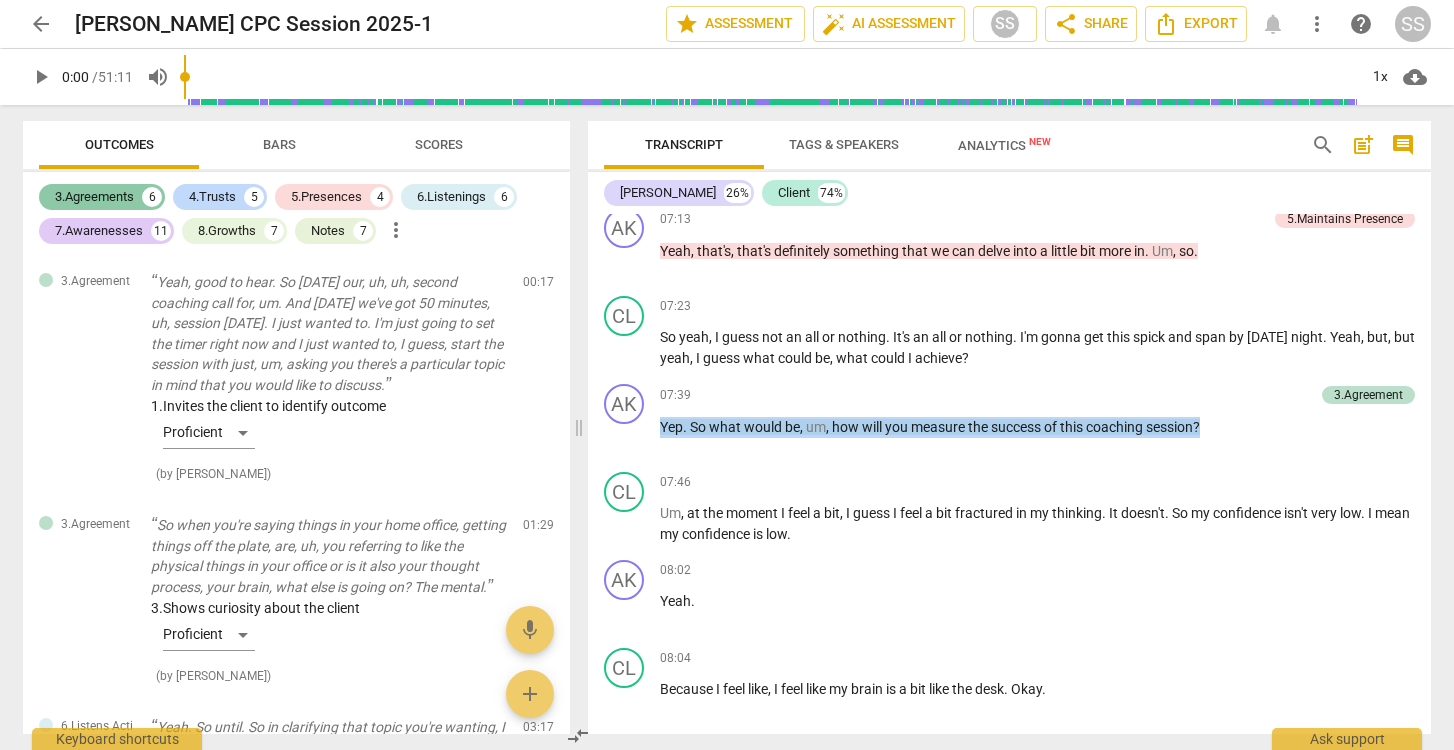 click on "3.Agreements" at bounding box center (94, 197) 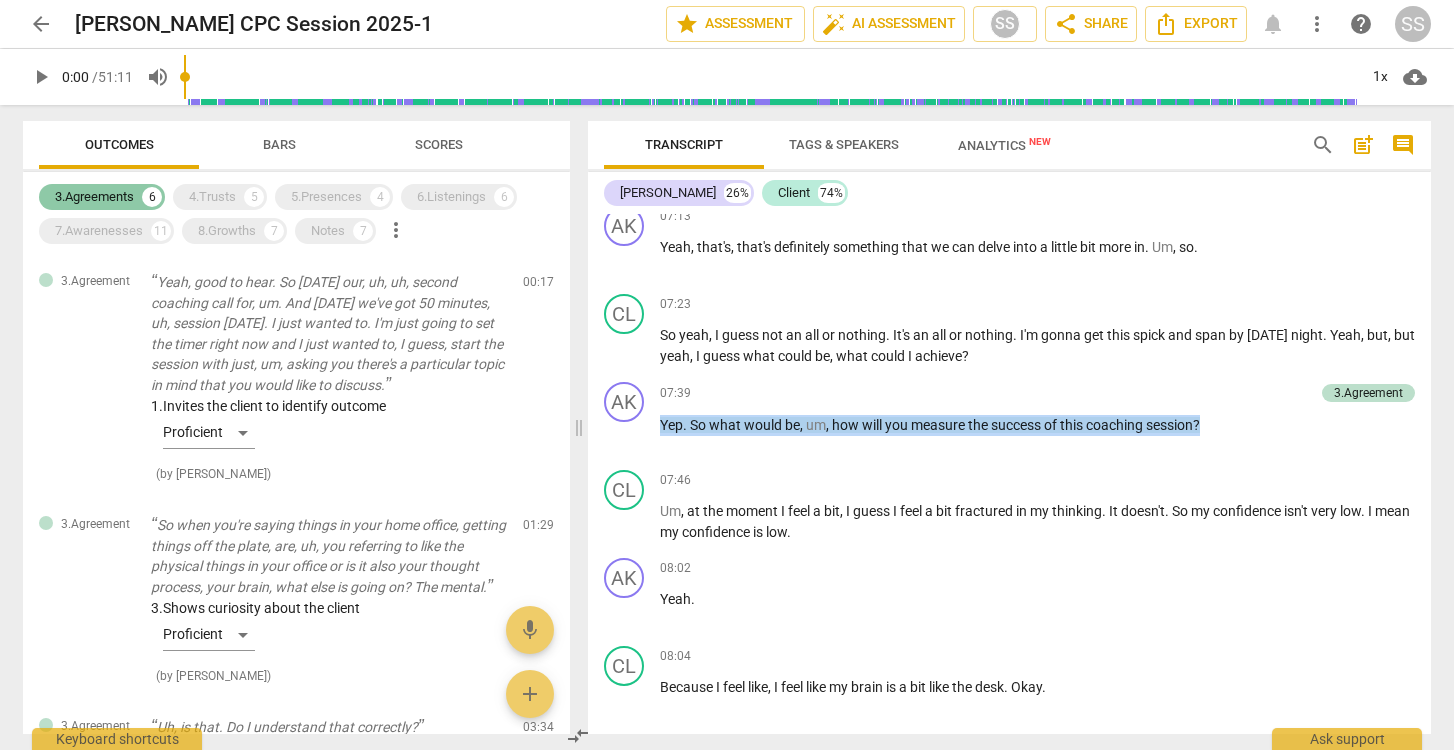 scroll, scrollTop: 2325, scrollLeft: 0, axis: vertical 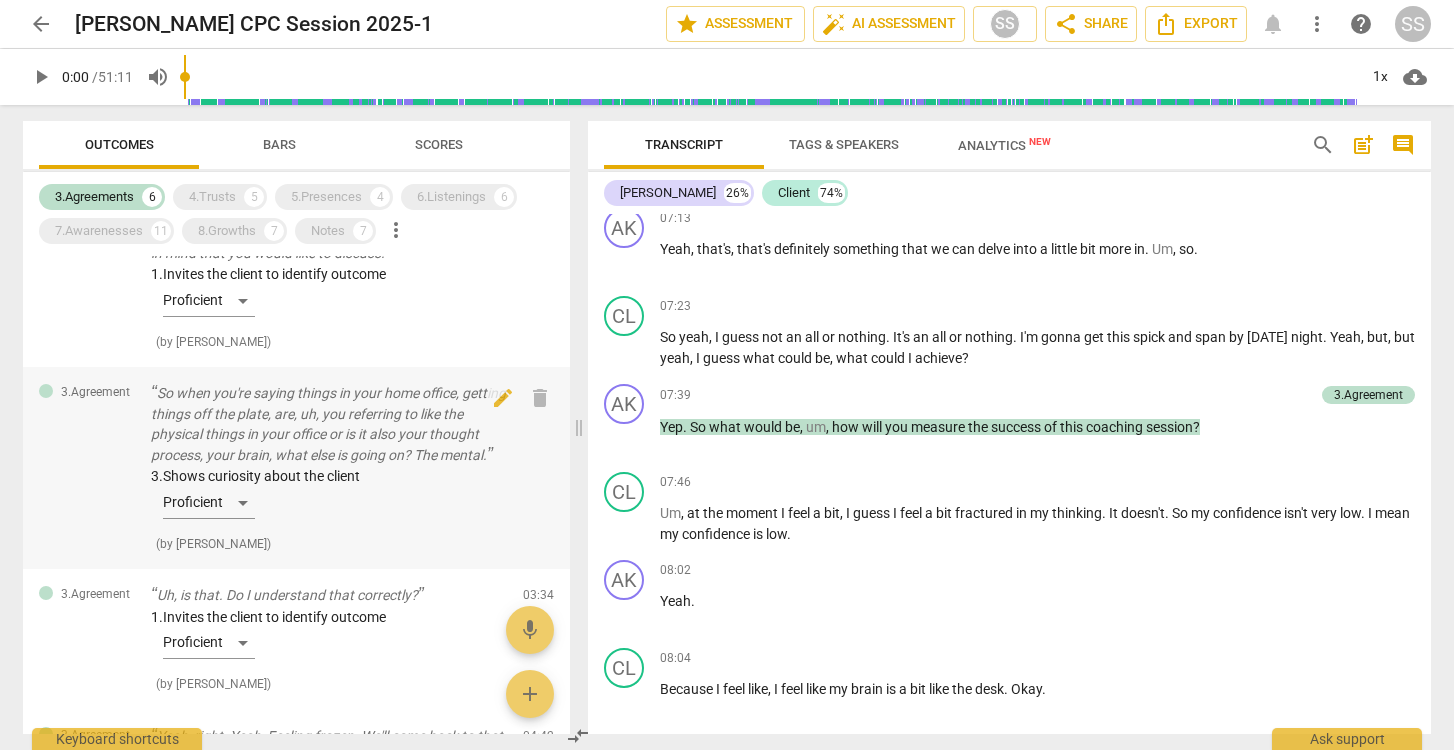click on "So when you're saying things in your home office, getting things off the plate, are, uh, you referring to like the physical things in your office or is it also your thought process, your brain, what else is going on? The mental." at bounding box center [329, 424] 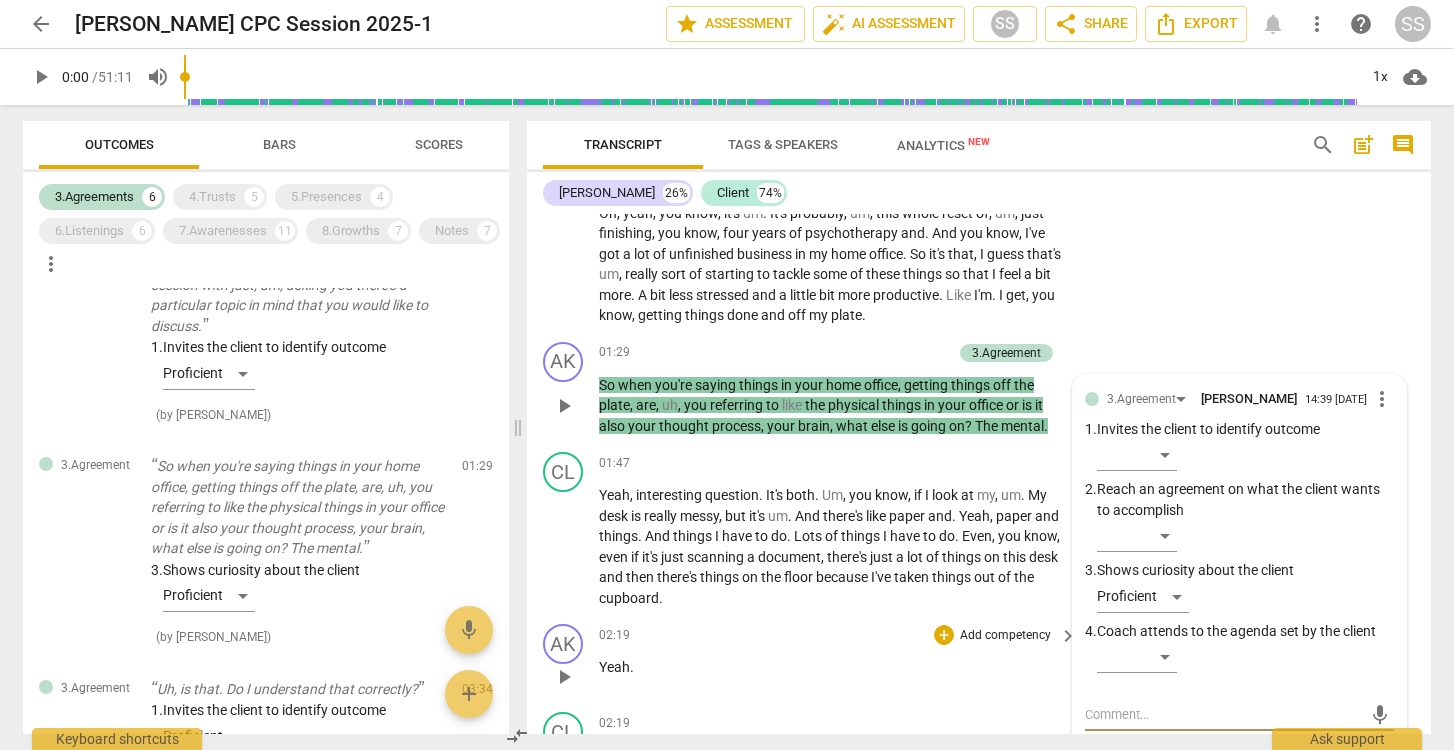scroll, scrollTop: 368, scrollLeft: 0, axis: vertical 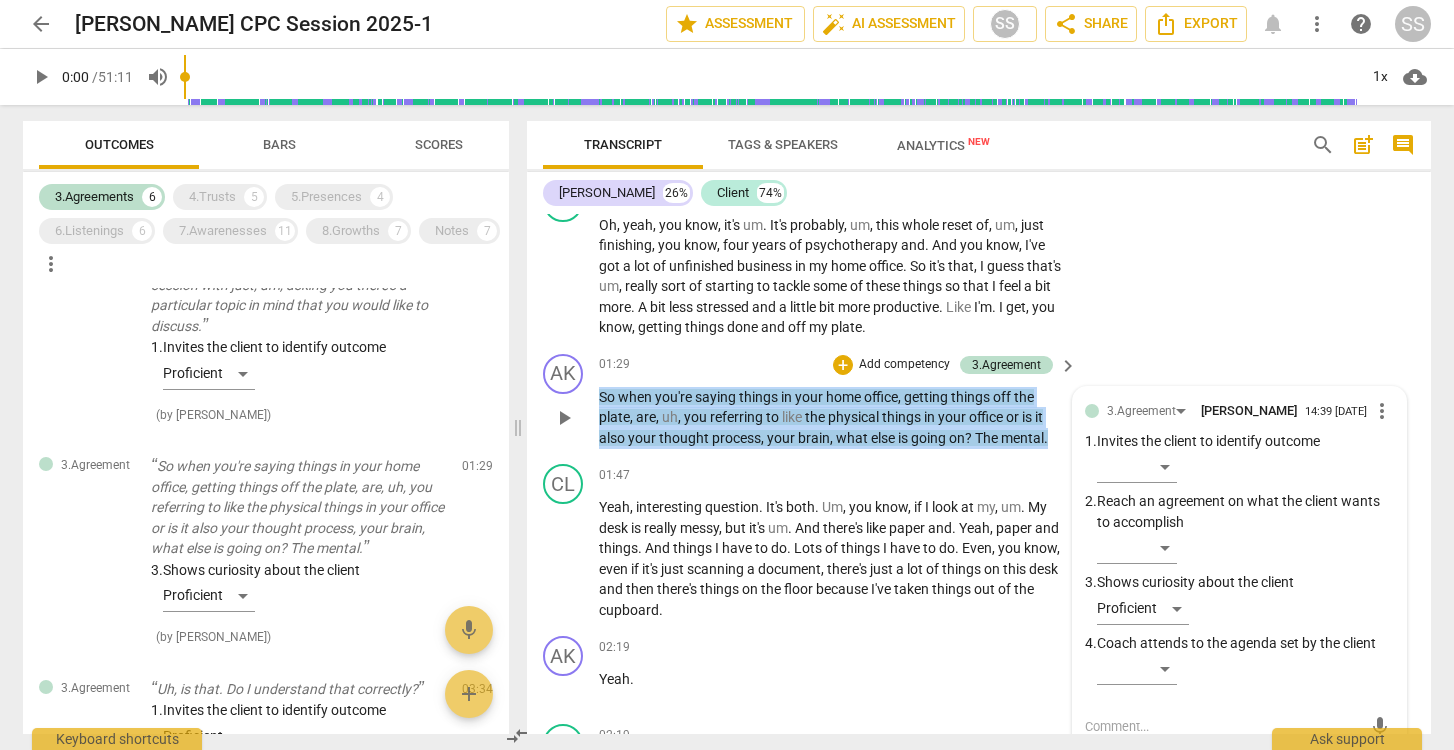 drag, startPoint x: 1051, startPoint y: 439, endPoint x: 598, endPoint y: 389, distance: 455.75104 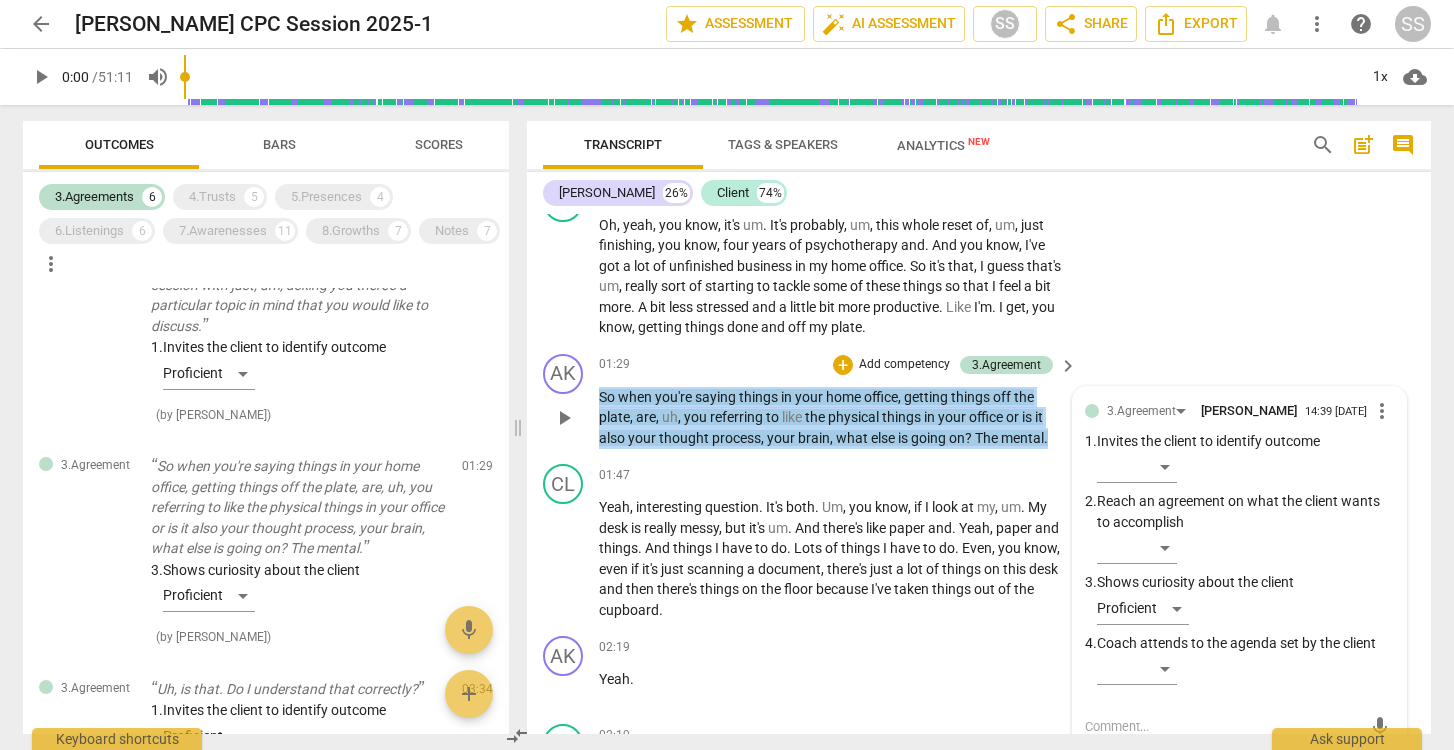 click on "AK play_arrow pause 01:29 + Add competency 3.Agreement keyboard_arrow_right So   when   you're   saying   things   in   your   home   office ,   getting   things   off   the   plate ,   are ,   uh ,   you   referring   to   like   the   physical   things   in   your   office   or   is   it   also   your   thought   process ,   your   brain ,   what   else   is   going   on ?   The   mental . 3.Agreement [PERSON_NAME] 14:39 [DATE] more_vert 1.  Invites the client to identify outcome ​ 2.  Reach an agreement on what the client wants to accomplish ​ 3.  Shows curiosity about the client Proficient 4.  Coach attends to the agenda set by the client ​ mic" at bounding box center (979, 401) 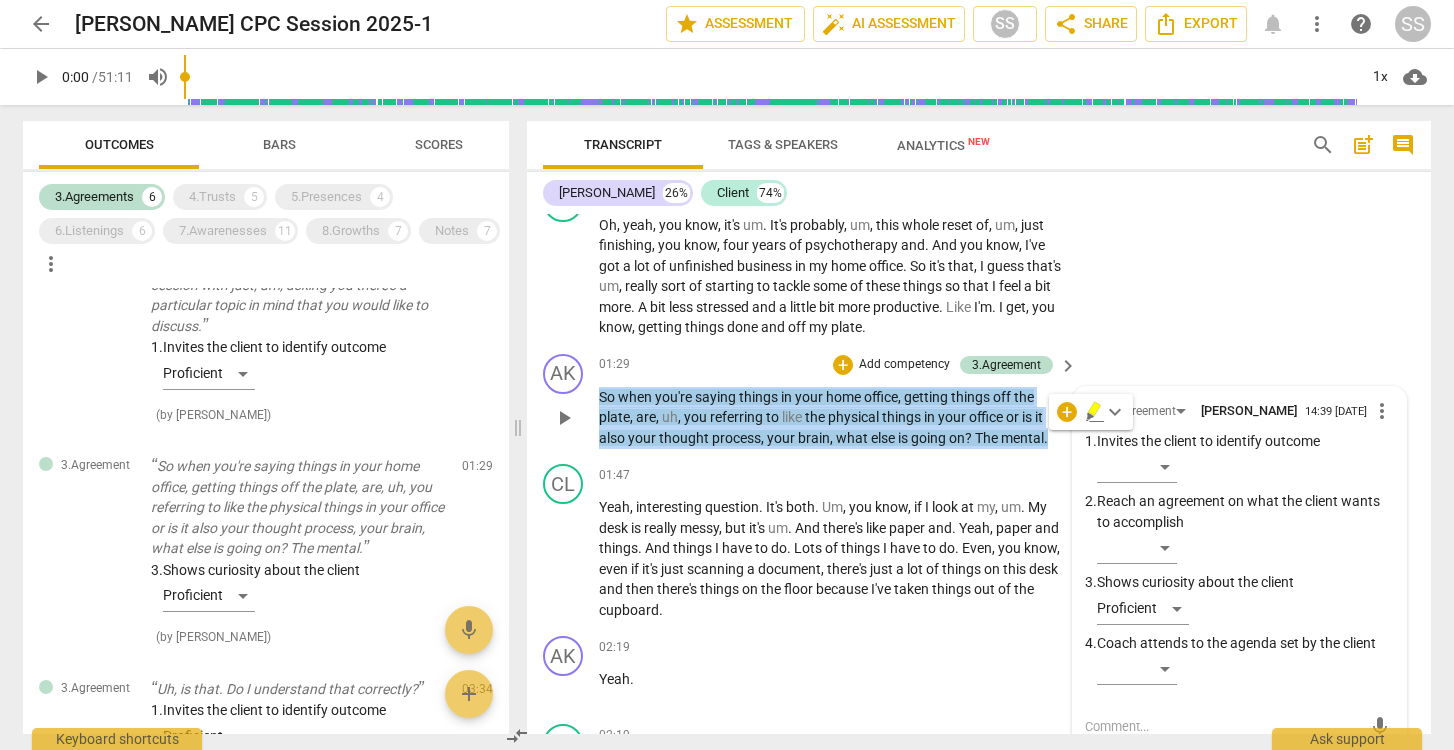 copy on "So   when   you're   saying   things   in   your   home   office ,   getting   things   off   the   plate ,   are ,   uh ,   you   referring   to   like   the   physical   things   in   your   office   or   is   it   also   your   thought   process ,   your   brain ,   what   else   is   going   on ?   The   mental ." 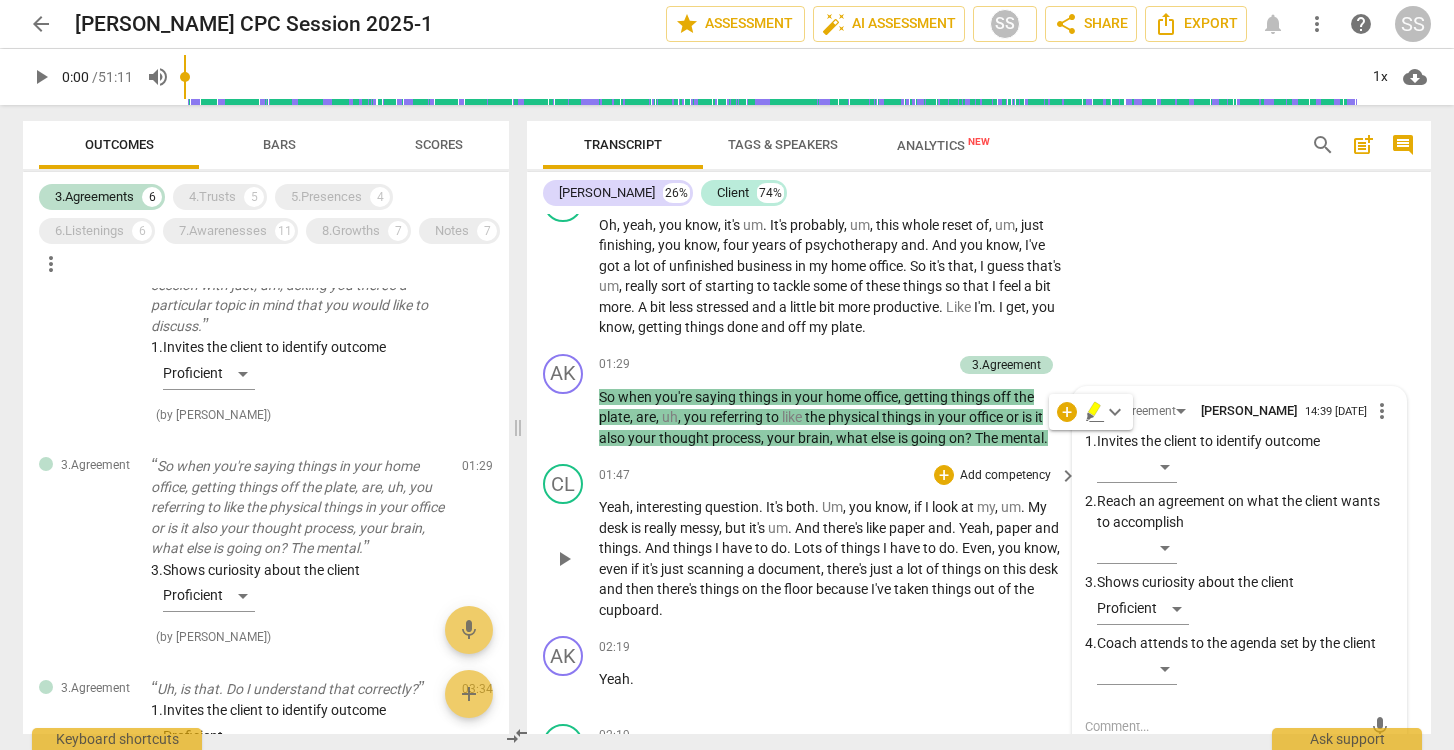 click on "you" at bounding box center [862, 507] 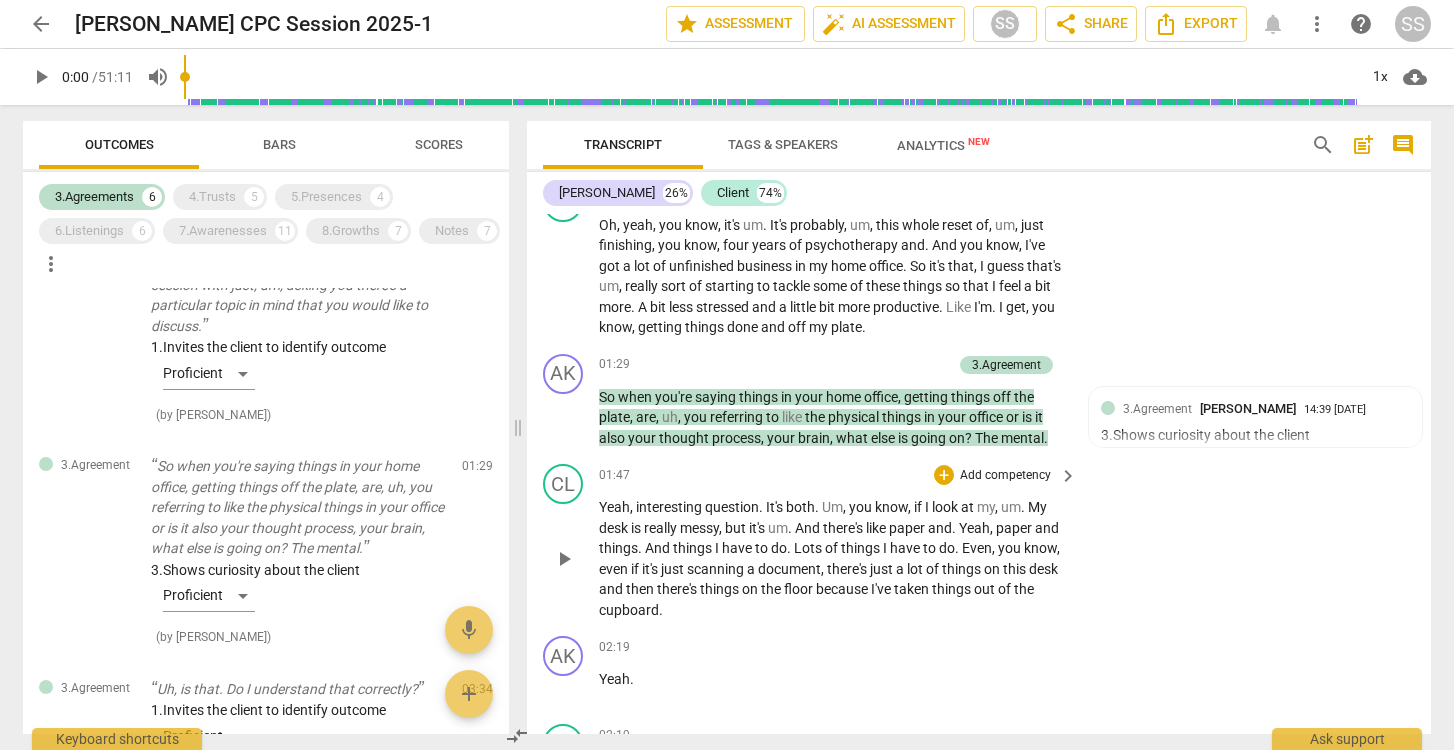 click on "floor" at bounding box center [800, 589] 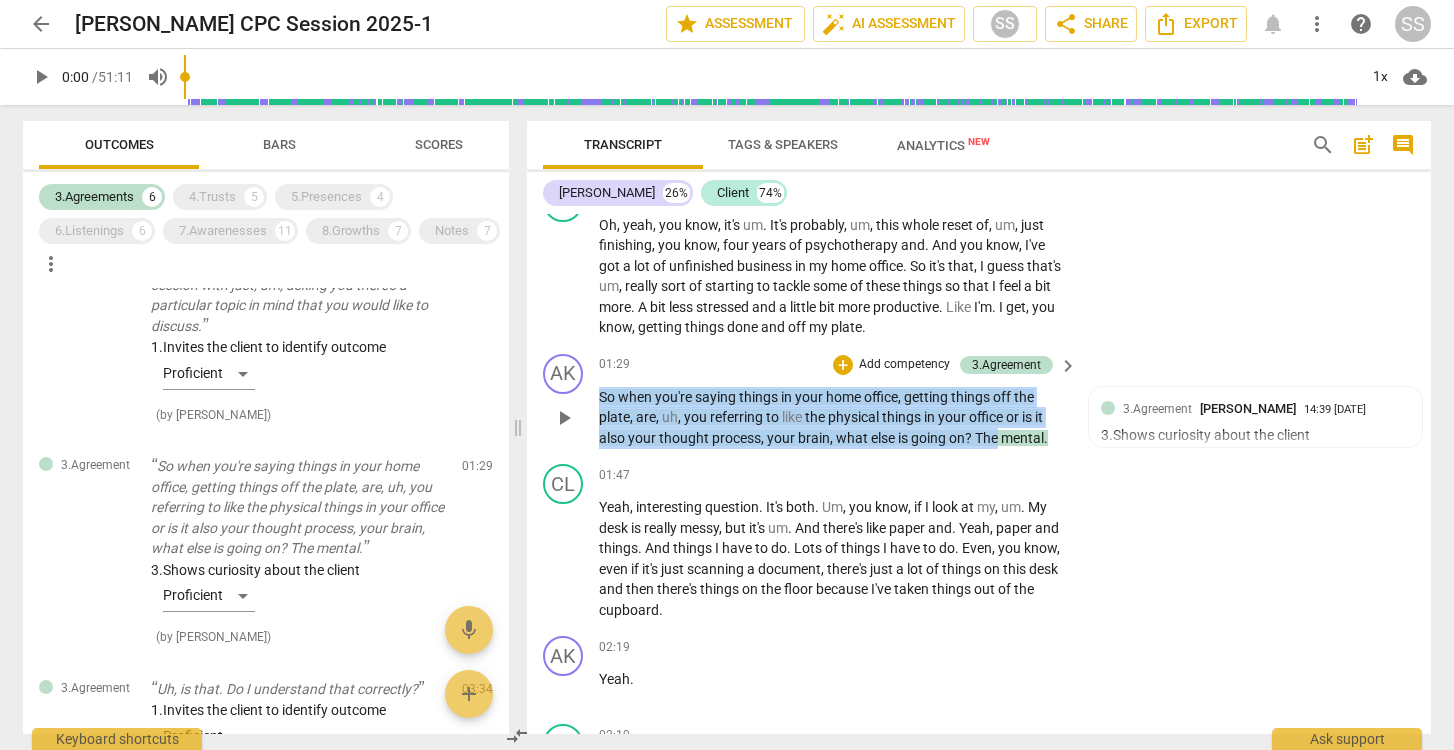 drag, startPoint x: 602, startPoint y: 393, endPoint x: 996, endPoint y: 445, distance: 397.41666 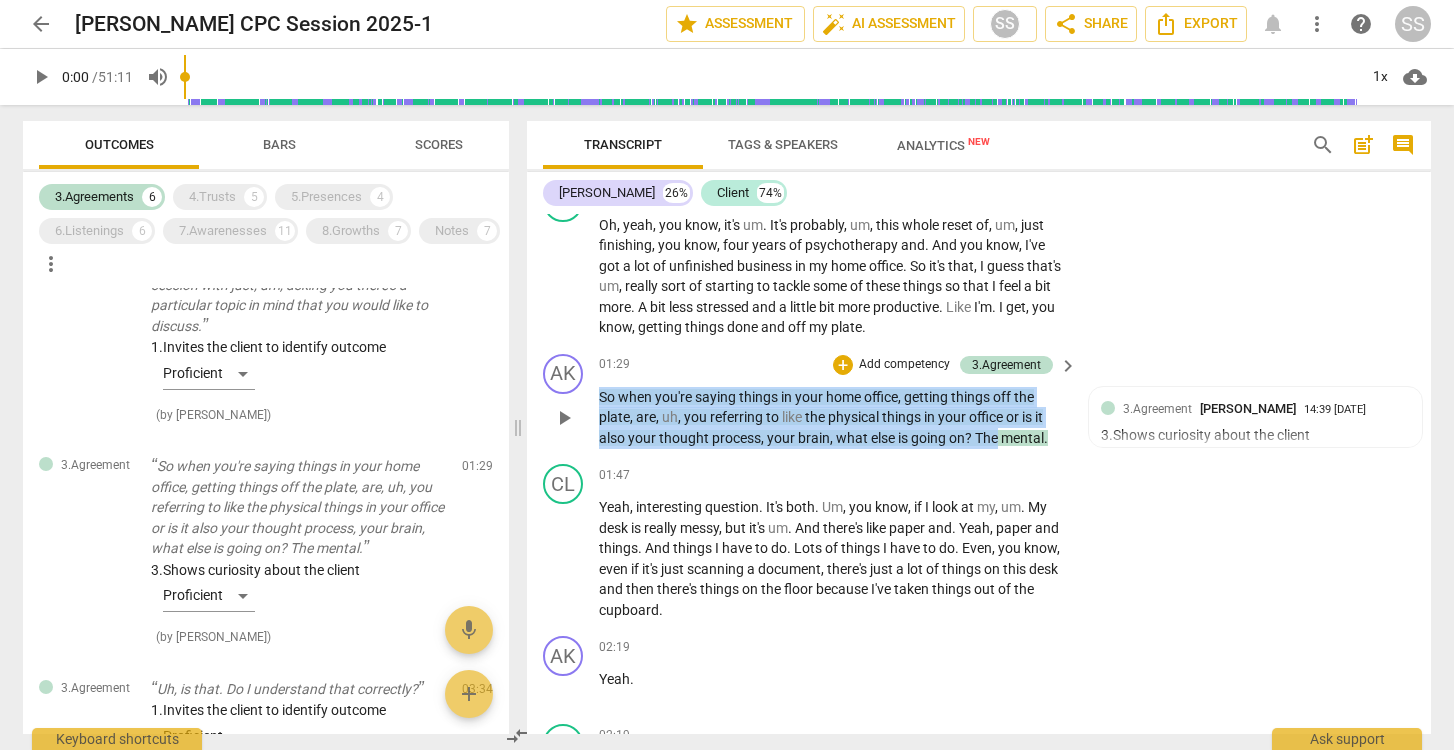 click on "So   when   you're   saying   things   in   your   home   office ,   getting   things   off   the   plate ,   are ,   uh ,   you   referring   to   like   the   physical   things   in   your   office   or   is   it   also   your   thought   process ,   your   brain ,   what   else   is   going   on ?   The   mental ." at bounding box center (833, 418) 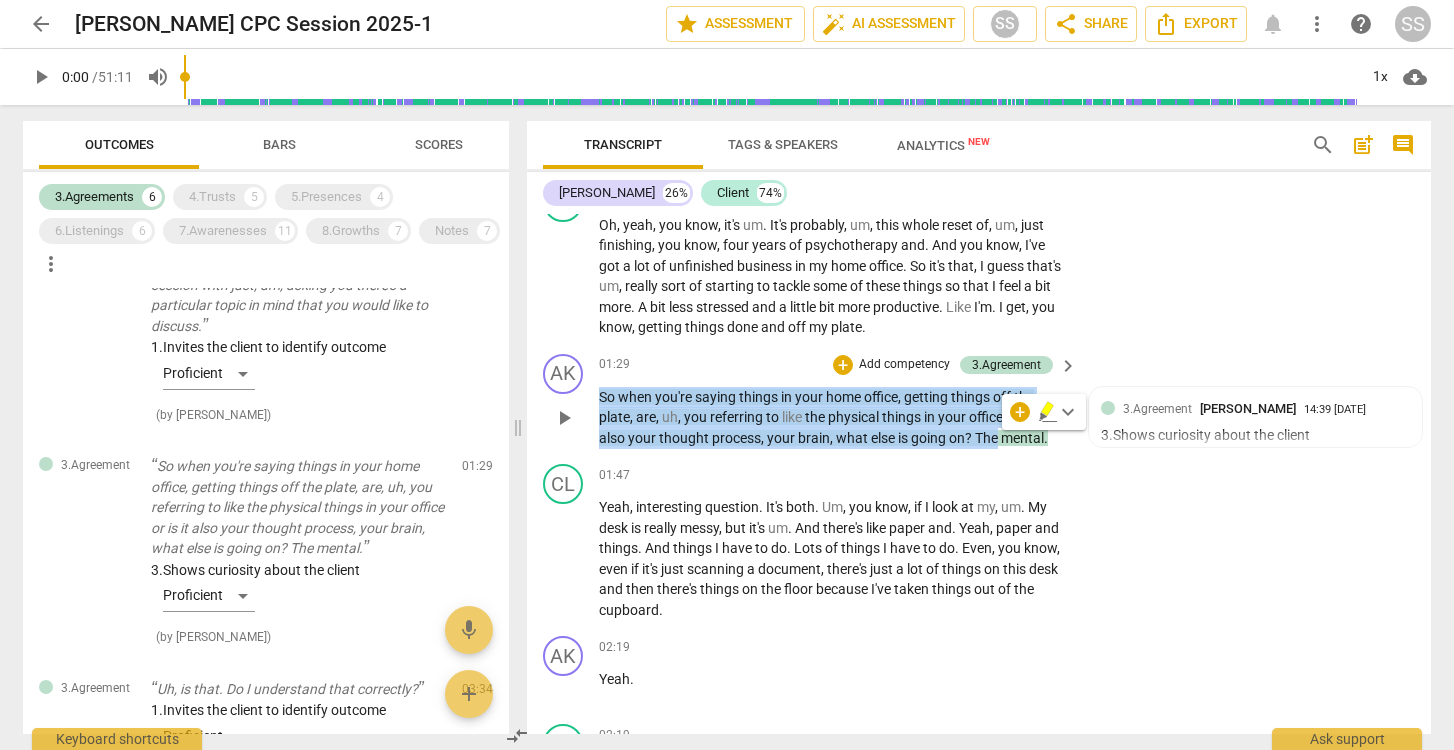 copy on "So   when   you're   saying   things   in   your   home   office ,   getting   things   off   the   plate ,   are ,   uh ,   you   referring   to   like   the   physical   things   in   your   office   or   is   it   also   your   thought   process ,   your   brain ,   what   else   is   going   on ?   The" 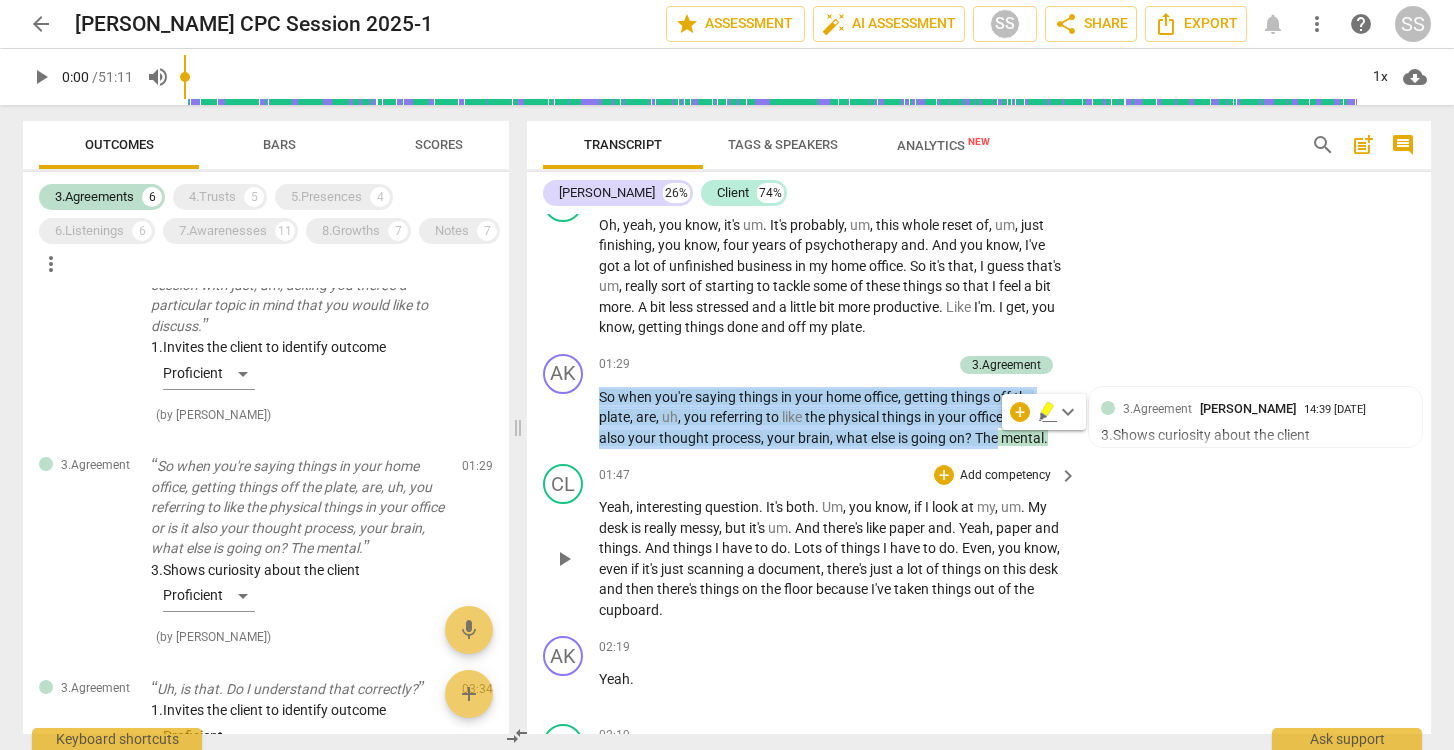click on "+ Add competency keyboard_arrow_right" at bounding box center [1004, 475] 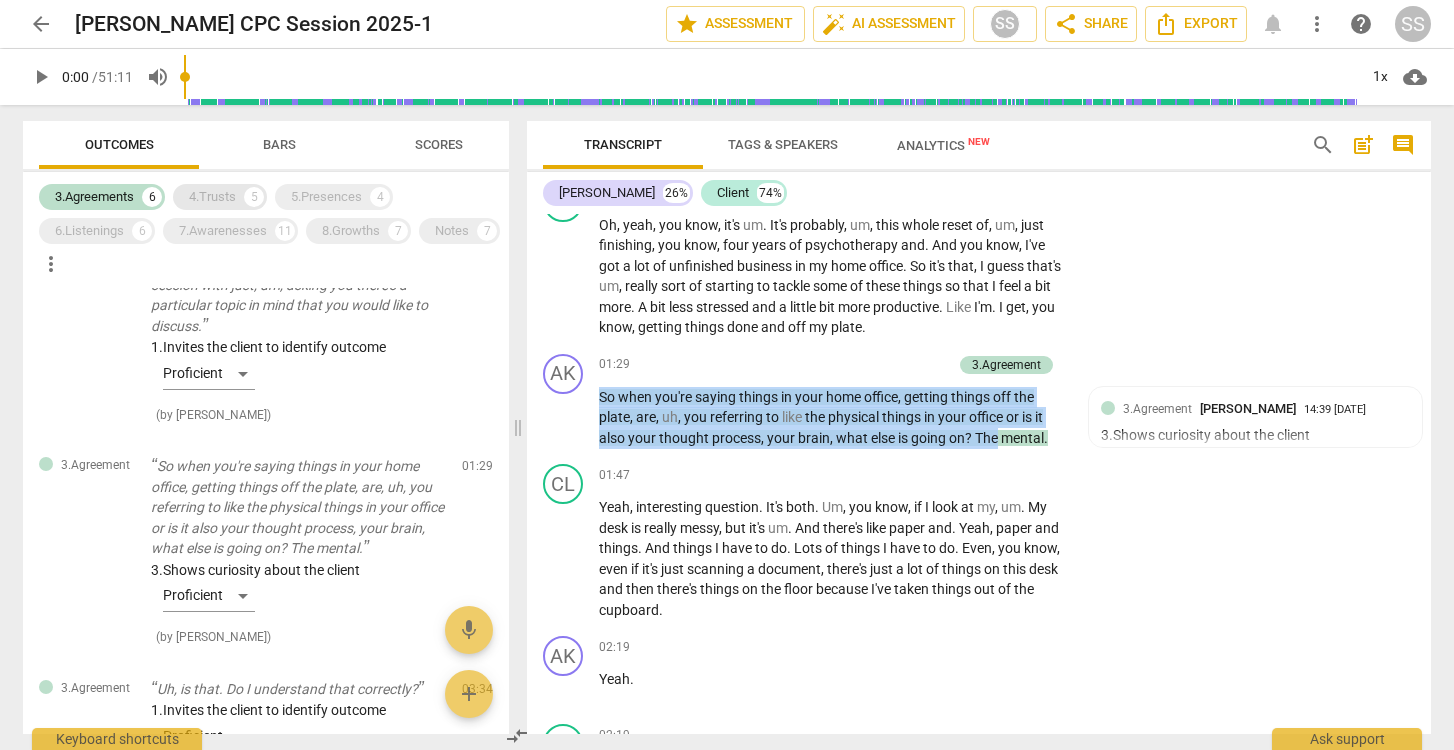 click on "4.Trusts" at bounding box center [212, 197] 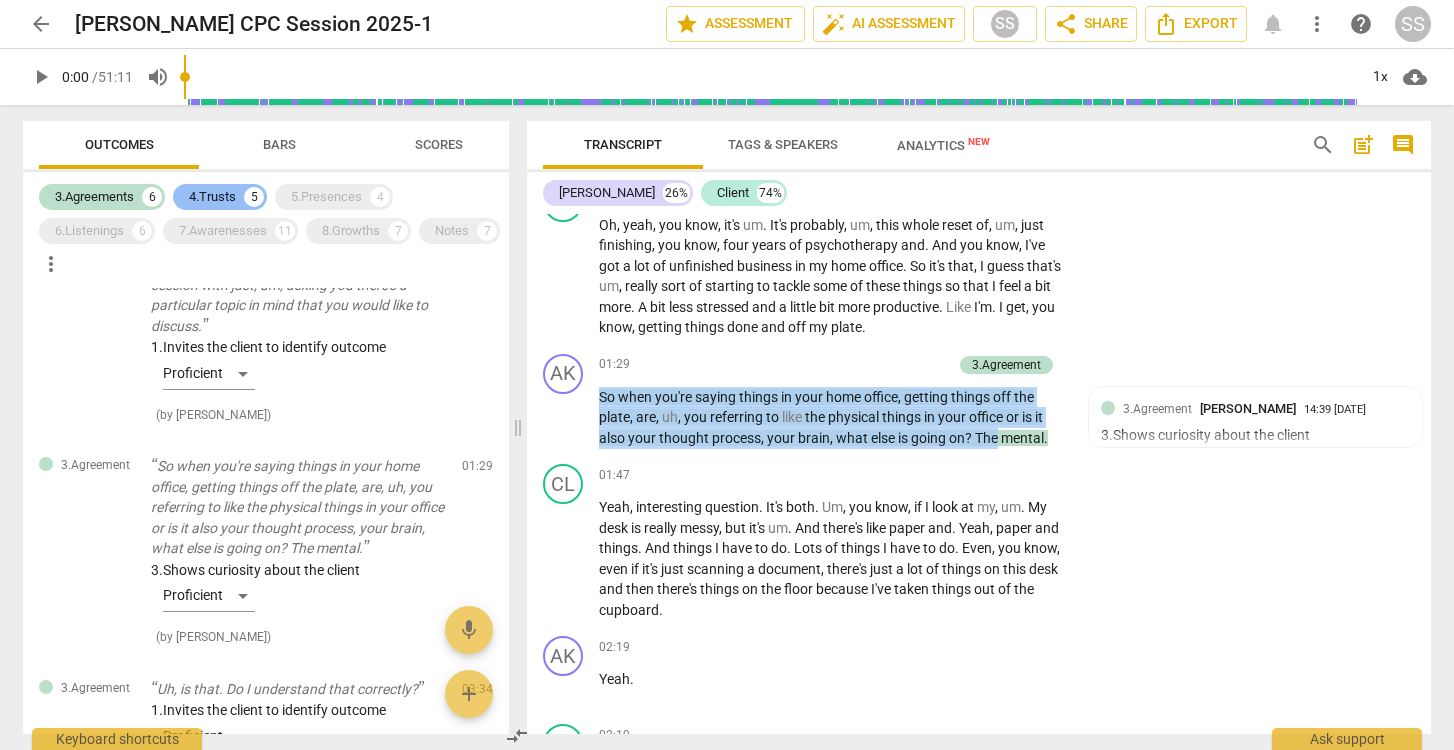 click on "4.Trusts" at bounding box center (212, 197) 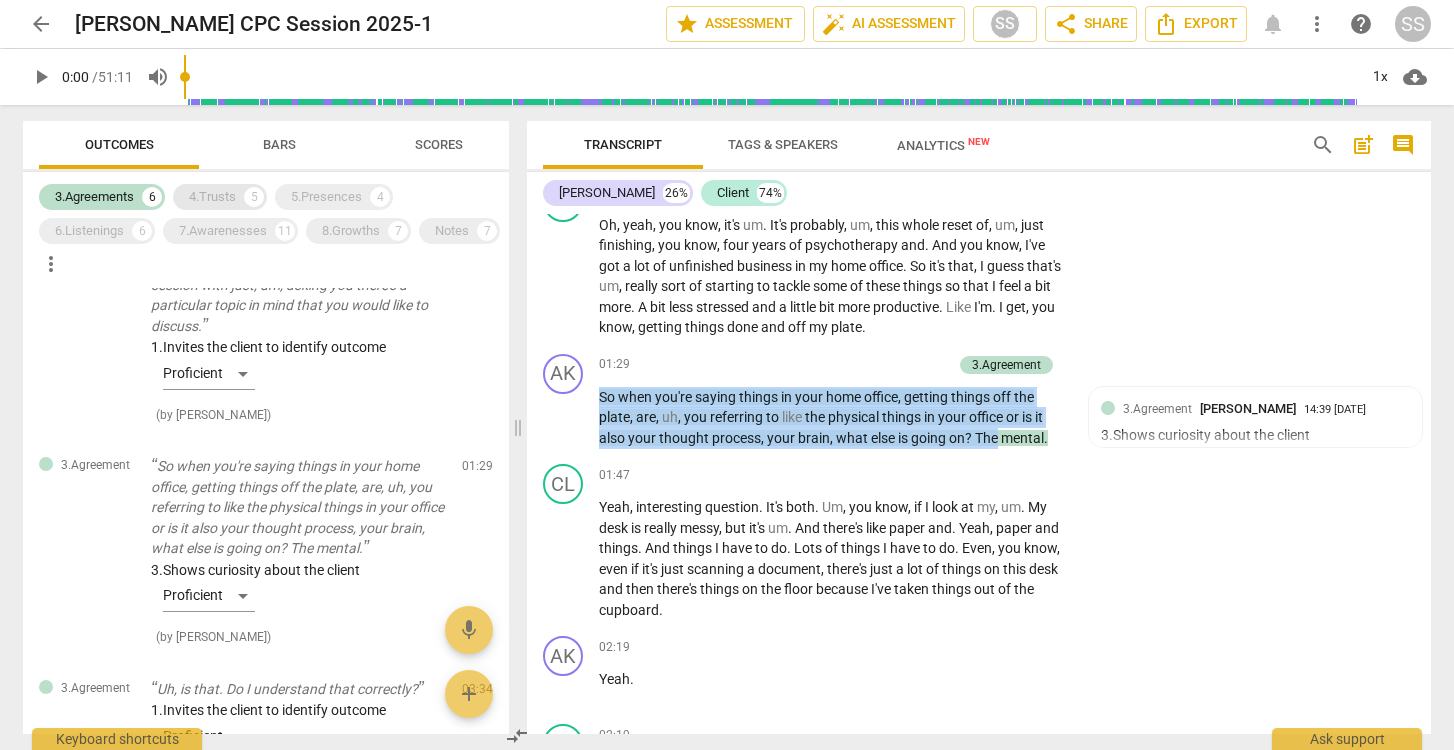 click on "4.Trusts" at bounding box center (212, 197) 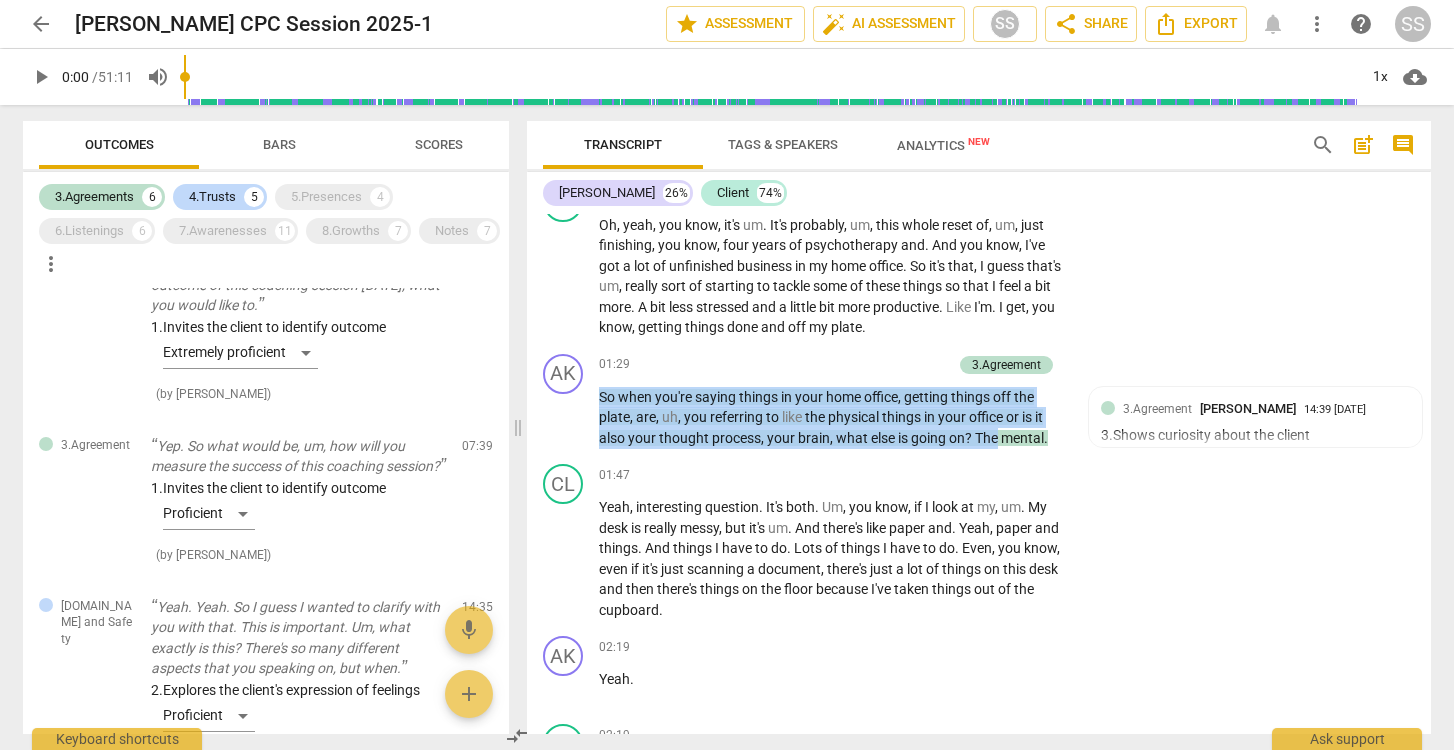 scroll, scrollTop: 821, scrollLeft: 0, axis: vertical 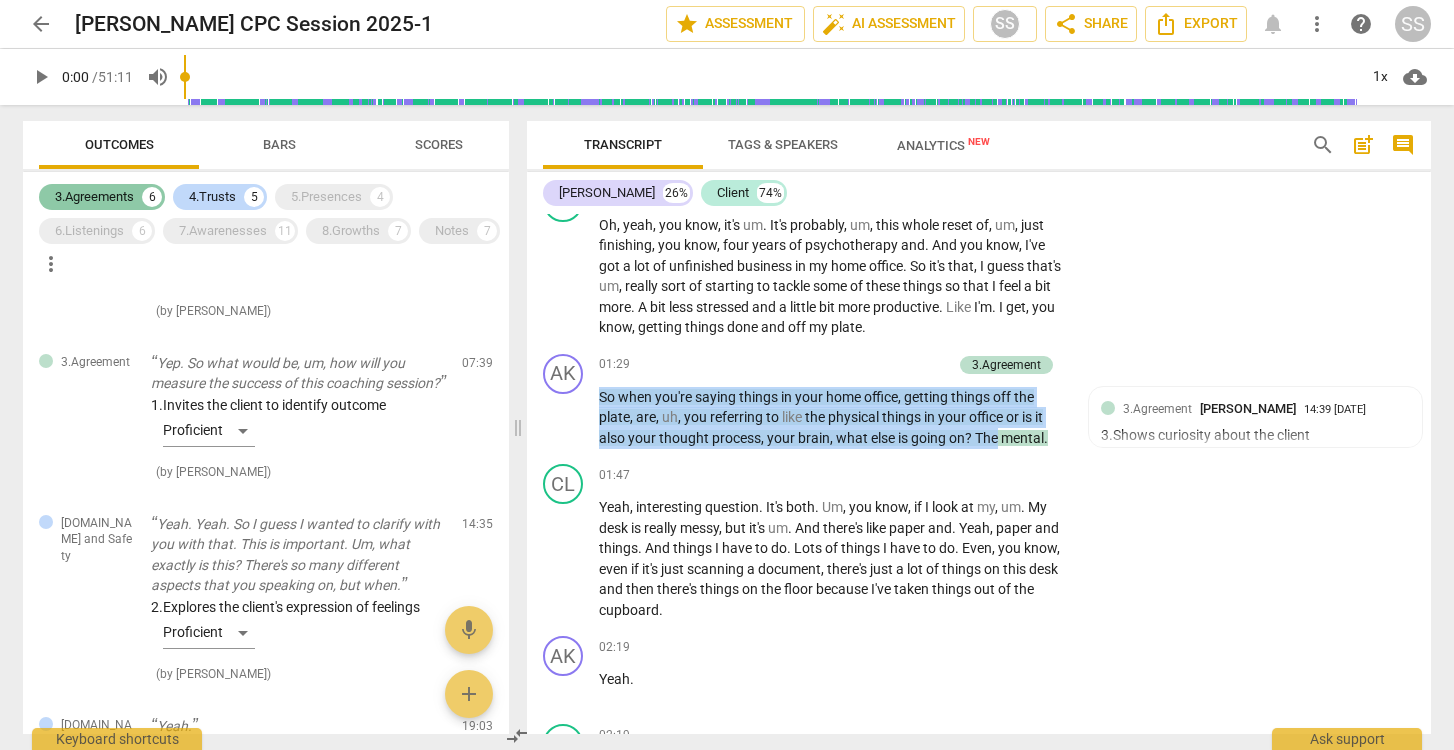 click on "3.Agreements" at bounding box center (94, 197) 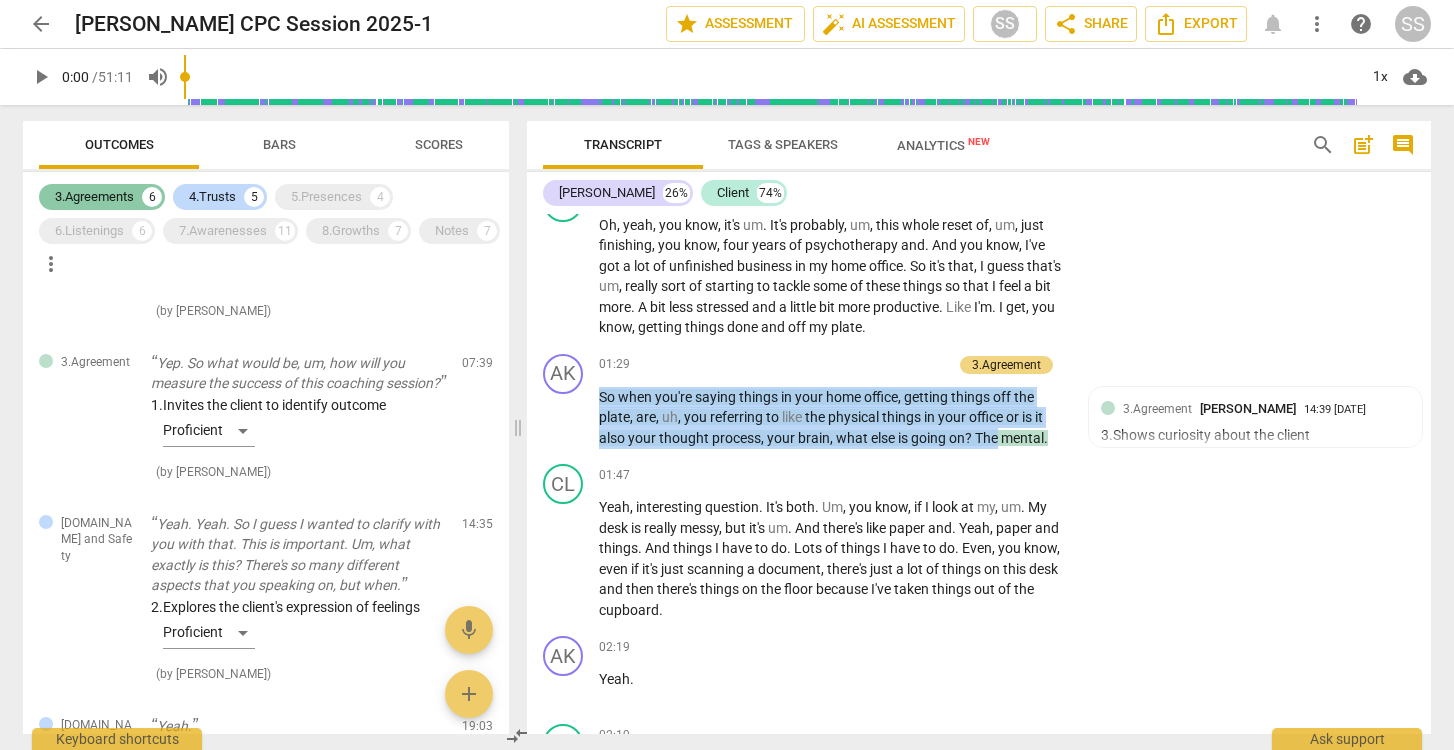 scroll, scrollTop: 0, scrollLeft: 0, axis: both 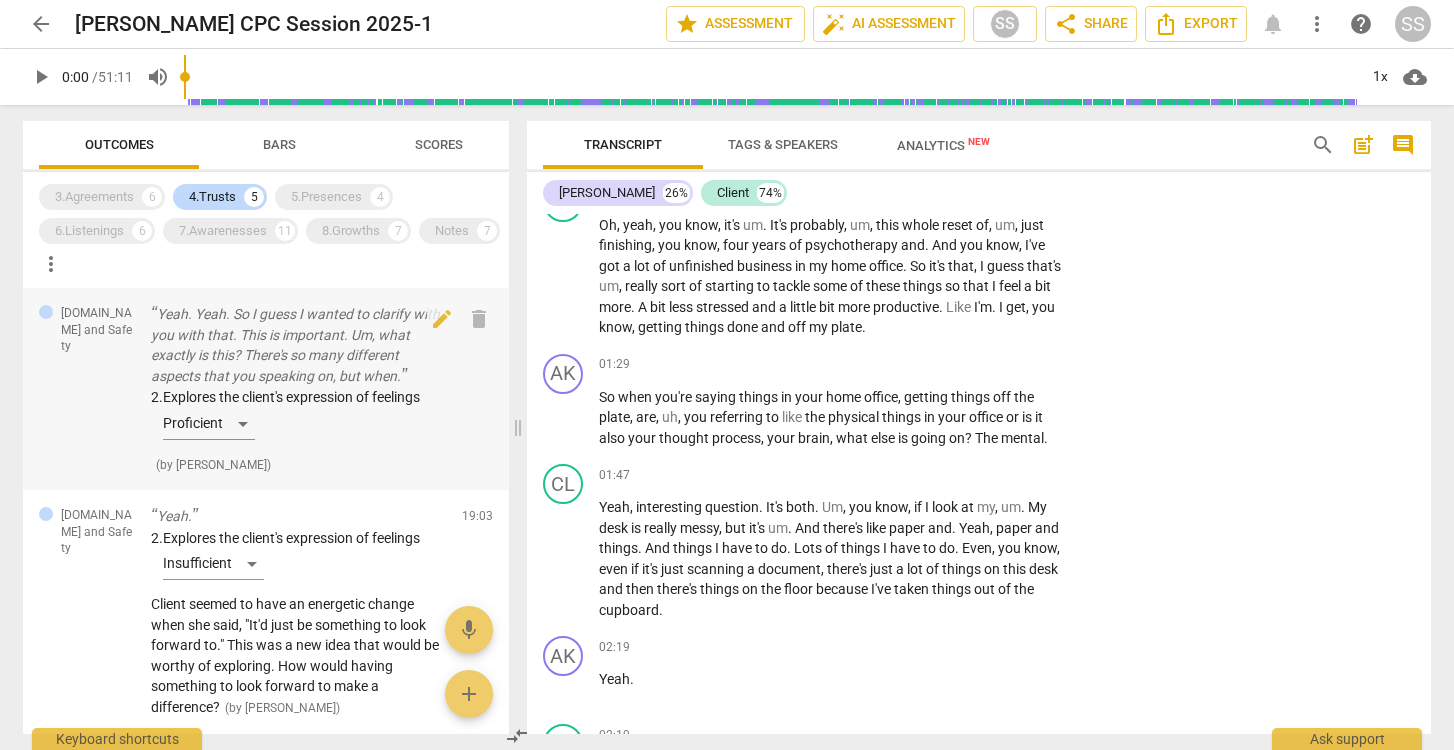 click on "Yeah. Yeah. So I guess I wanted to clarify with you with that. This is important. Um, what exactly is this? There's so many different aspects that you speaking on, but when." at bounding box center (298, 345) 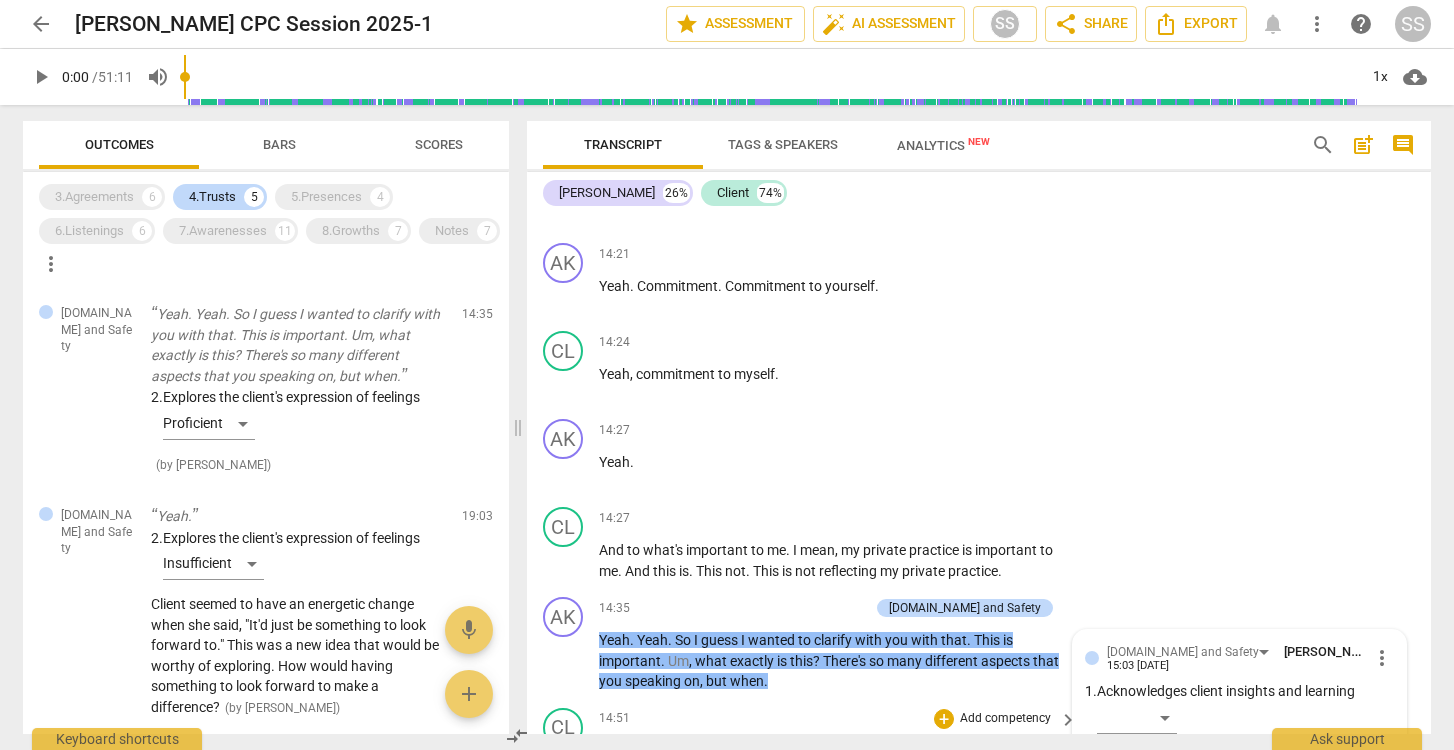 scroll, scrollTop: 6110, scrollLeft: 0, axis: vertical 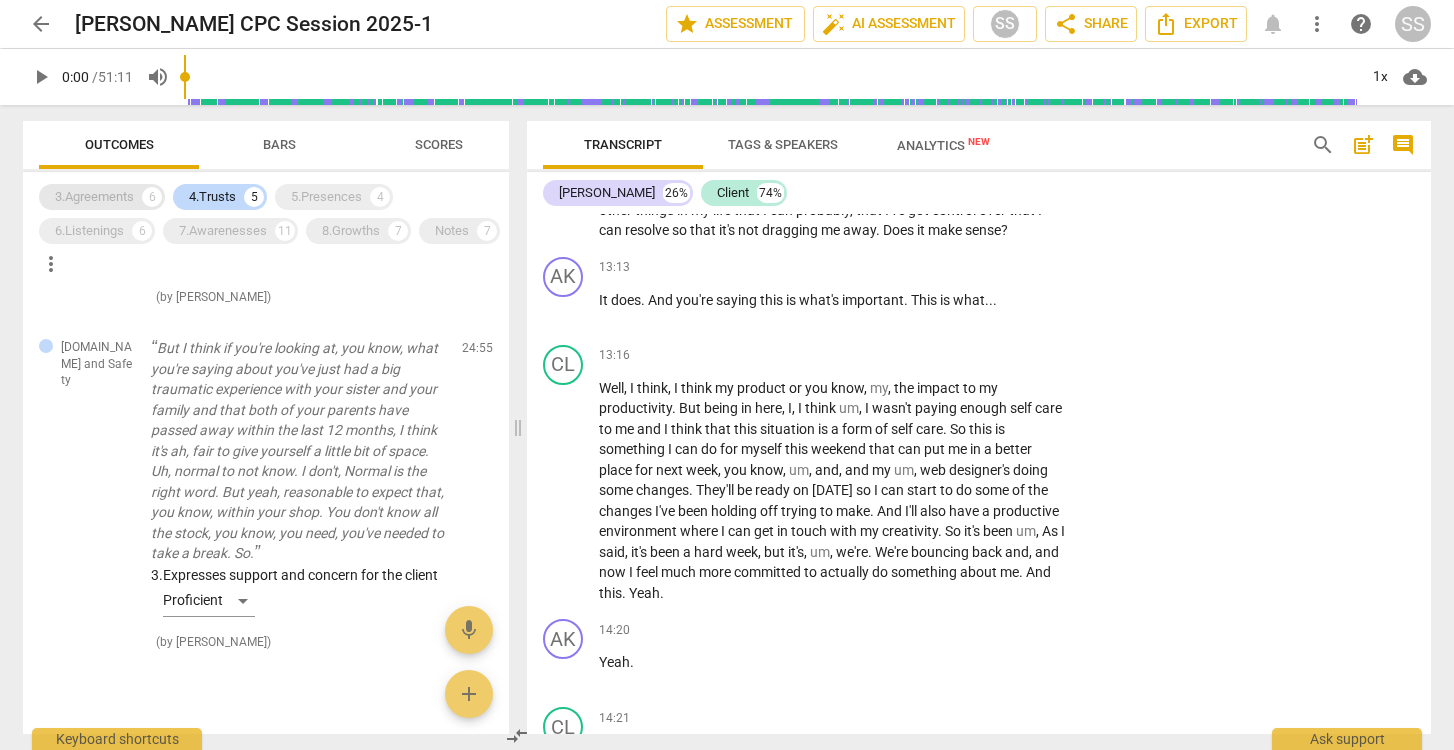 click on "3.Agreements" at bounding box center [94, 197] 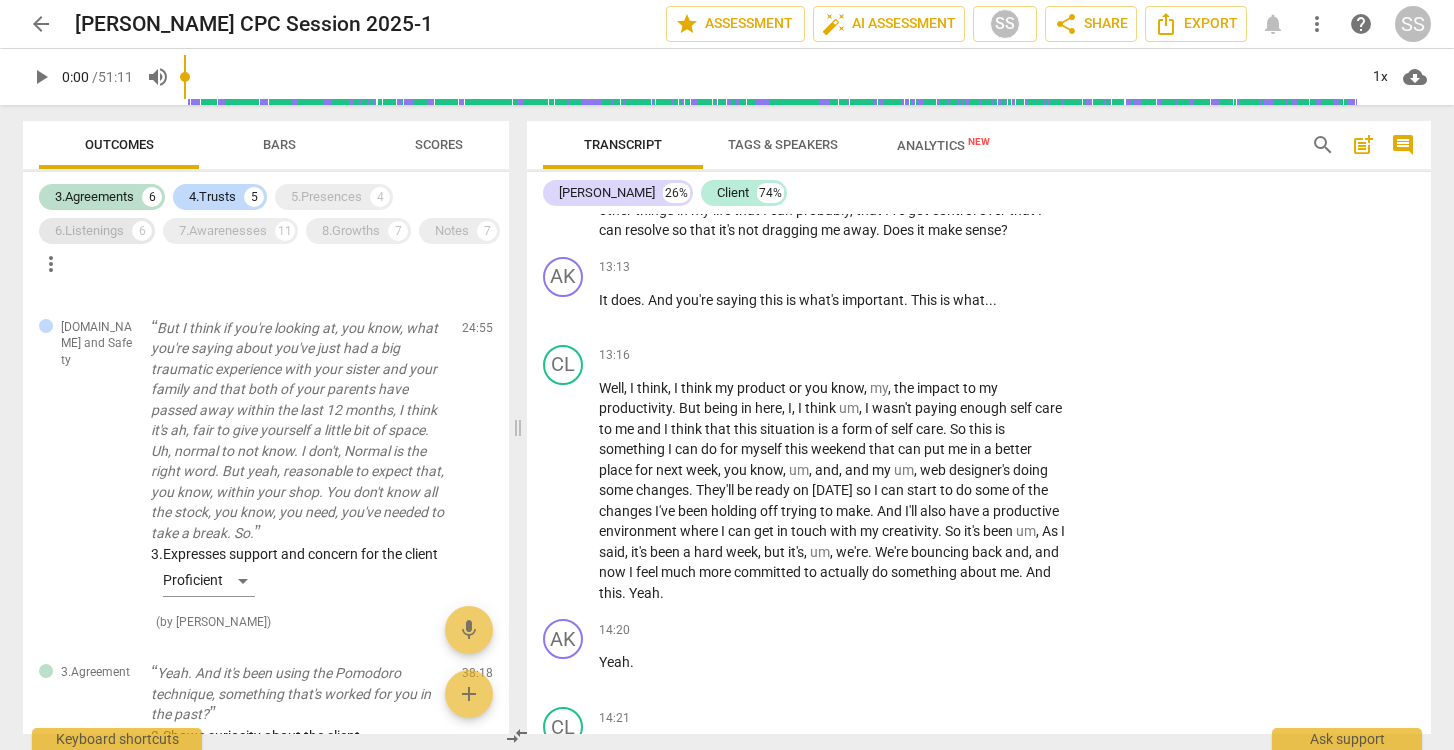 click on "6.Listenings" at bounding box center (89, 231) 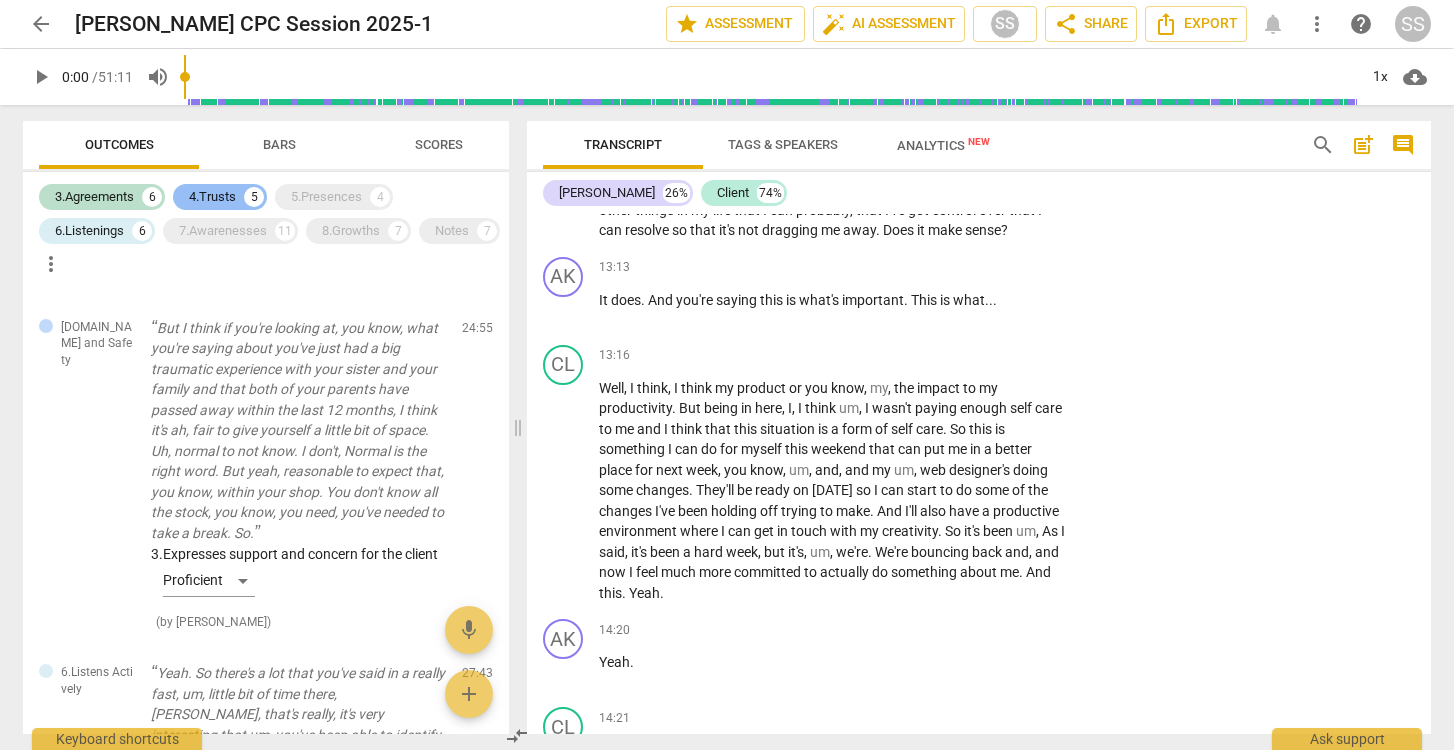 click on "4.Trusts" at bounding box center (212, 197) 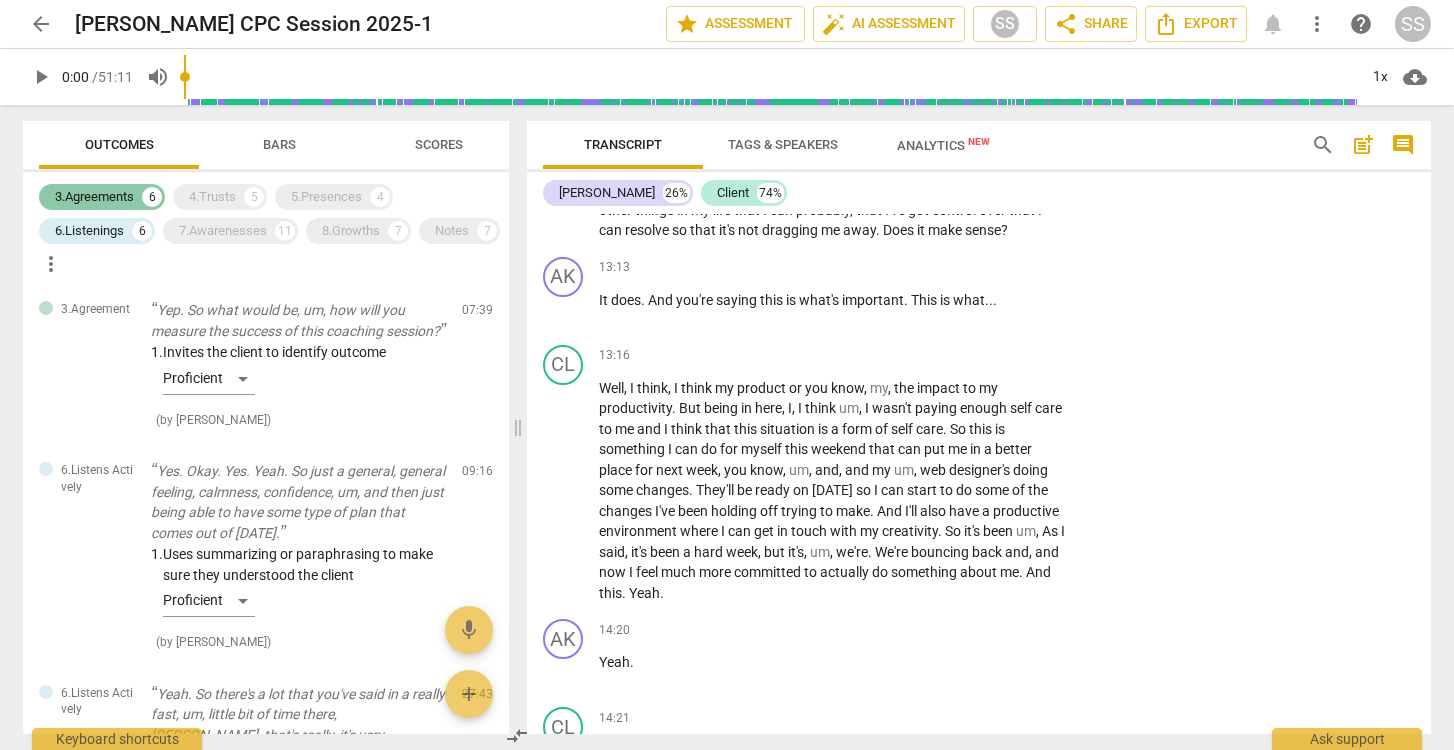 click on "3.Agreements" at bounding box center [94, 197] 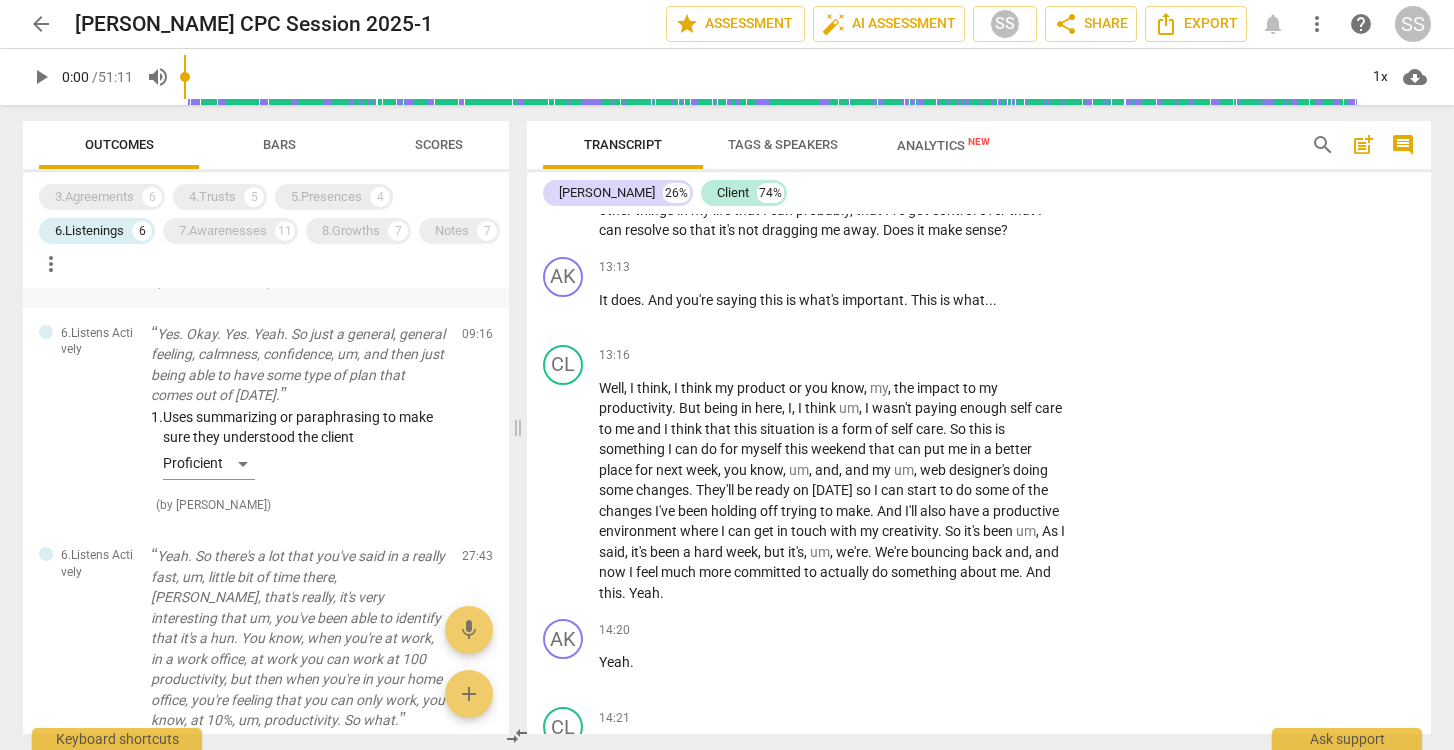 scroll, scrollTop: 204, scrollLeft: 0, axis: vertical 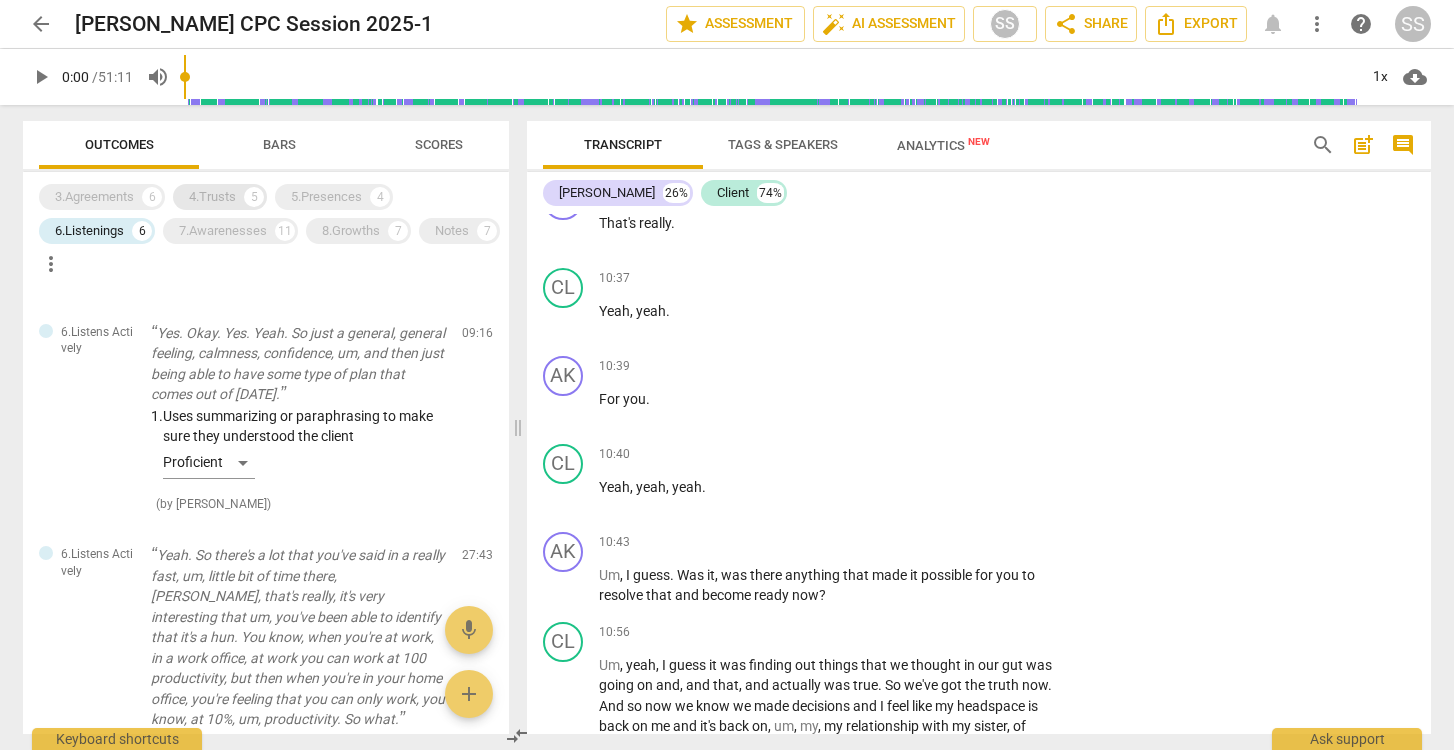 click on "4.Trusts" at bounding box center [212, 197] 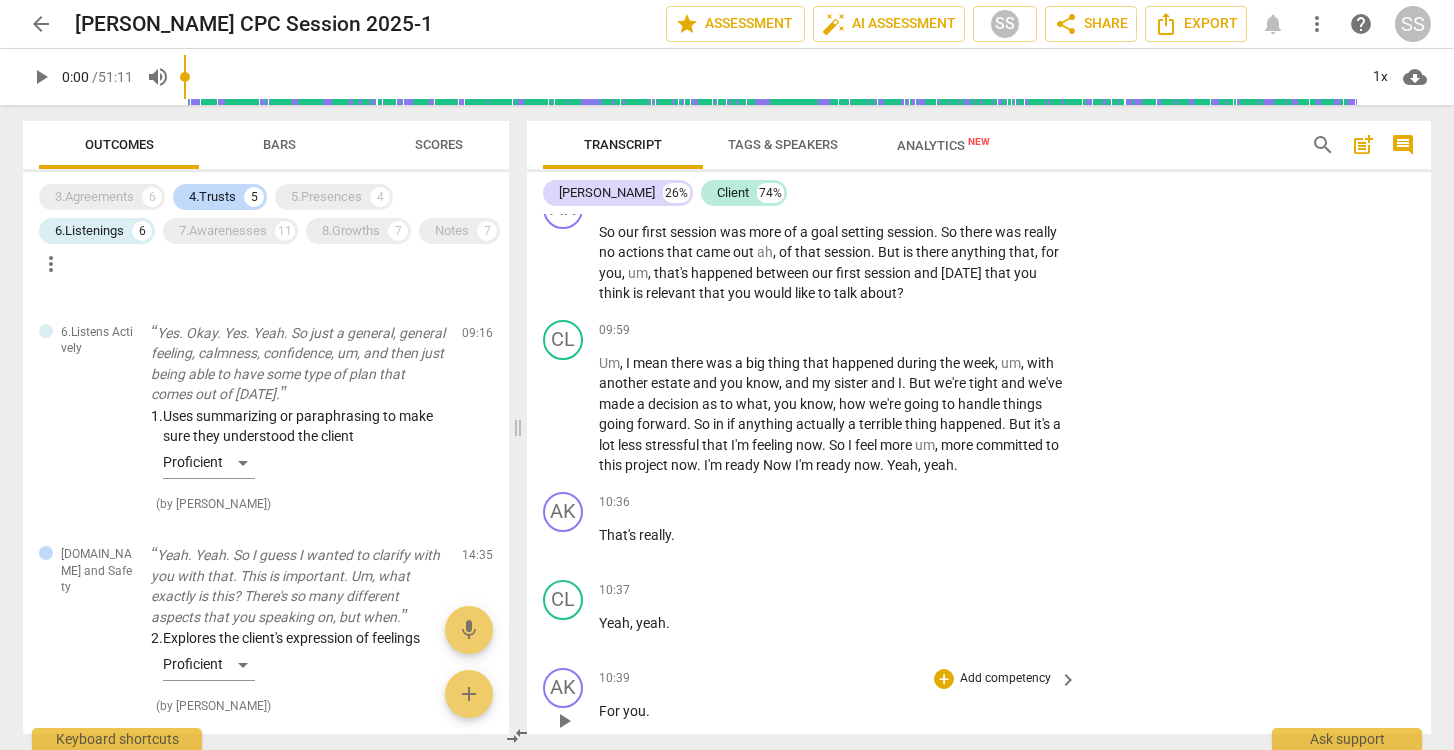 scroll, scrollTop: 4199, scrollLeft: 0, axis: vertical 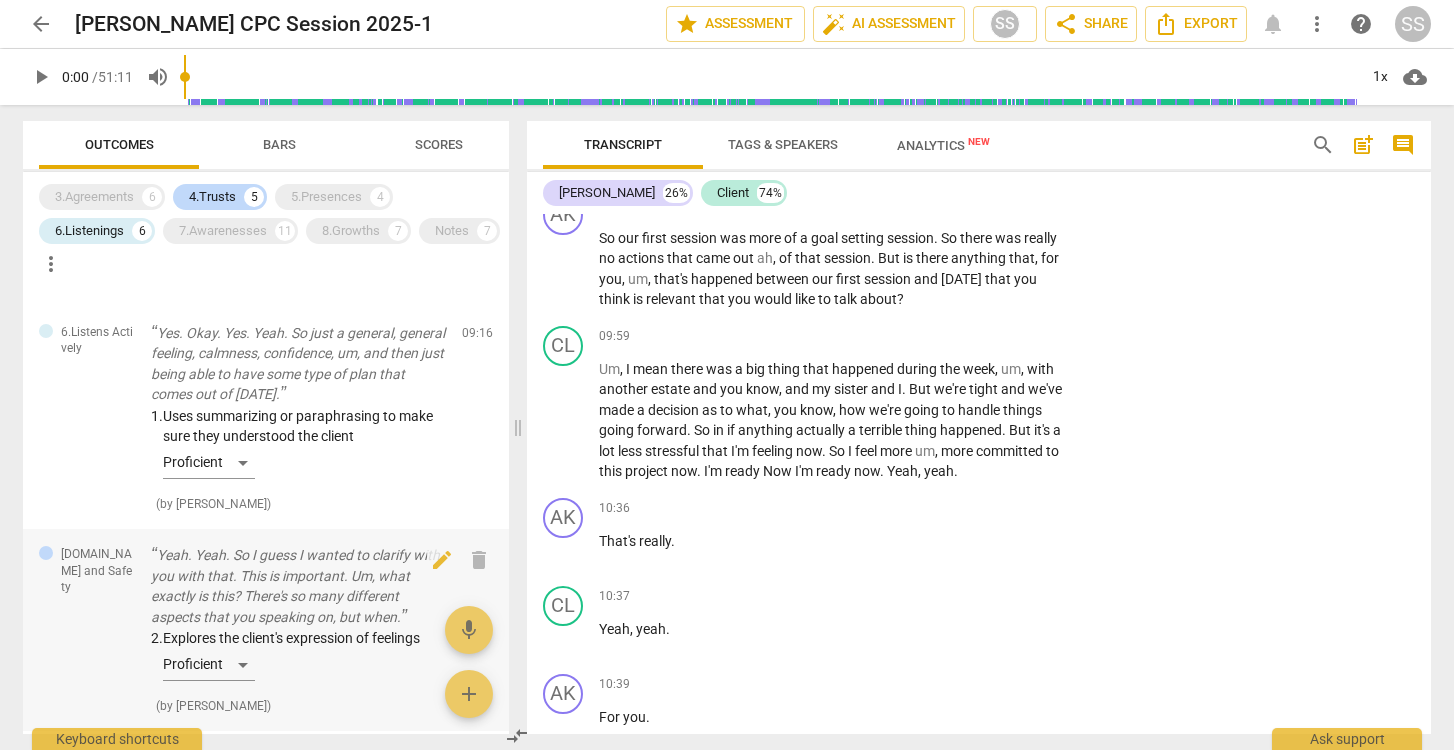 click on "Yeah. Yeah. So I guess I wanted to clarify with you with that. This is important. Um, what exactly is this? There's so many different aspects that you speaking on, but when." at bounding box center [298, 586] 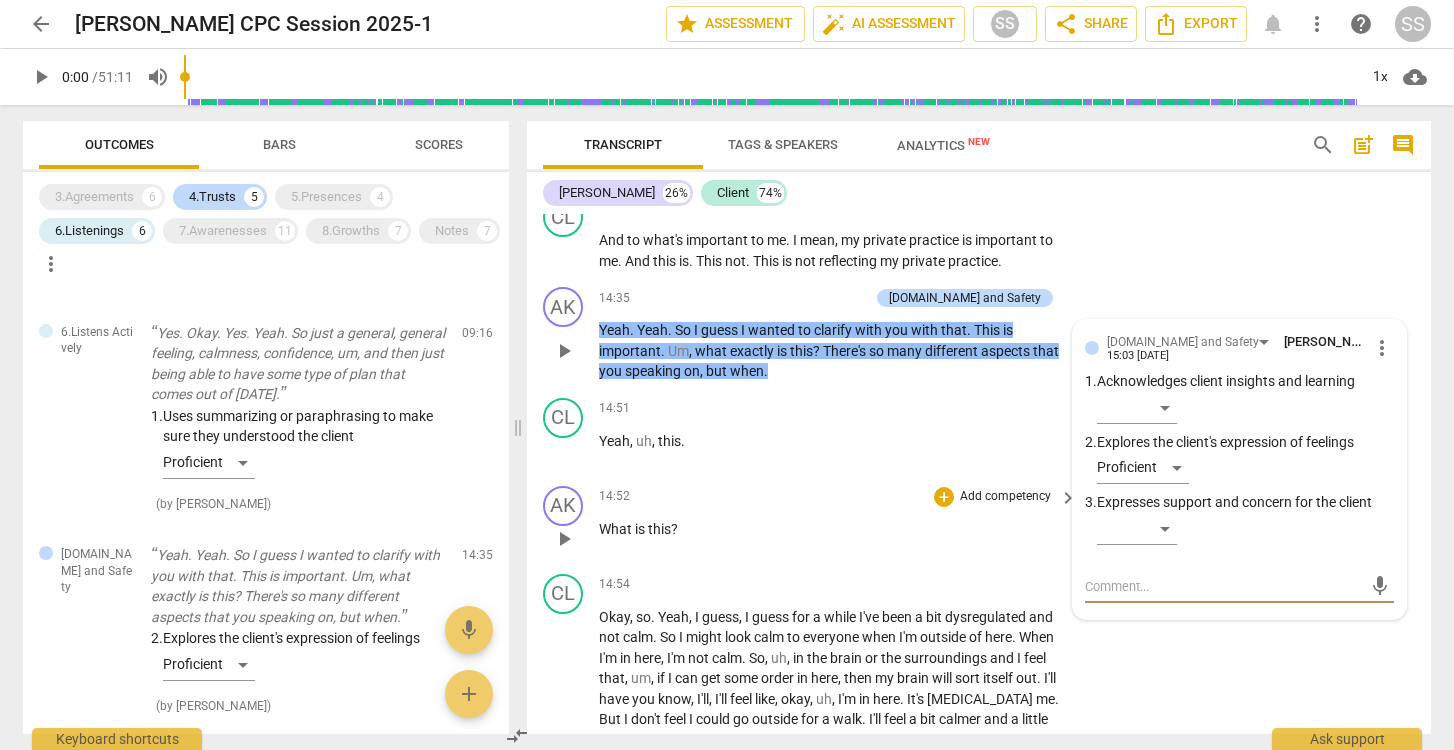 scroll, scrollTop: 6413, scrollLeft: 0, axis: vertical 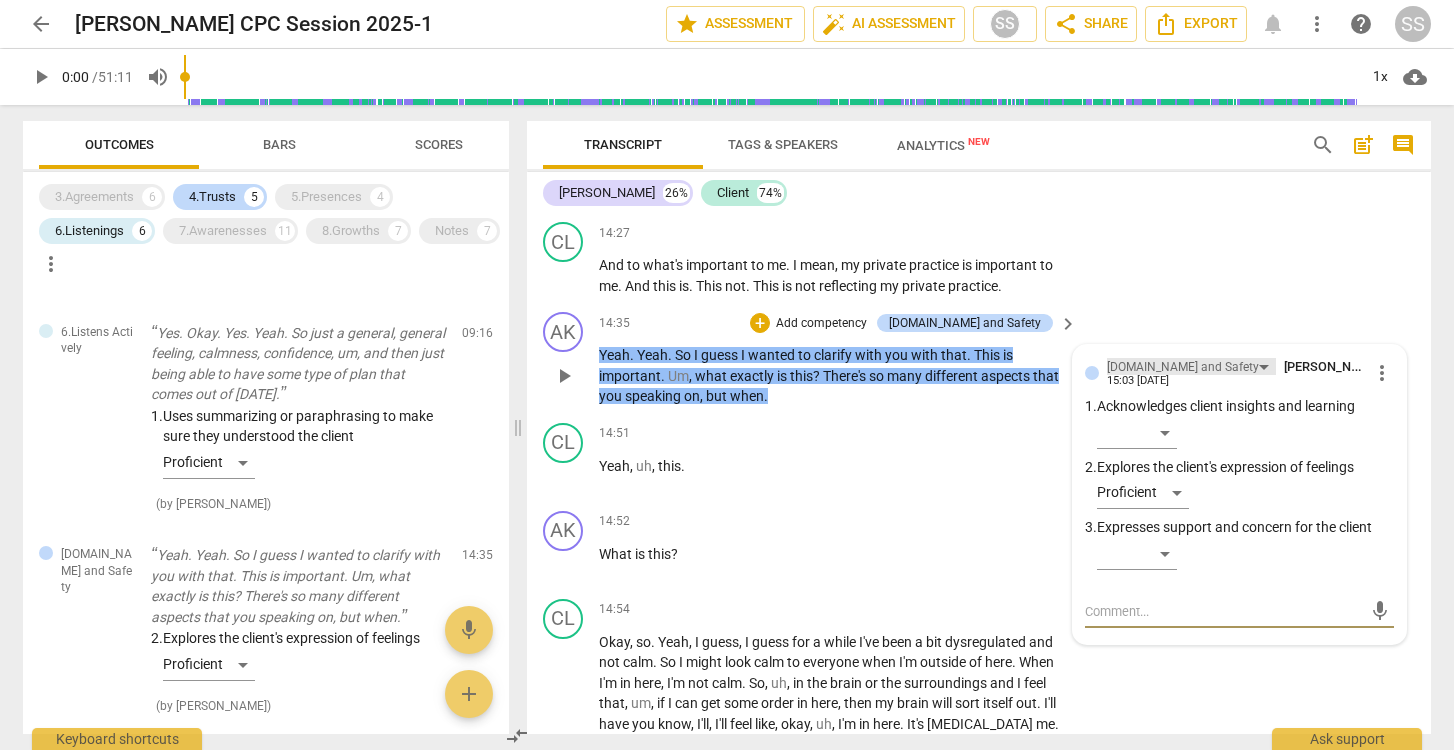 click on "[DOMAIN_NAME] and Safety" at bounding box center (1191, 366) 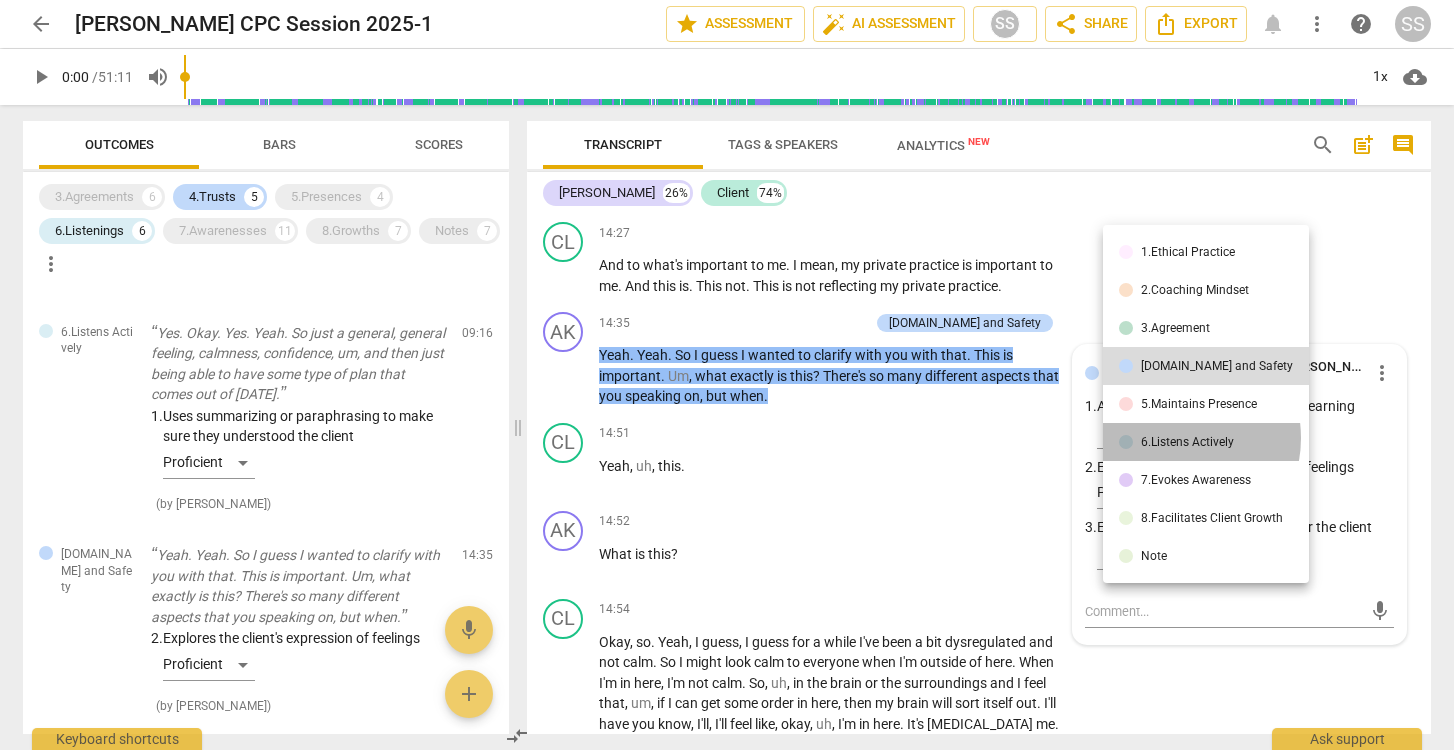 click on "6.Listens Actively" at bounding box center (1187, 442) 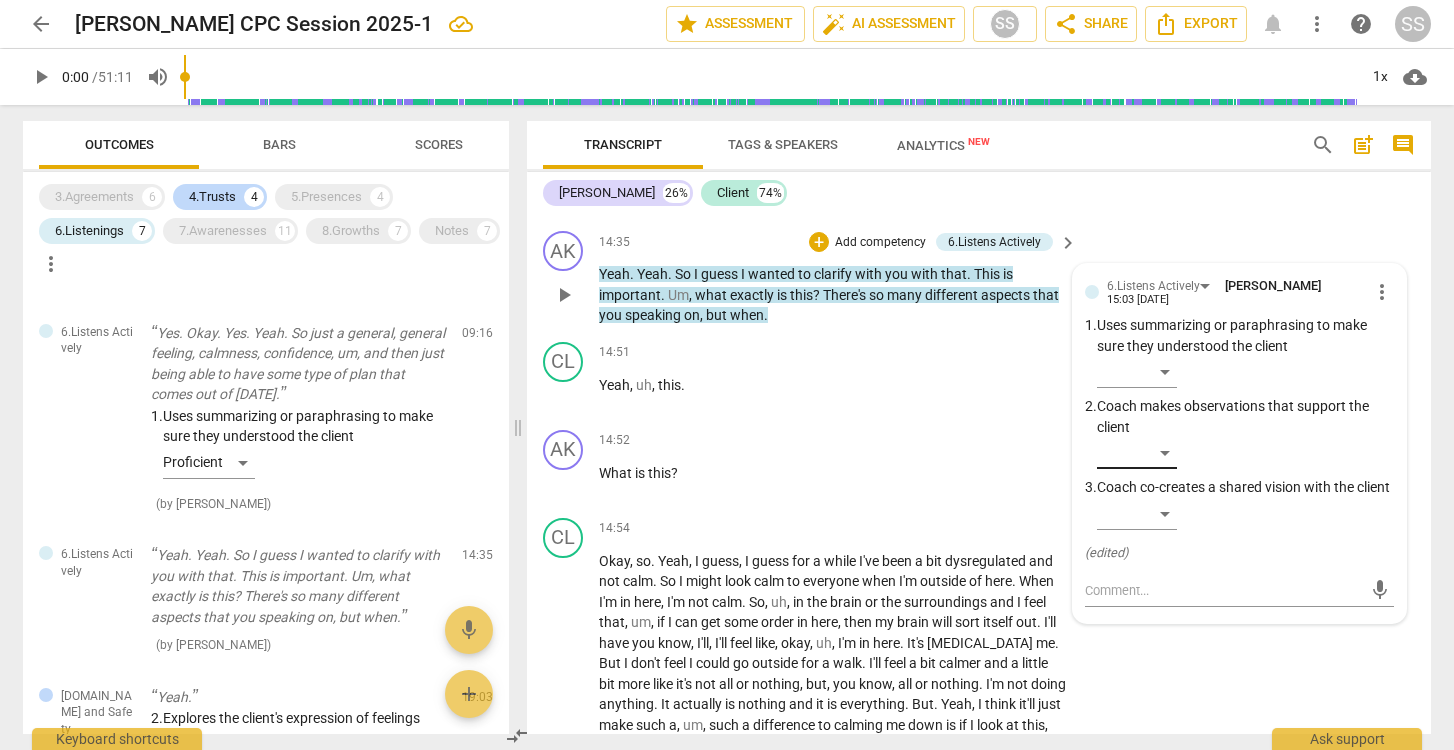 scroll, scrollTop: 6473, scrollLeft: 0, axis: vertical 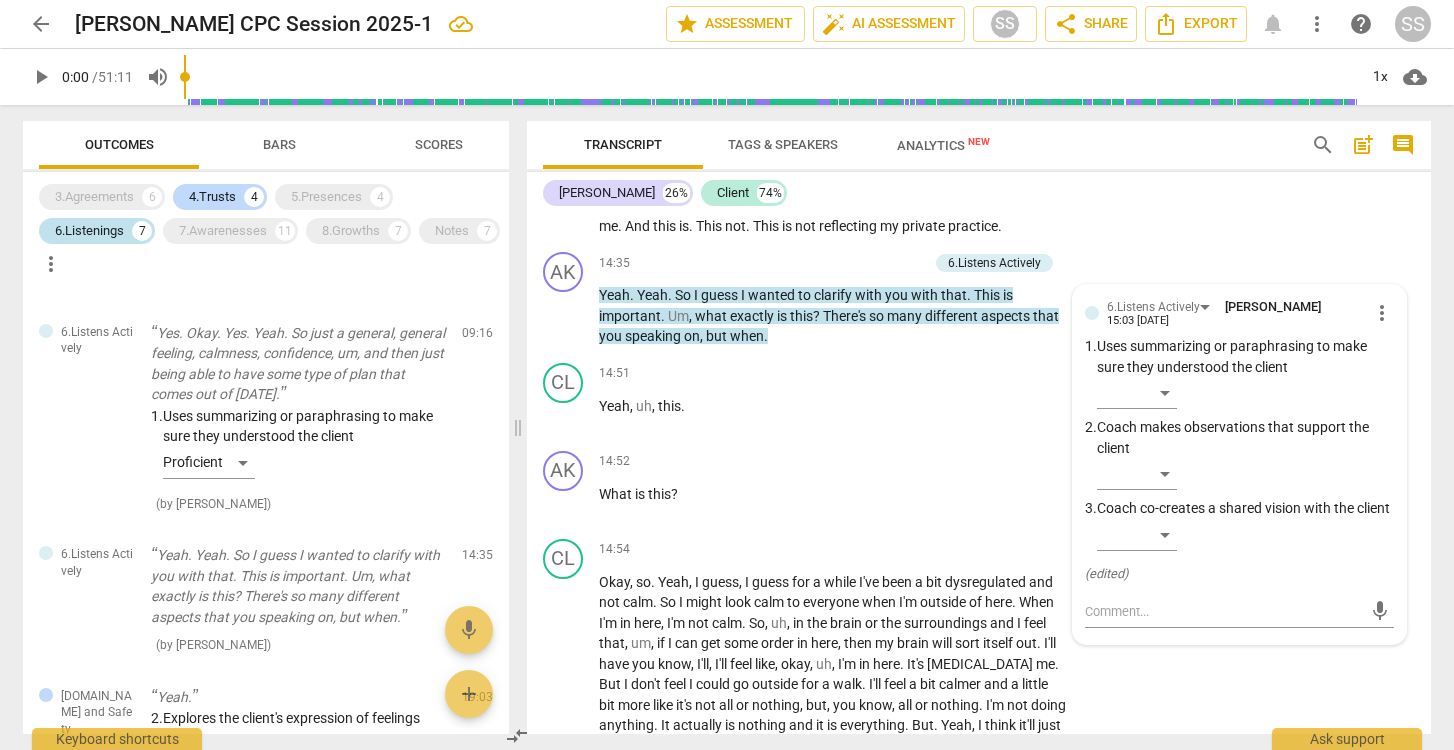 click on "6.Listenings" at bounding box center (89, 231) 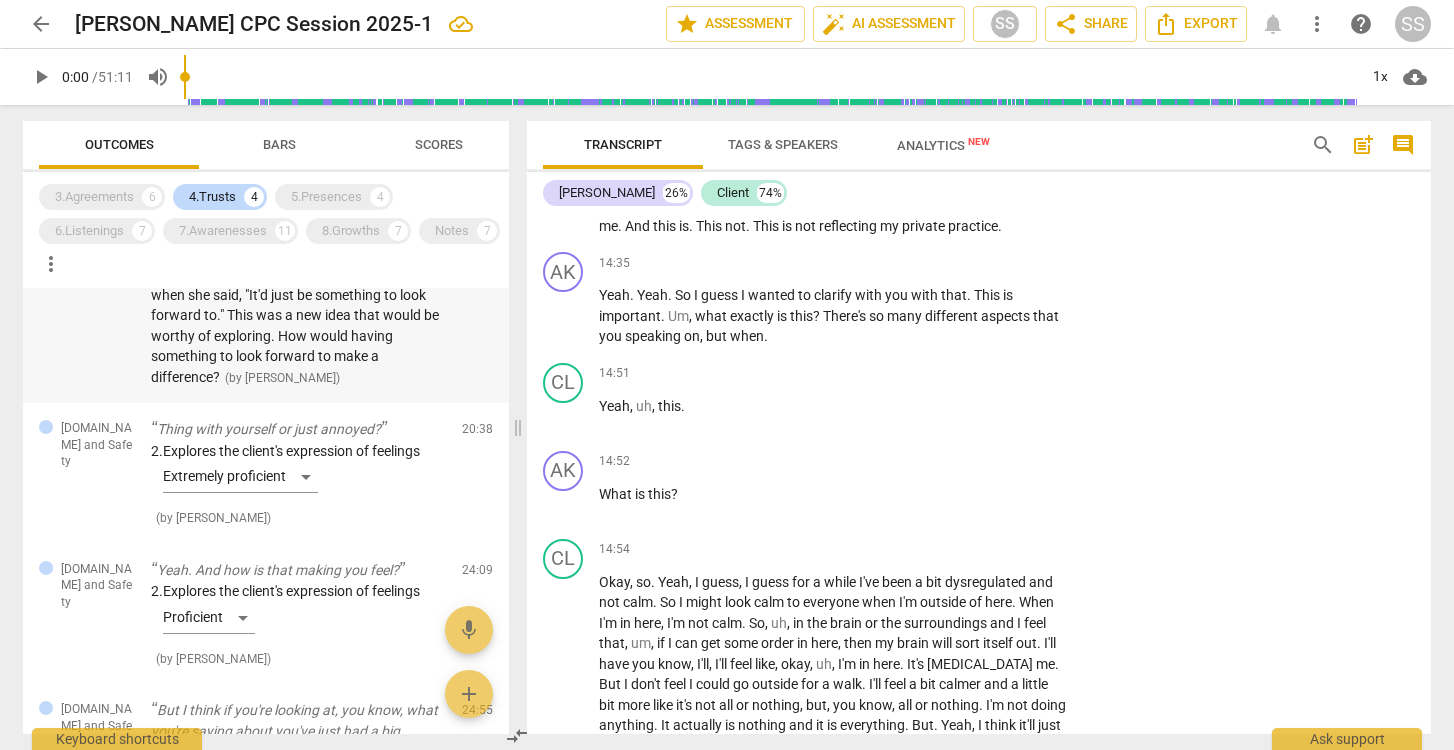 scroll, scrollTop: 0, scrollLeft: 0, axis: both 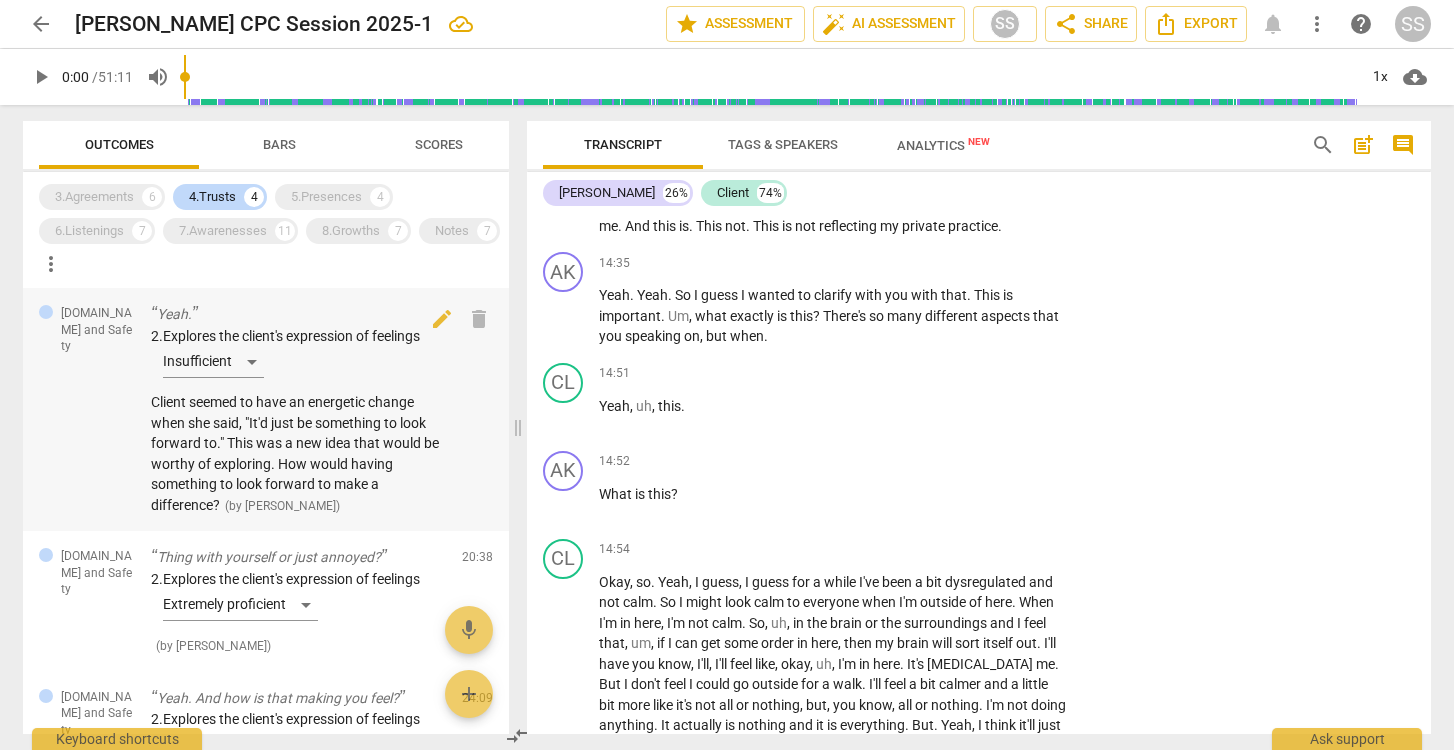 click on "Client seemed to have an energetic change when she said, "It'd just be something to look forward to." This was a new idea that would be worthy of exploring. How would having something to look forward to make a difference?" at bounding box center (295, 453) 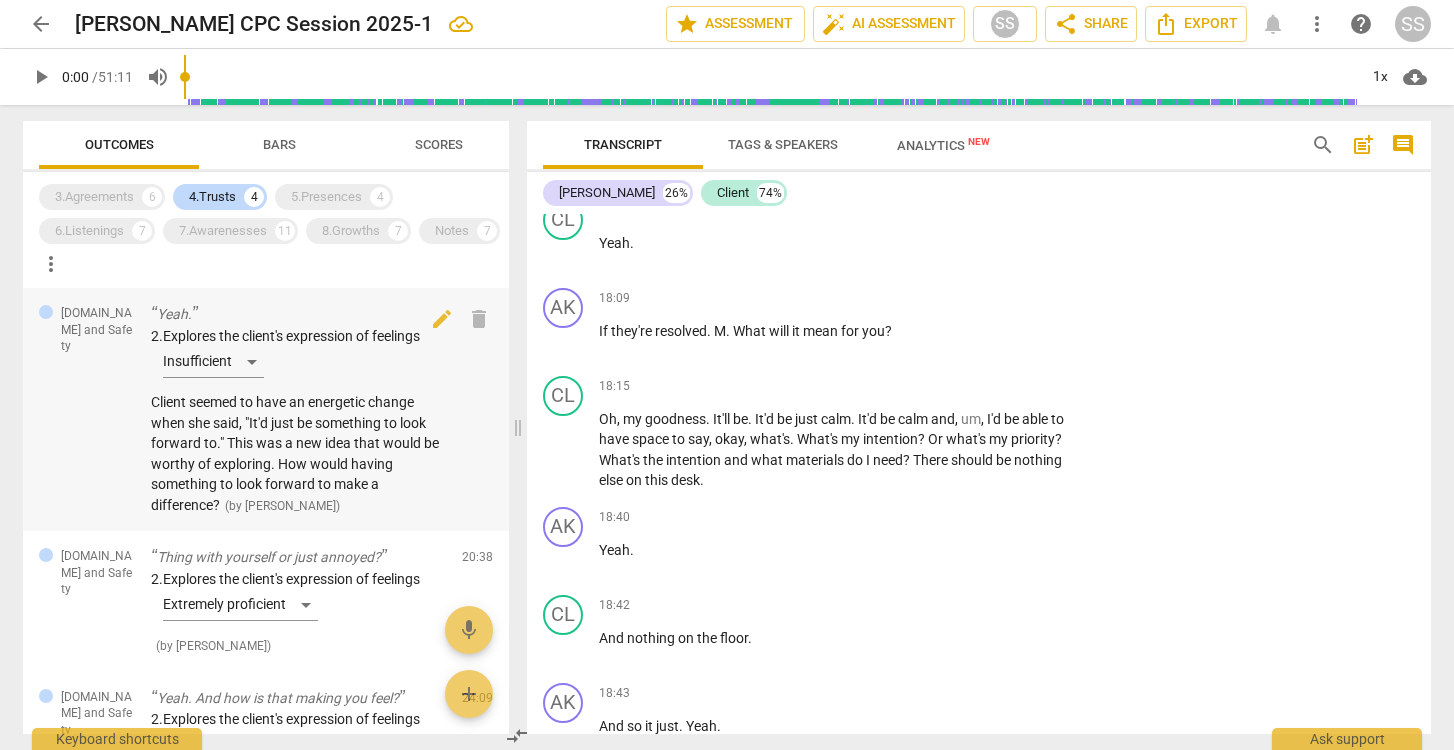 scroll, scrollTop: 8557, scrollLeft: 0, axis: vertical 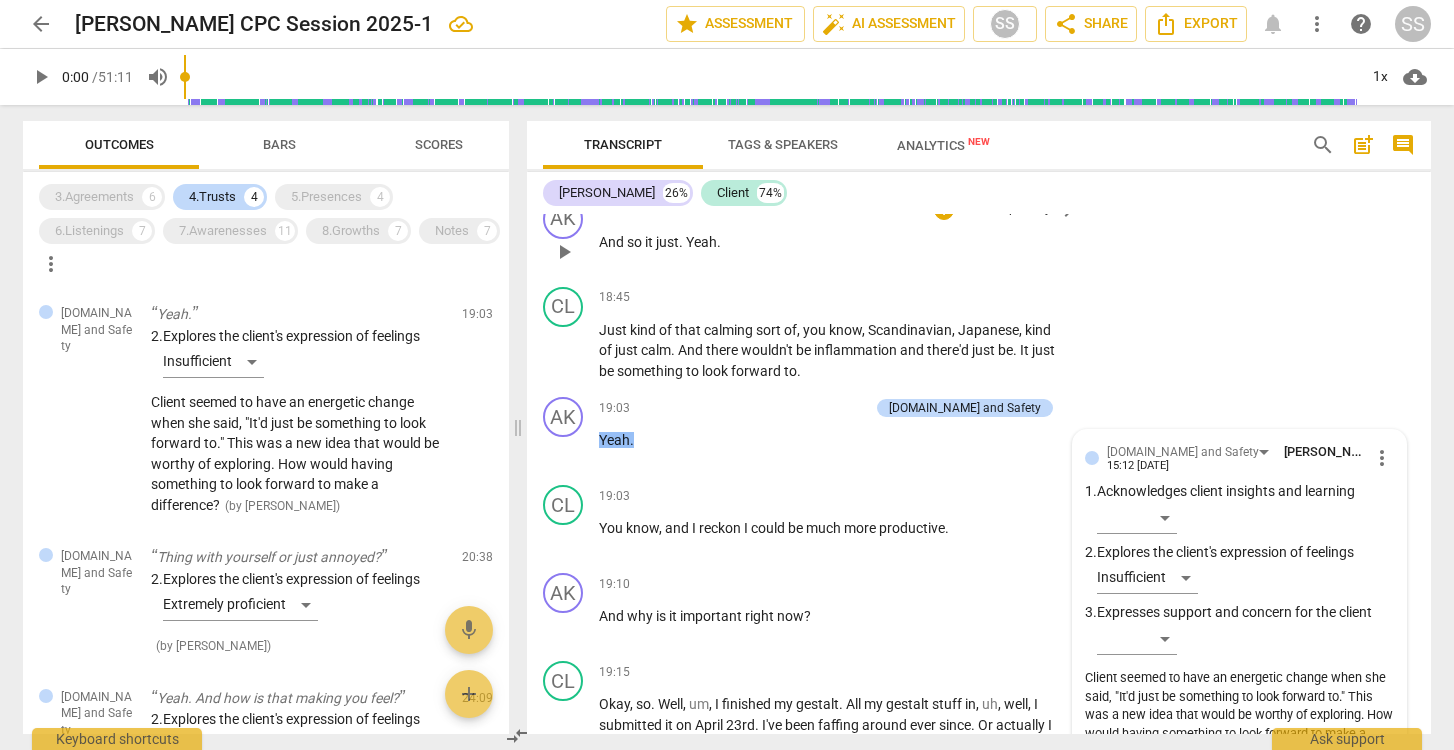 click on "play_arrow" at bounding box center (564, 252) 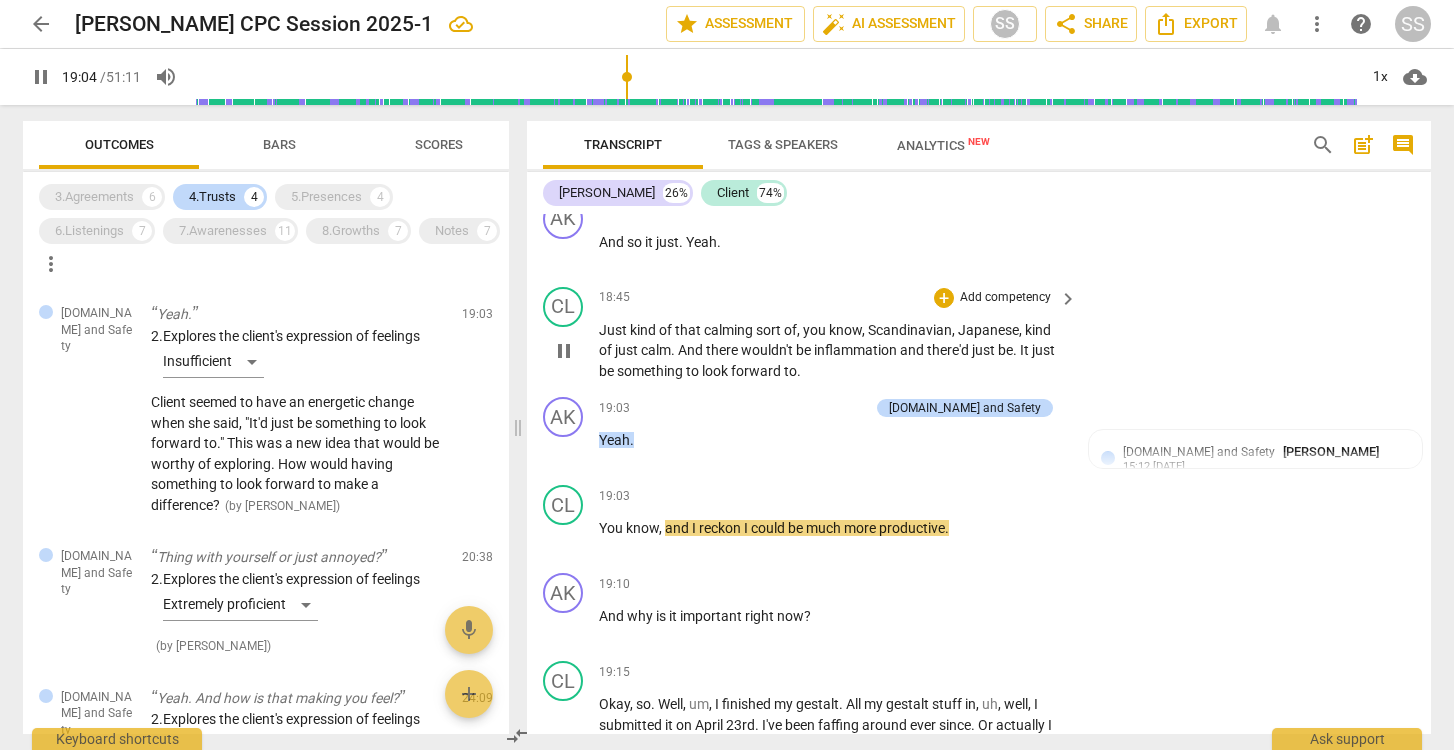 click on "pause" at bounding box center [564, 351] 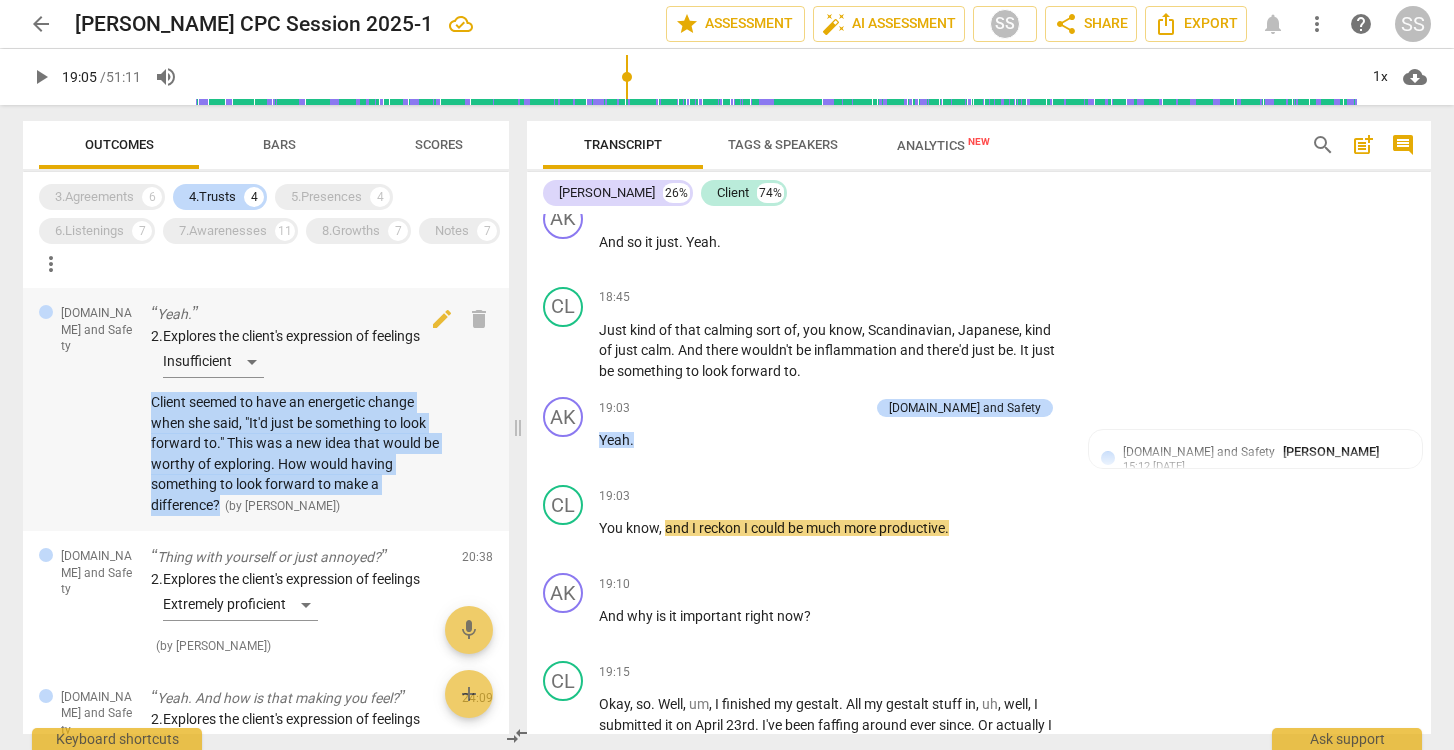 drag, startPoint x: 147, startPoint y: 400, endPoint x: 219, endPoint y: 509, distance: 130.63307 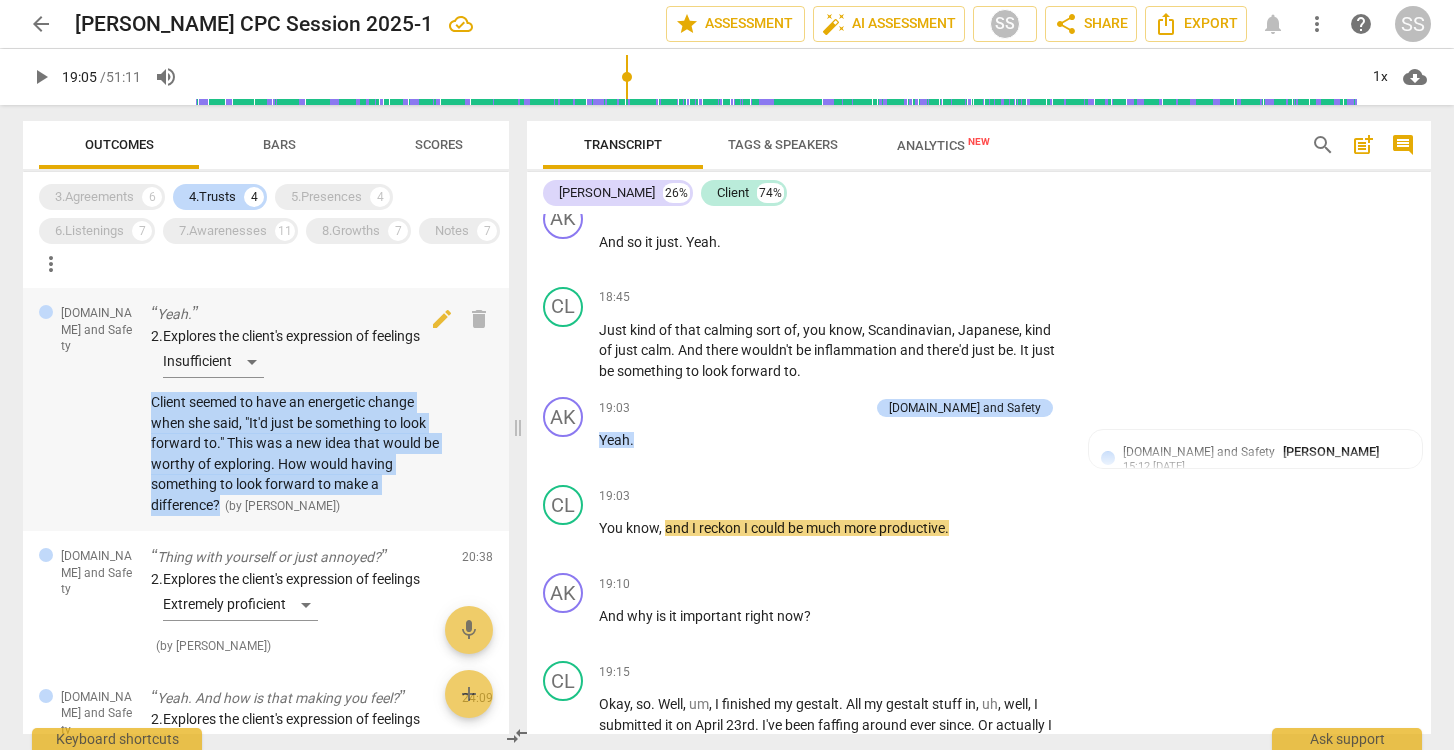 click on "[DOMAIN_NAME] and Safety Yeah. 2.  Explores the client's expression of feelings Insufficient Client seemed to have an energetic change when she said, "It'd just be something to look forward to." This was a new idea that would be worthy of exploring. How would having something to look forward to make a difference? ( by [PERSON_NAME] ) 19:03 edit delete" at bounding box center [266, 409] 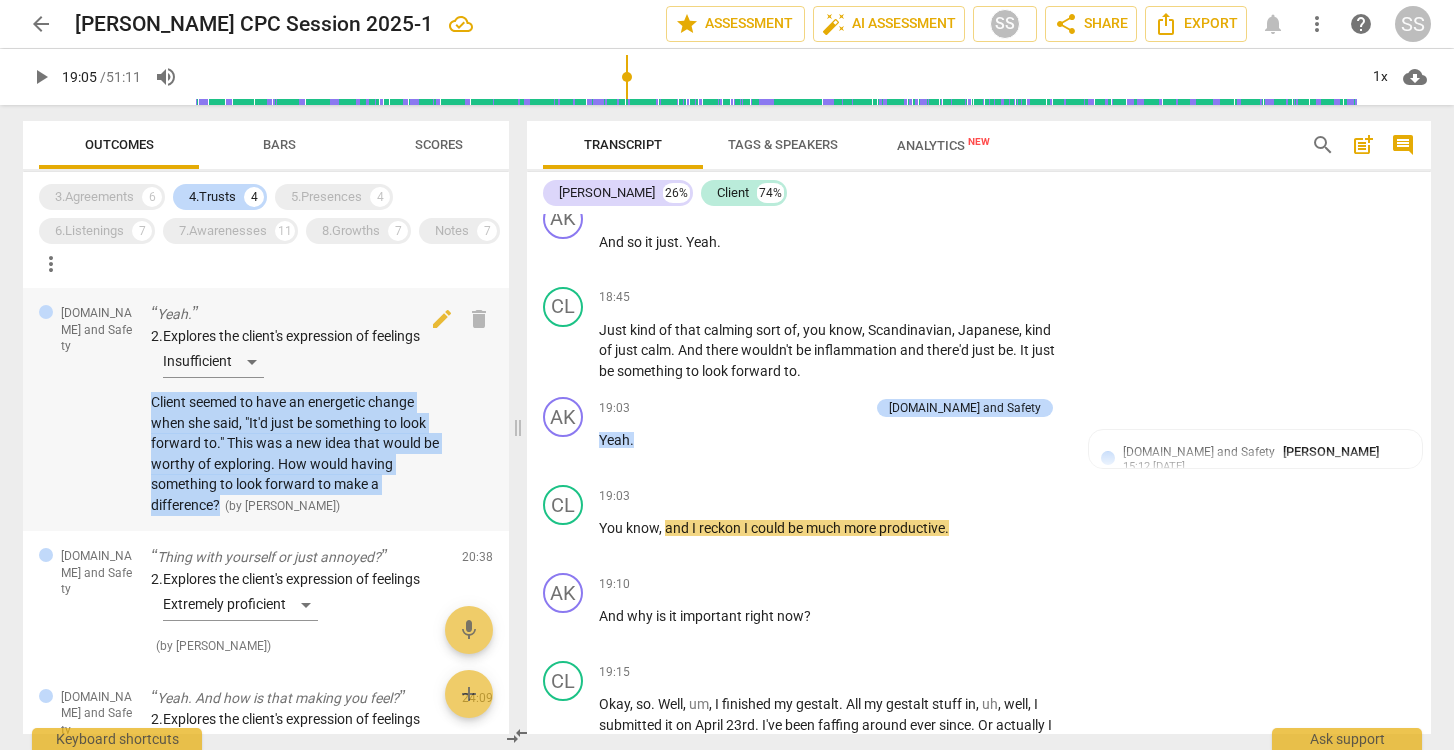copy on "Client seemed to have an energetic change when she said, "It'd just be something to look forward to." This was a new idea that would be worthy of exploring. How would having something to look forward to make a difference?" 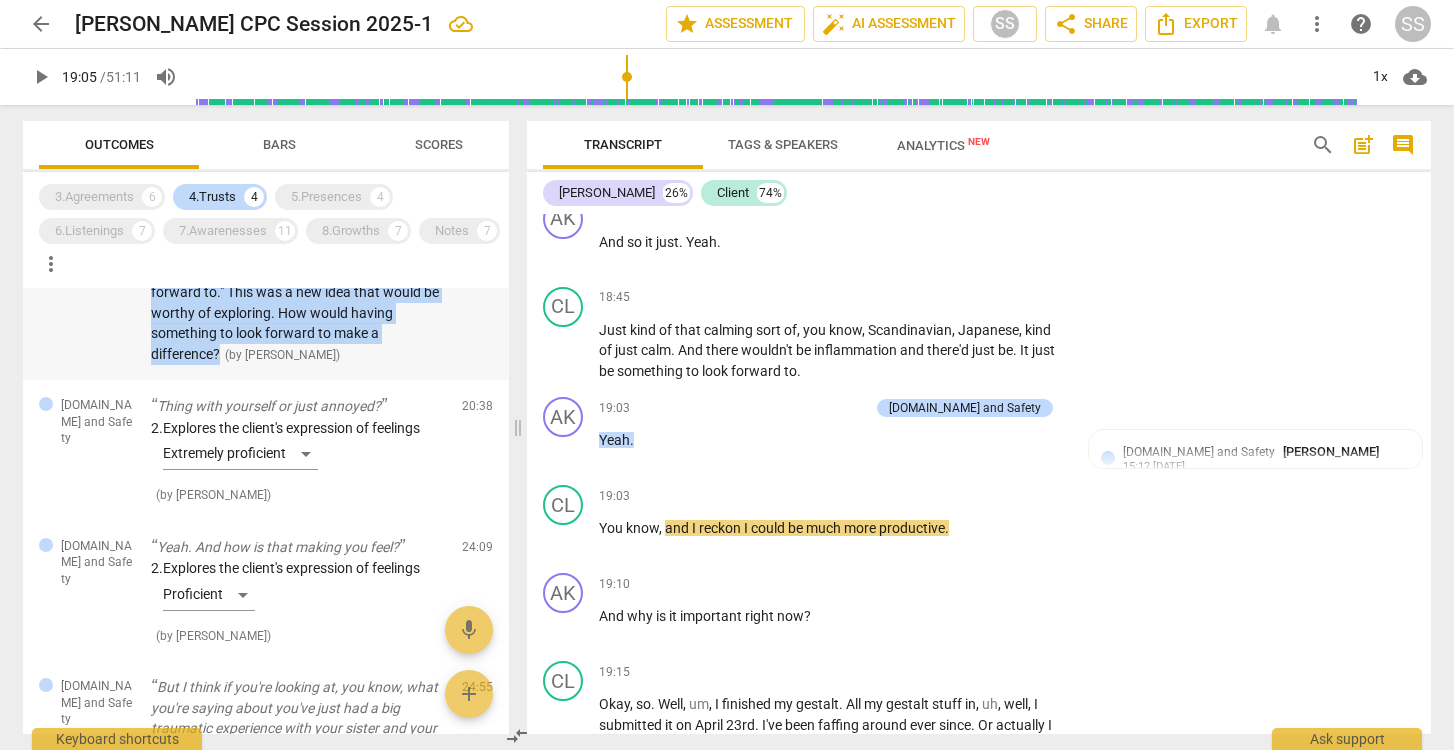 scroll, scrollTop: 167, scrollLeft: 0, axis: vertical 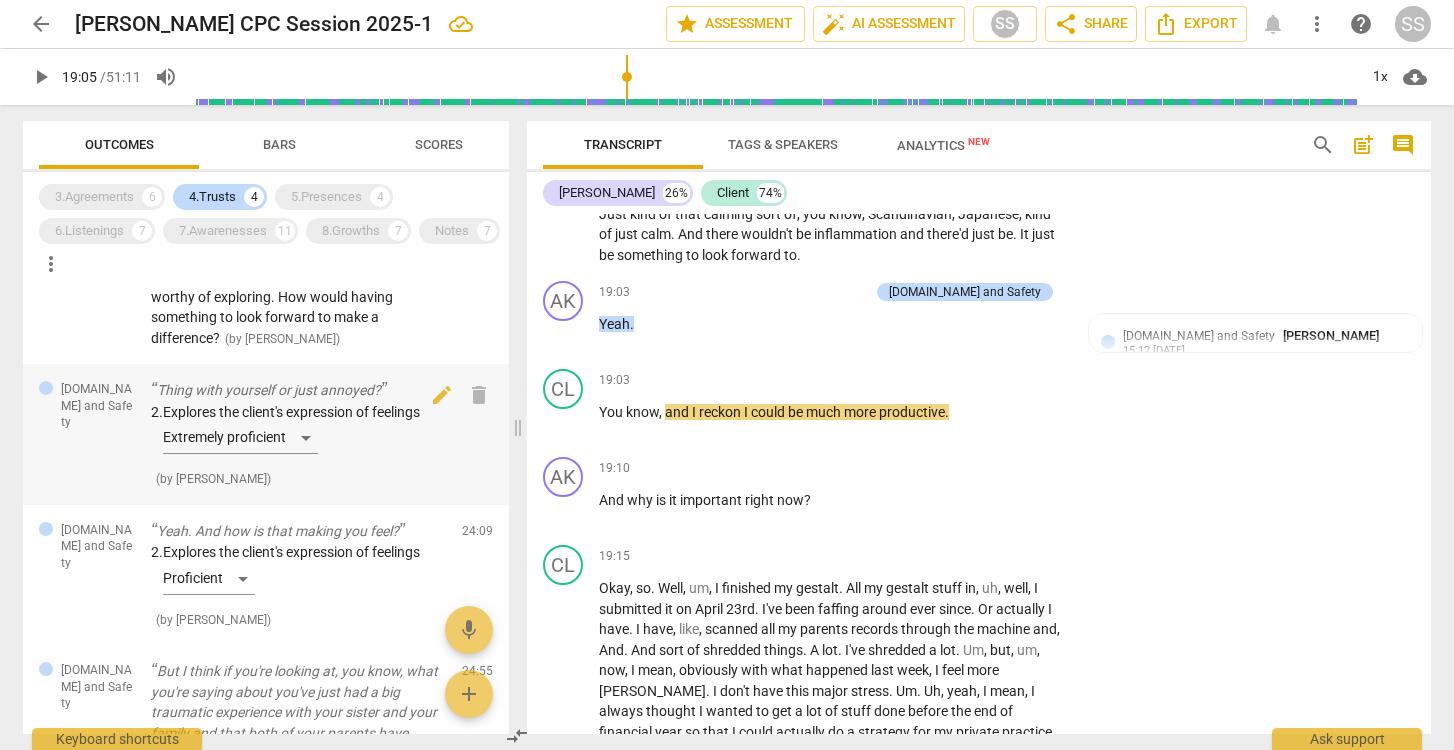 click on "Thing with yourself or just annoyed?" at bounding box center (298, 390) 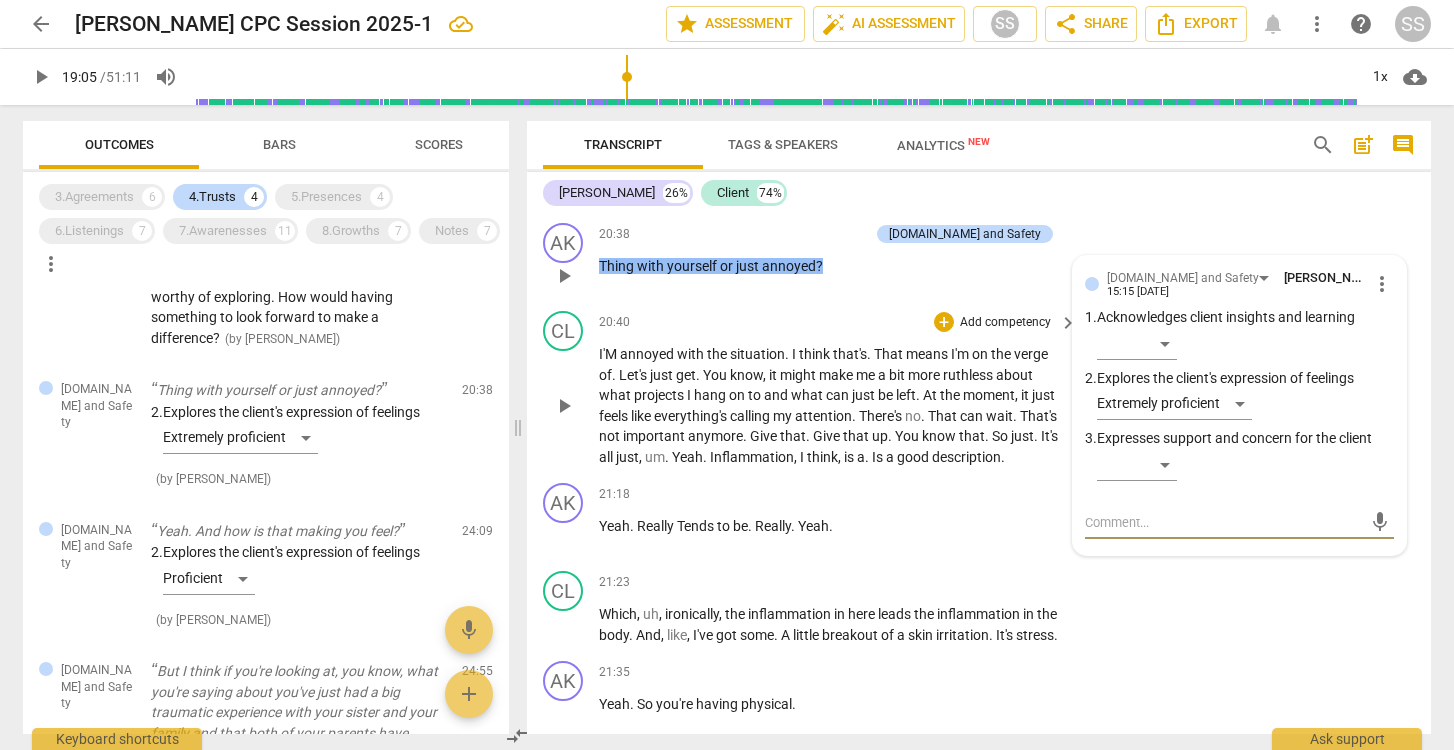 scroll, scrollTop: 9731, scrollLeft: 0, axis: vertical 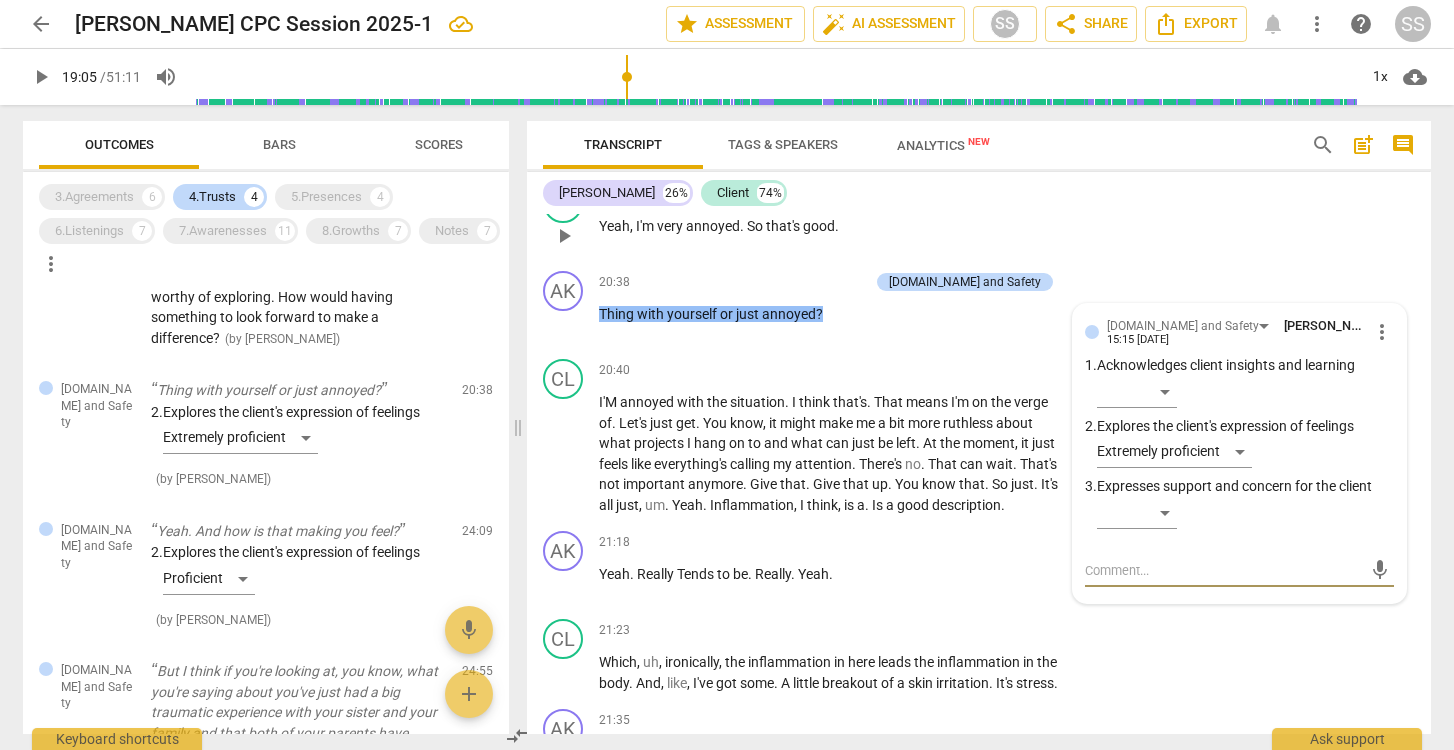 click on "play_arrow" at bounding box center (564, 236) 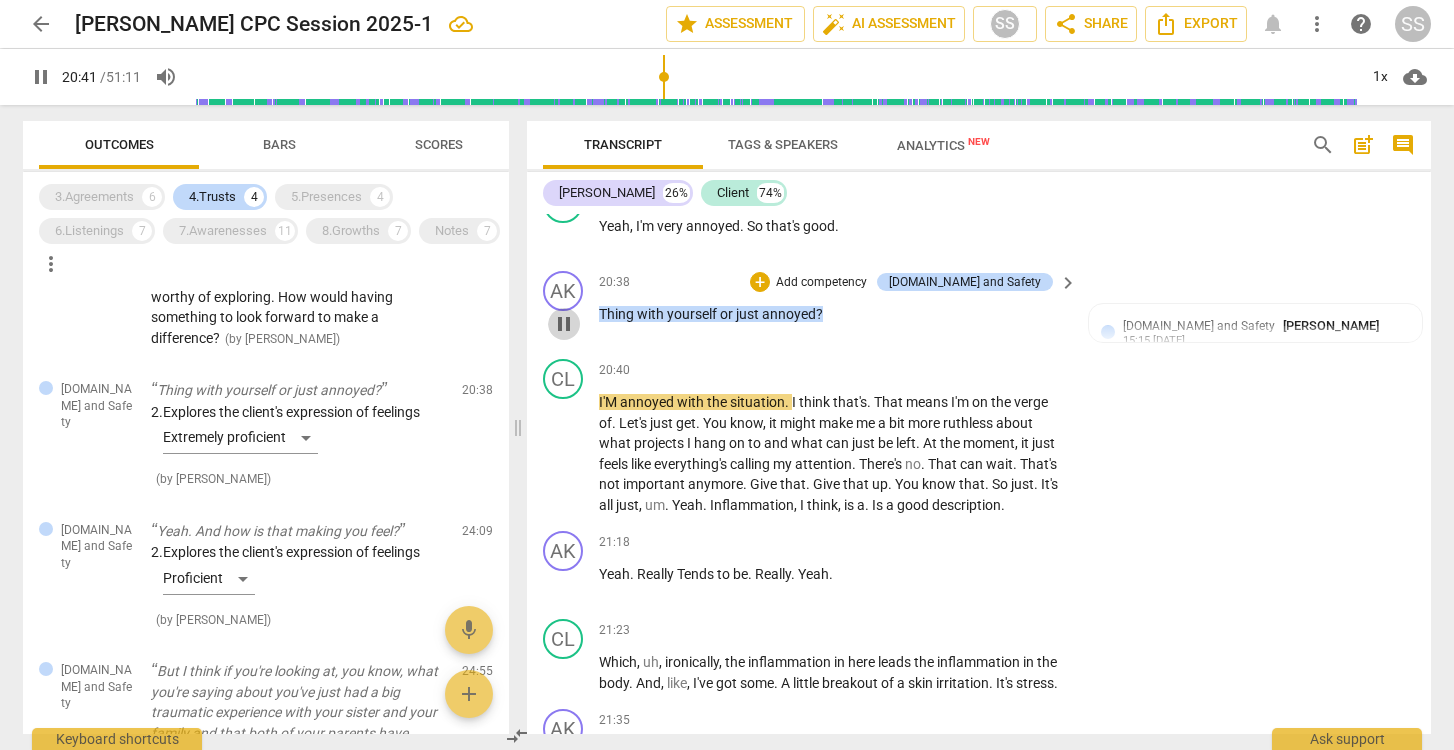 click on "pause" at bounding box center (564, 324) 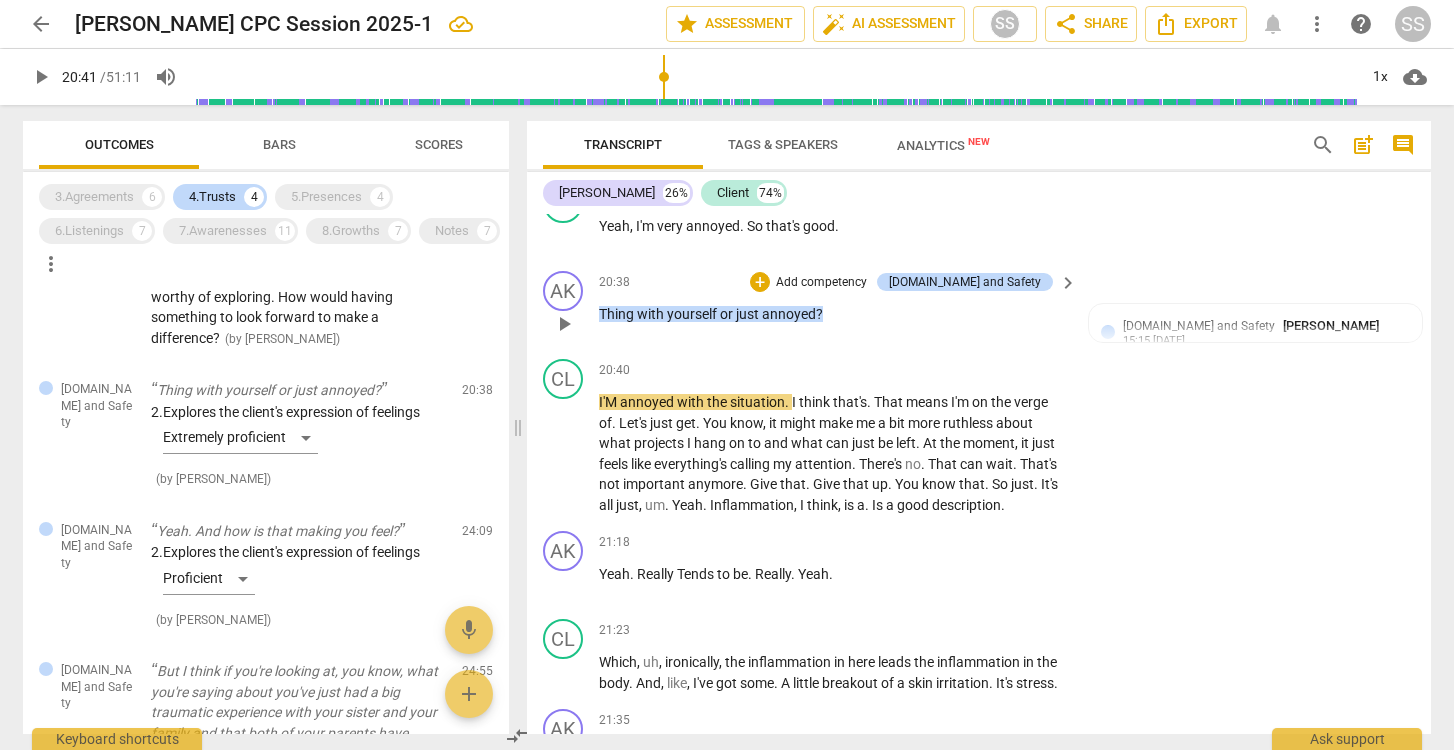 click on "with" at bounding box center [652, 314] 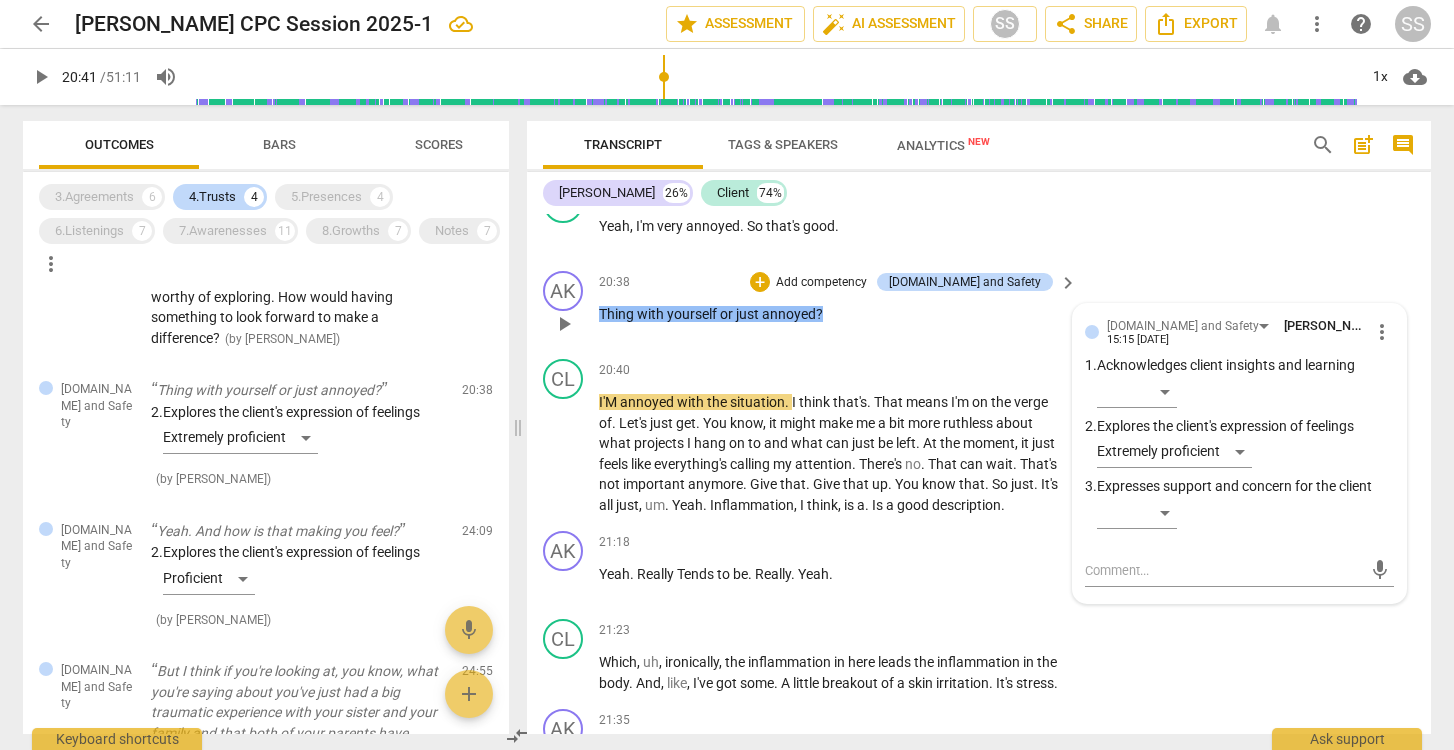 click on "Thing" at bounding box center (618, 314) 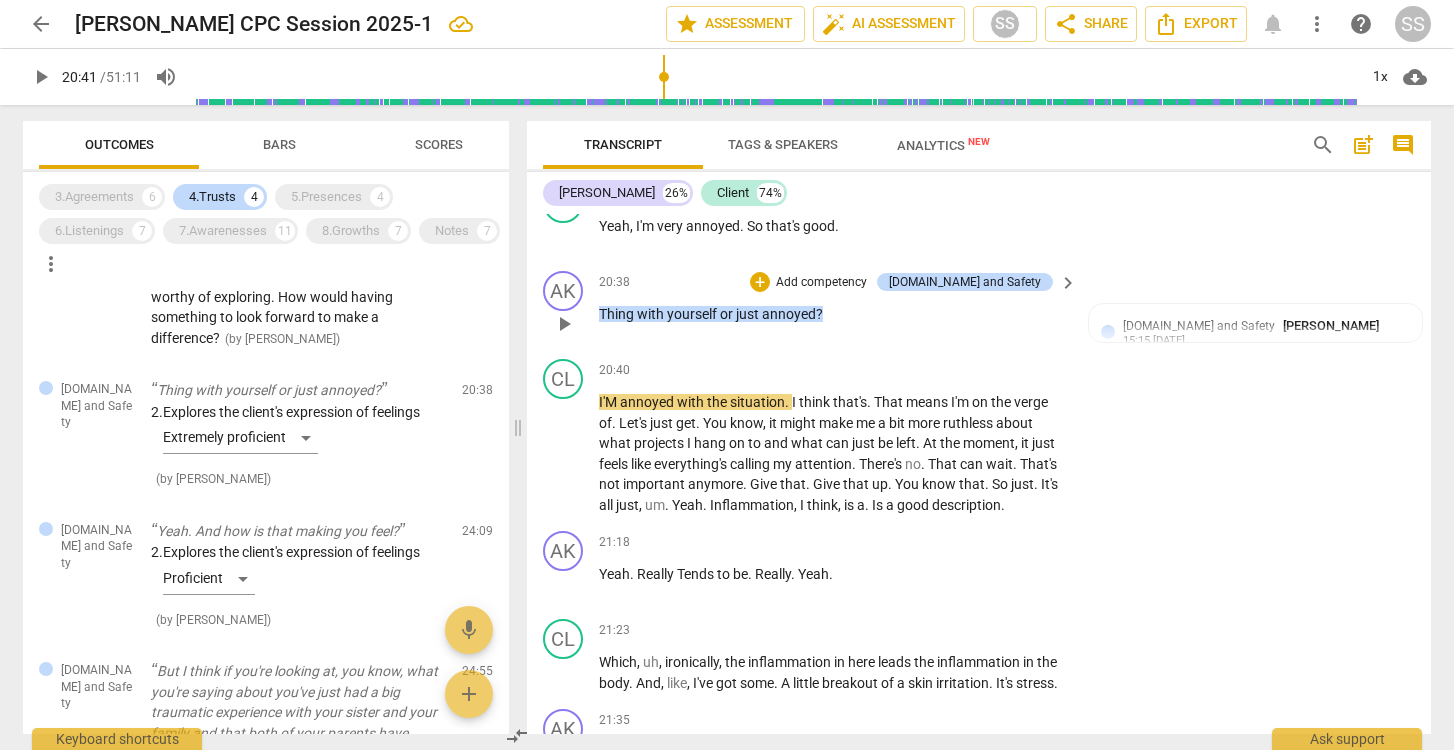 type 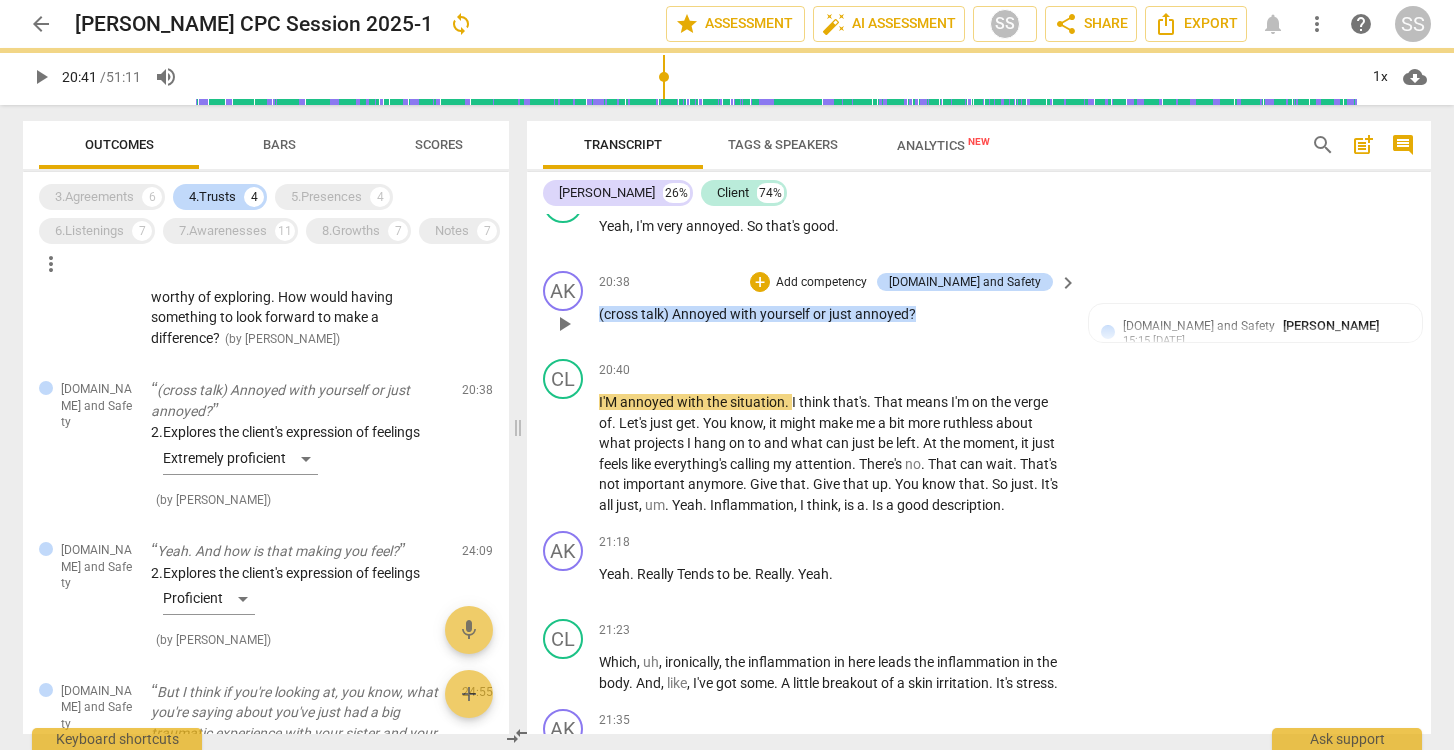 click on "AK play_arrow pause 20:38 + Add competency [DOMAIN_NAME] and Safety keyboard_arrow_right (cross   talk)   Annoyed   with   yourself   or   just   annoyed ? [DOMAIN_NAME] and Safety [PERSON_NAME] 15:15 [DATE] 2.  Explores the client's expression of feelings Extremely proficient" at bounding box center [979, 307] 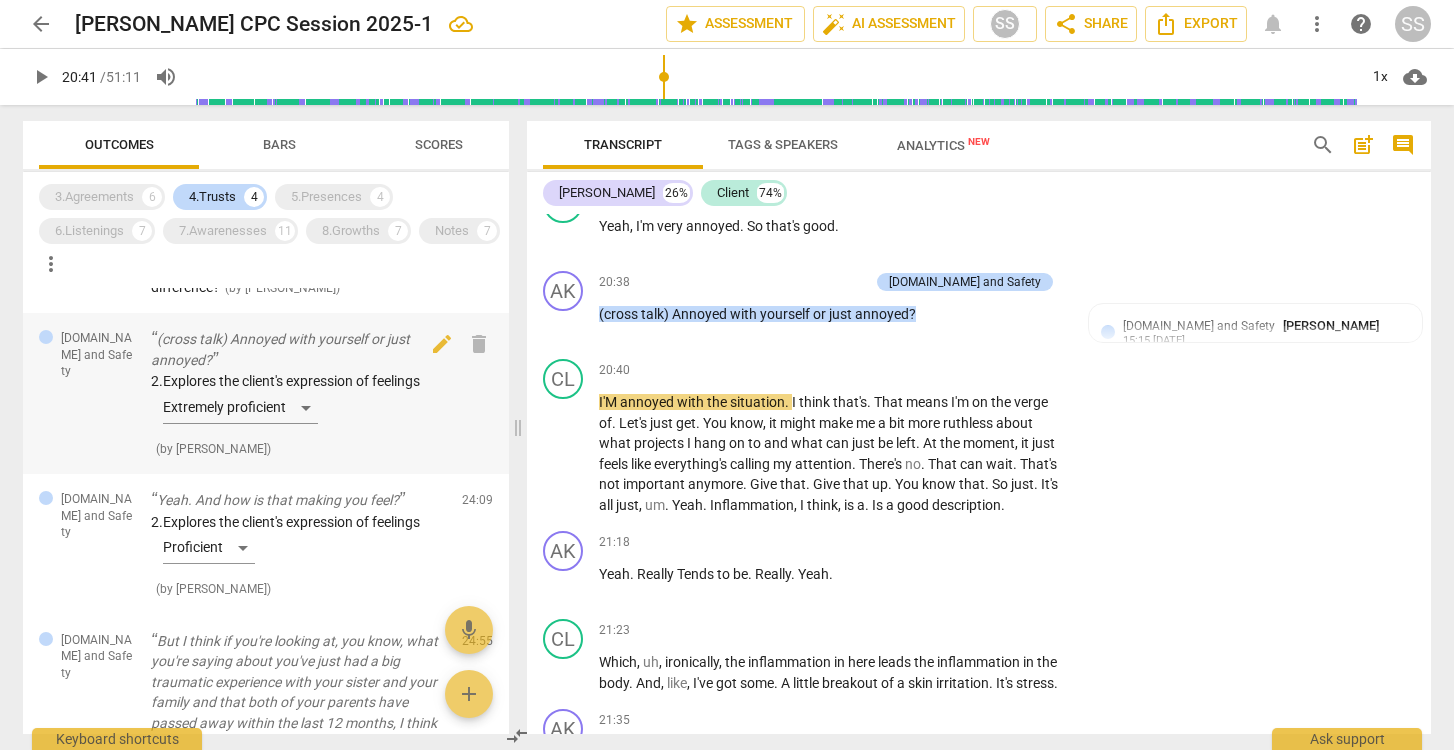 scroll, scrollTop: 234, scrollLeft: 0, axis: vertical 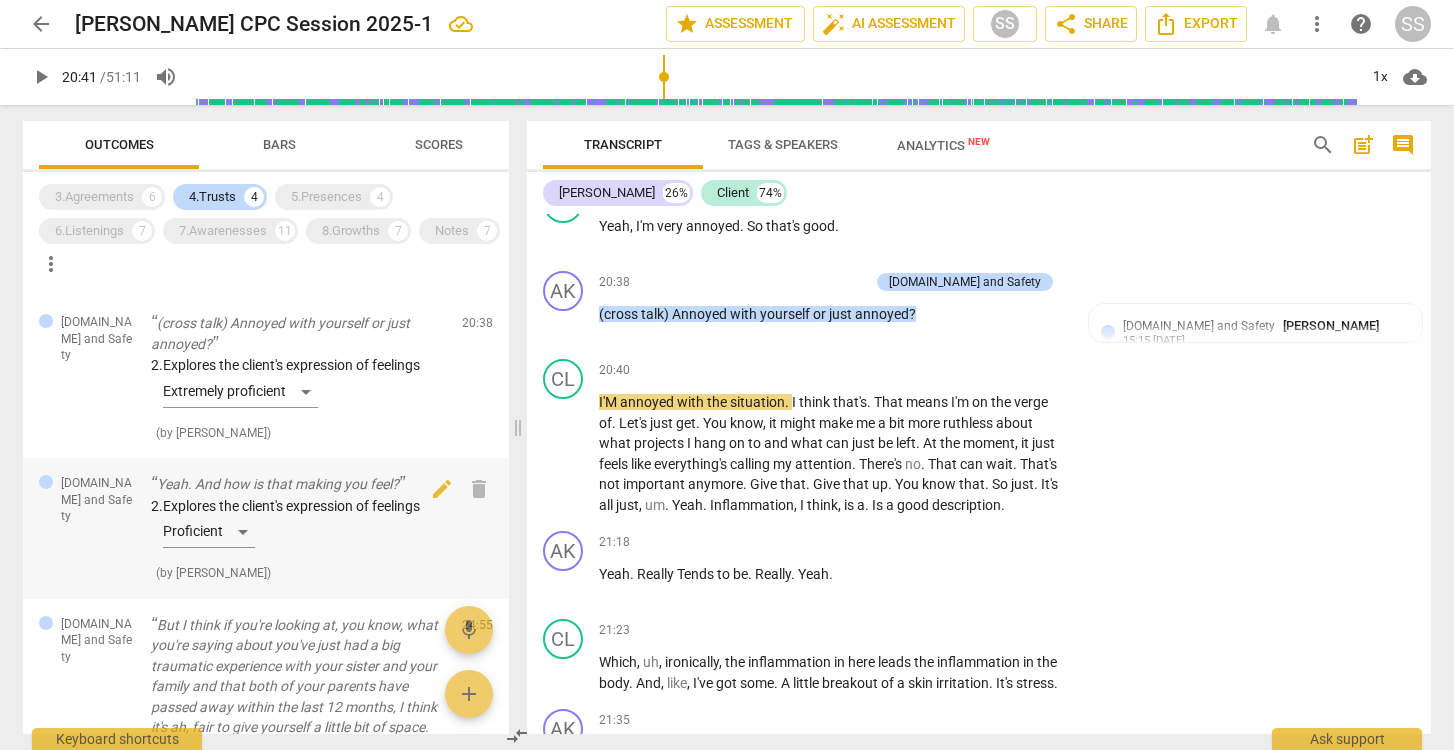 click on "Yeah. And how is that making you feel?" at bounding box center (298, 484) 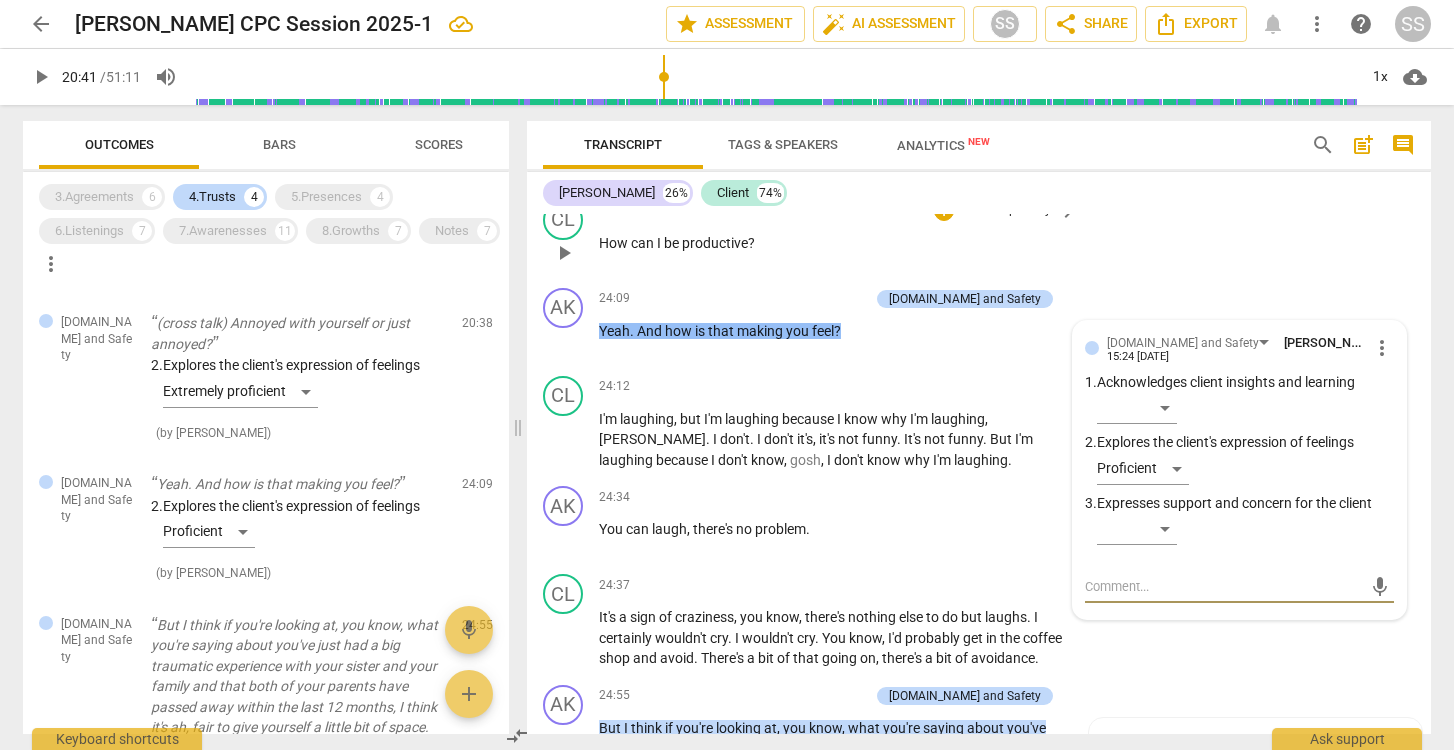 scroll, scrollTop: 12387, scrollLeft: 0, axis: vertical 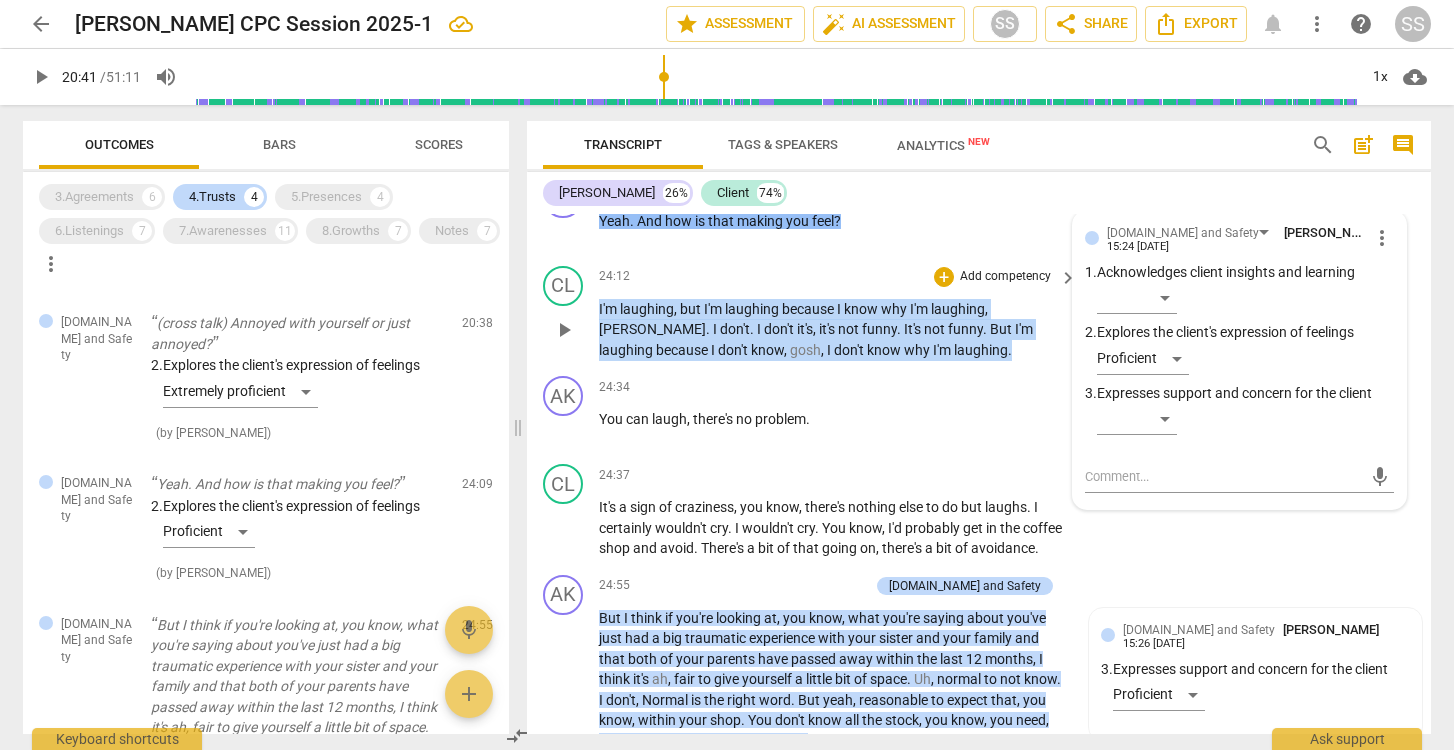 drag, startPoint x: 894, startPoint y: 415, endPoint x: 594, endPoint y: 372, distance: 303.066 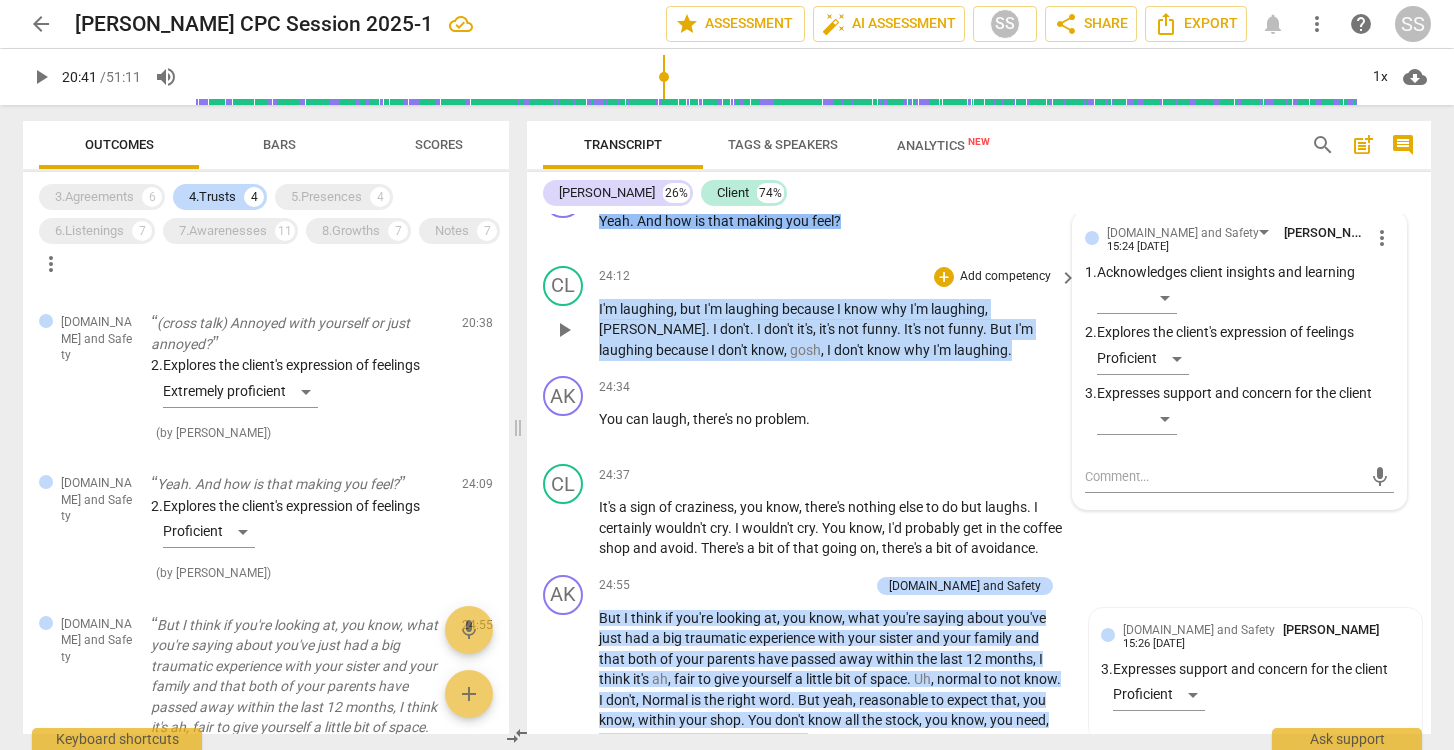 click on "CL play_arrow pause 24:12 + Add competency keyboard_arrow_right I'm   laughing ,   but   I'm   laughing   because   I   know   why   I'm   laughing ,   [PERSON_NAME] .   I   don't .   I   don't   it's ,   it's   not   funny .   It's   not   funny .   But   I'm   laughing   because   I   don't   know ,   gosh ,   I   don't   know   why   I'm   laughing ." at bounding box center [979, 313] 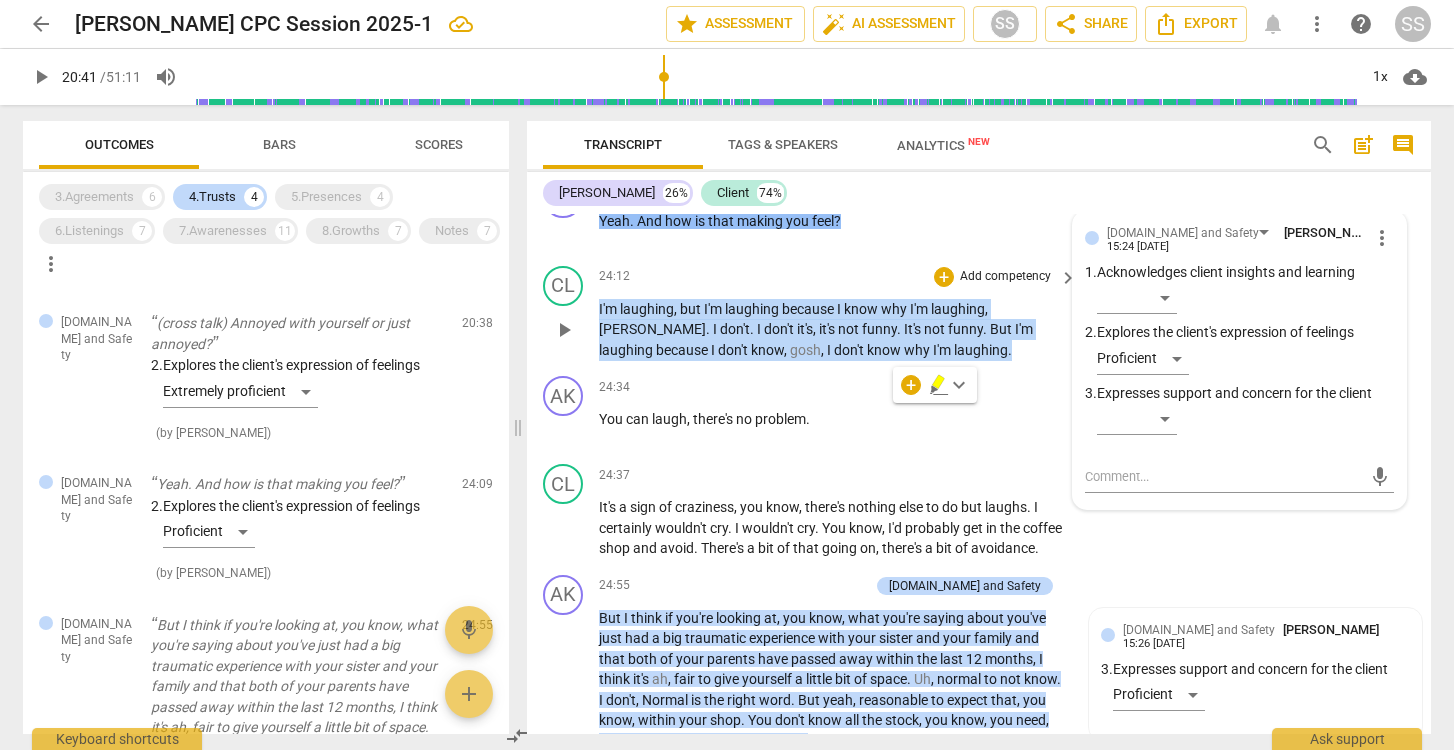 copy on "I'm   laughing ,   but   I'm   laughing   because   I   know   why   I'm   laughing ,   [PERSON_NAME] .   I   don't .   I   don't   it's ,   it's   not   funny .   It's   not   funny .   But   I'm   laughing   because   I   don't   know ,   gosh ,   I   don't   know   why   I'm   laughing ." 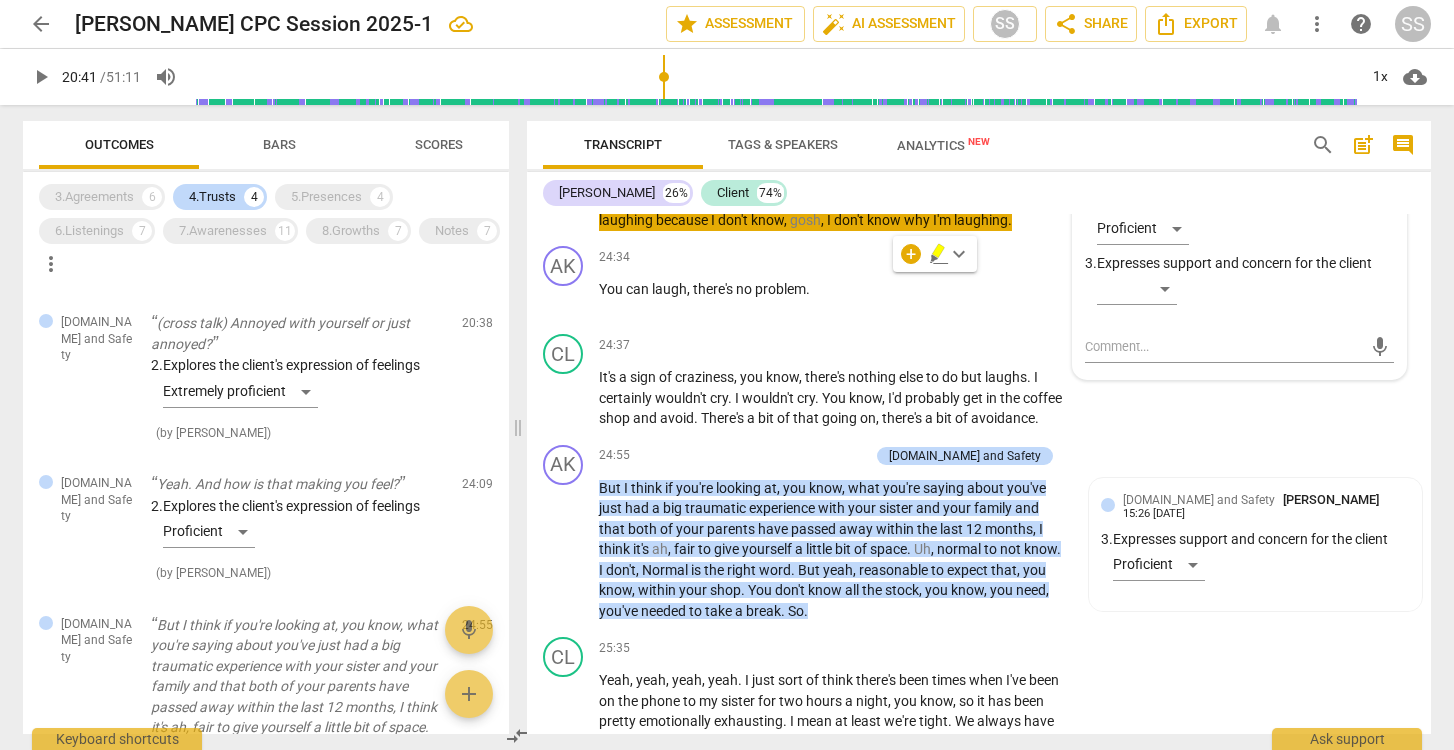 scroll, scrollTop: 12621, scrollLeft: 0, axis: vertical 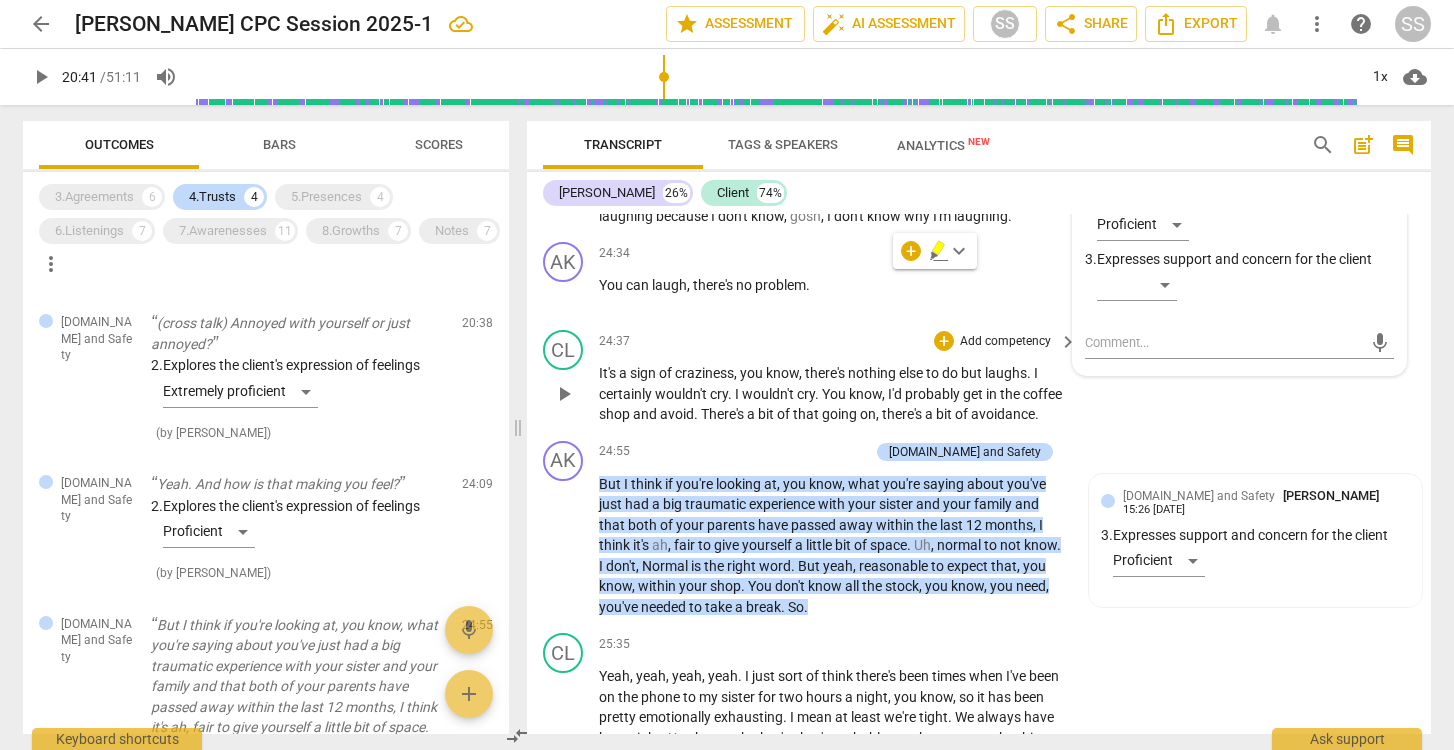 click on "CL play_arrow pause 24:37 + Add competency keyboard_arrow_right It's   a   sign   of   [MEDICAL_DATA] ,   you   know ,   there's   nothing   else   to   do   but   laughs .   I   certainly   wouldn't   cry .   I   wouldn't   cry .   You   know ,   I'd   probably   get   in   the   coffee   shop   and   avoid .   There's   a   bit   of   that   going   on ,   there's   a   bit   of   avoidance ." at bounding box center [979, 377] 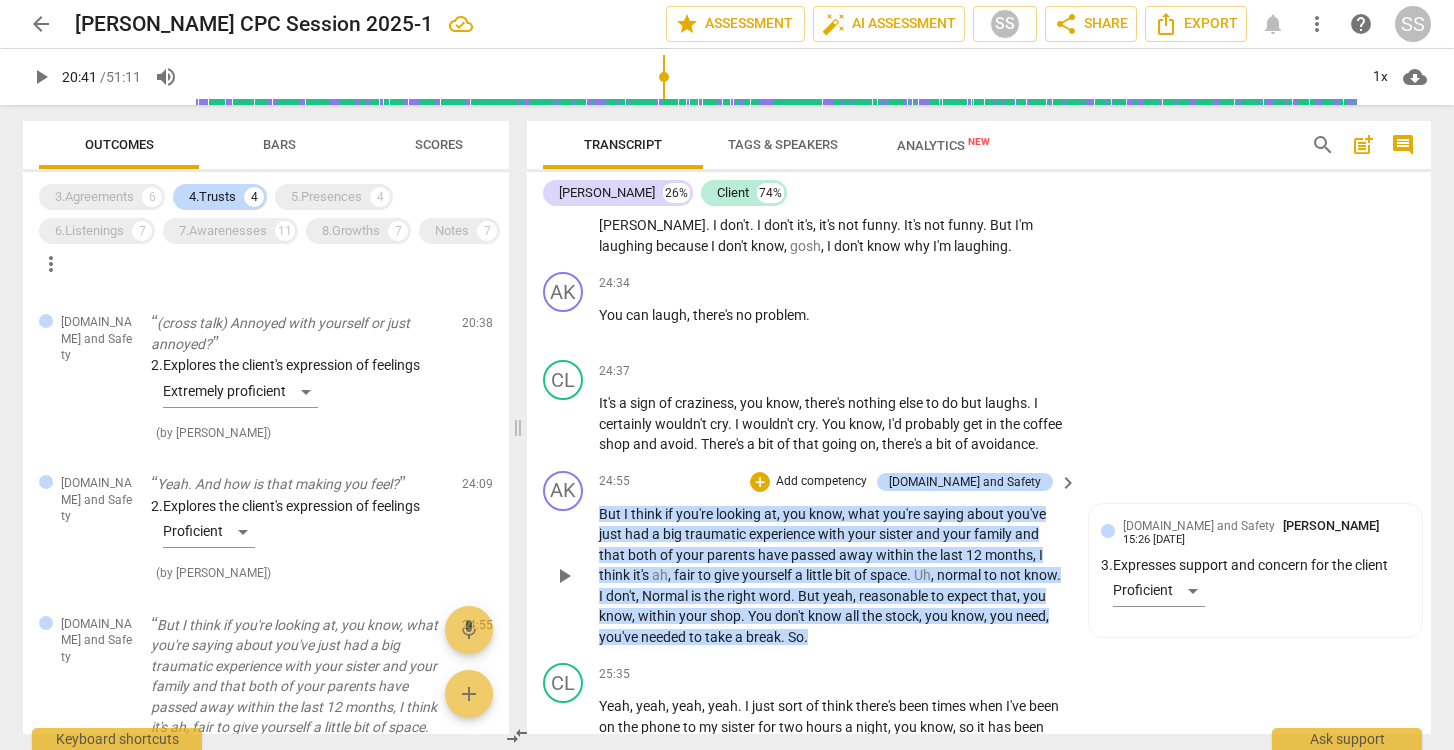scroll, scrollTop: 12565, scrollLeft: 0, axis: vertical 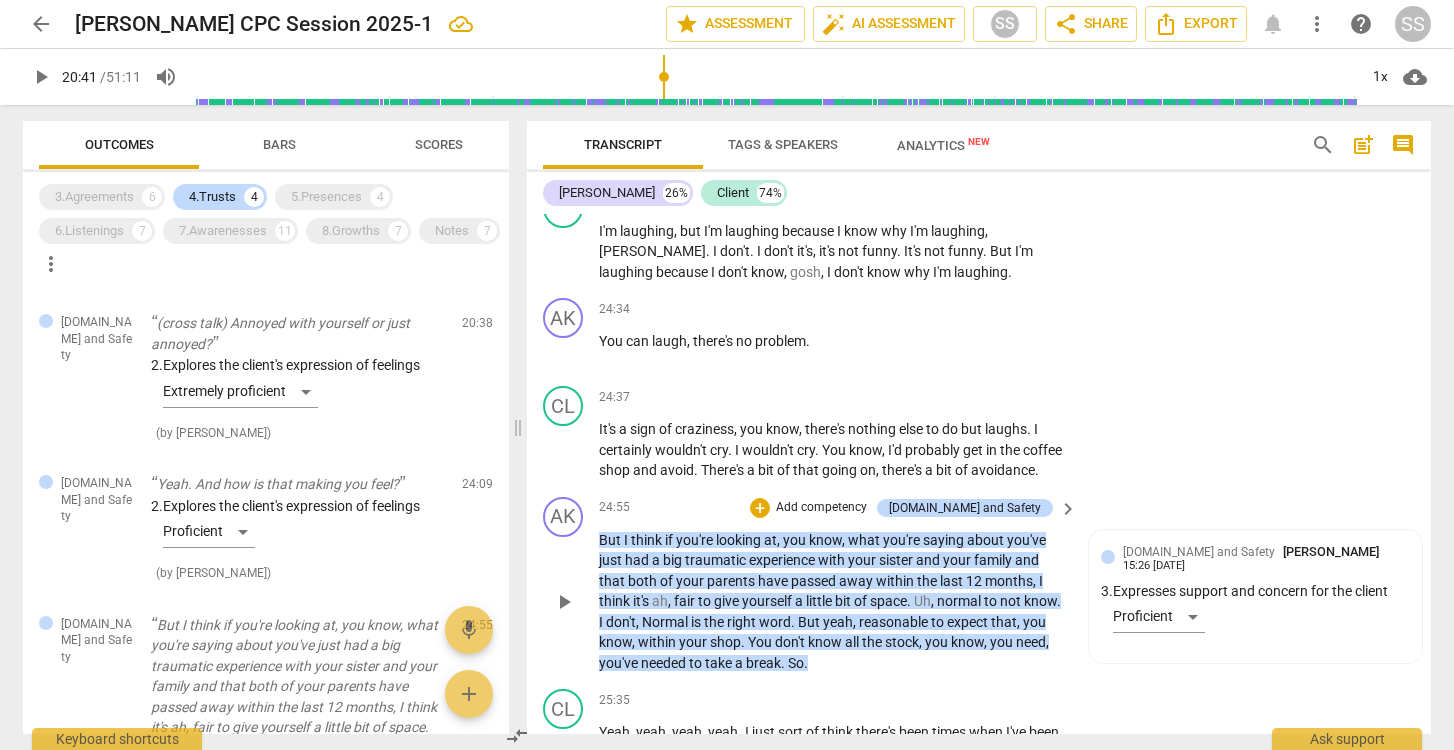 click on "24:34 + Add competency keyboard_arrow_right" at bounding box center (839, 309) 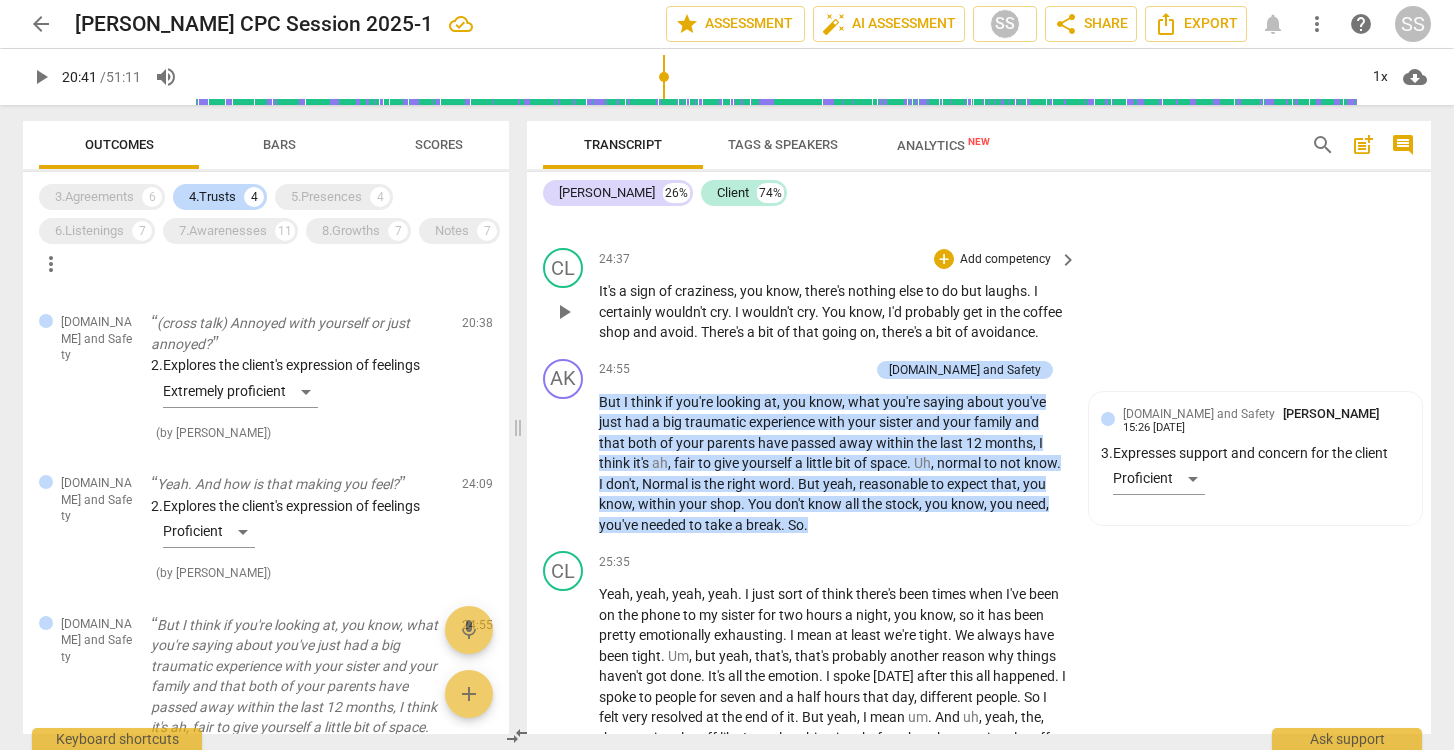 scroll, scrollTop: 12732, scrollLeft: 0, axis: vertical 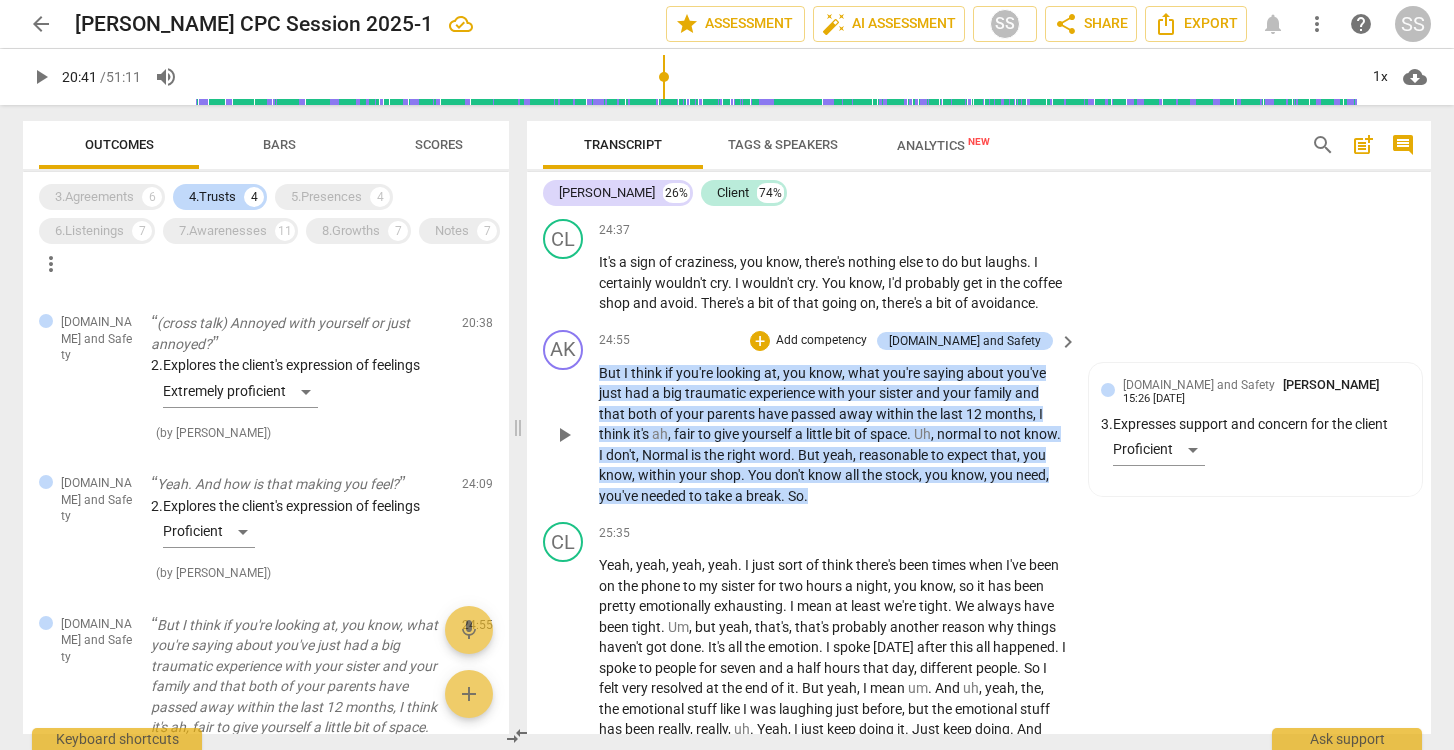 click on "But   I   think   if   you're   looking   at ,   you   know ,   what   you're   saying   about   you've   just   had   a   big   traumatic   experience   with   your   sister   and   your   family   and   that   both   of   your   parents   have   passed   away   within   the   last   12   months ,   I   think   it's   ah ,   fair   to   give   yourself   a   little   bit   of   space .   Uh ,   normal   to   not   know .   I   don't ,   Normal   is   the   right   word .   But   yeah ,   reasonable   to   expect   that ,   you   know ,   within   your   shop .   You   don't   know   all   the   stock ,   you   know ,   you   need ,   you've   needed   to   take   a   break .   So ." at bounding box center [833, 435] 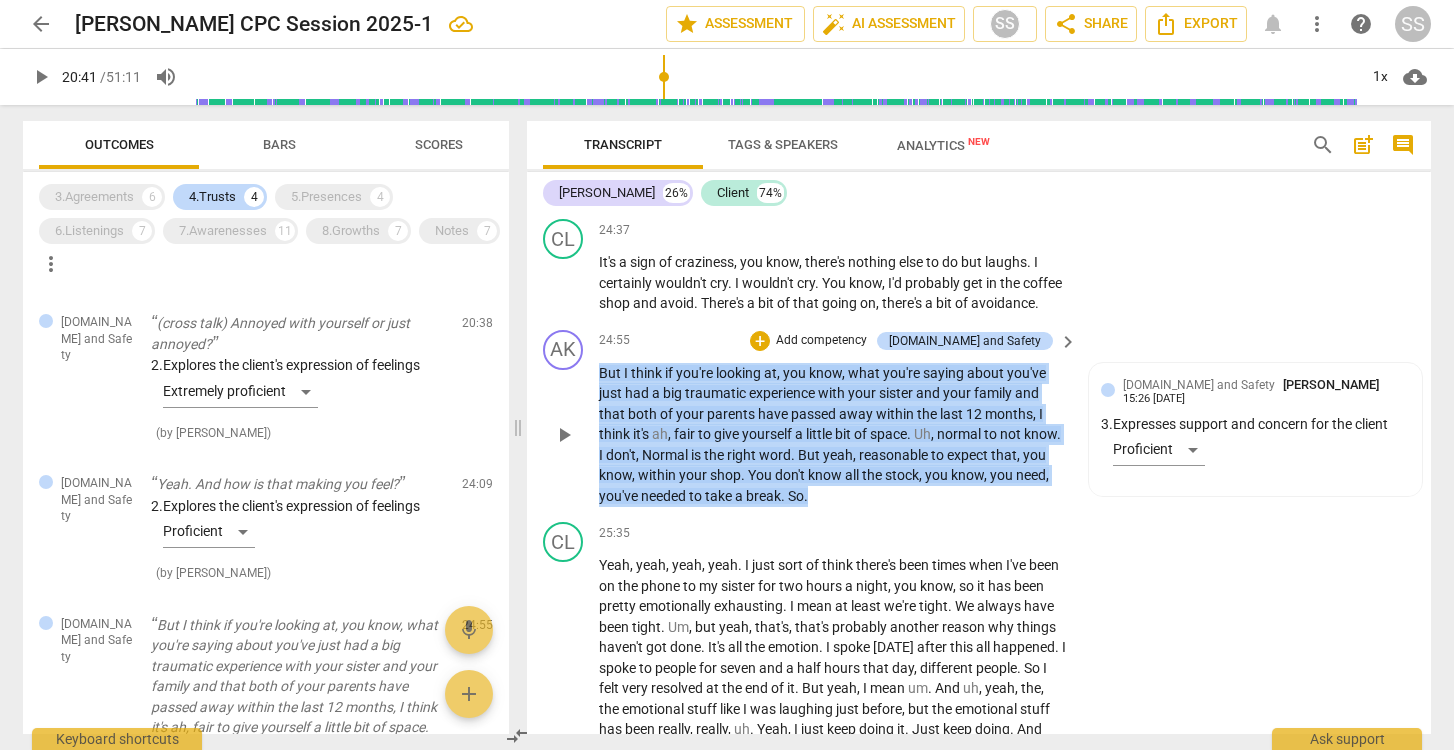 drag, startPoint x: 844, startPoint y: 573, endPoint x: 602, endPoint y: 457, distance: 268.36542 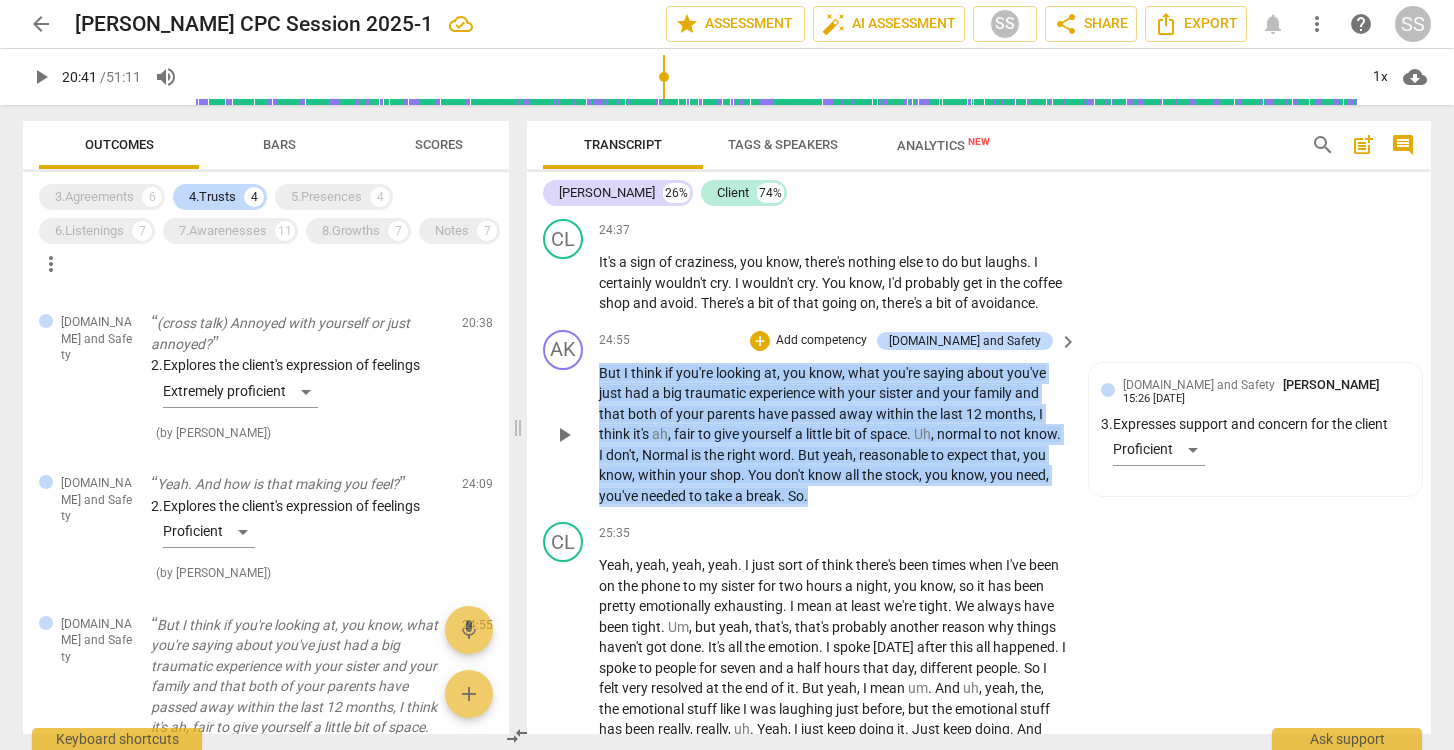 click on "But   I   think   if   you're   looking   at ,   you   know ,   what   you're   saying   about   you've   just   had   a   big   traumatic   experience   with   your   sister   and   your   family   and   that   both   of   your   parents   have   passed   away   within   the   last   12   months ,   I   think   it's   ah ,   fair   to   give   yourself   a   little   bit   of   space .   Uh ,   normal   to   not   know .   I   don't ,   Normal   is   the   right   word .   But   yeah ,   reasonable   to   expect   that ,   you   know ,   within   your   shop .   You   don't   know   all   the   stock ,   you   know ,   you   need ,   you've   needed   to   take   a   break .   So ." at bounding box center [833, 435] 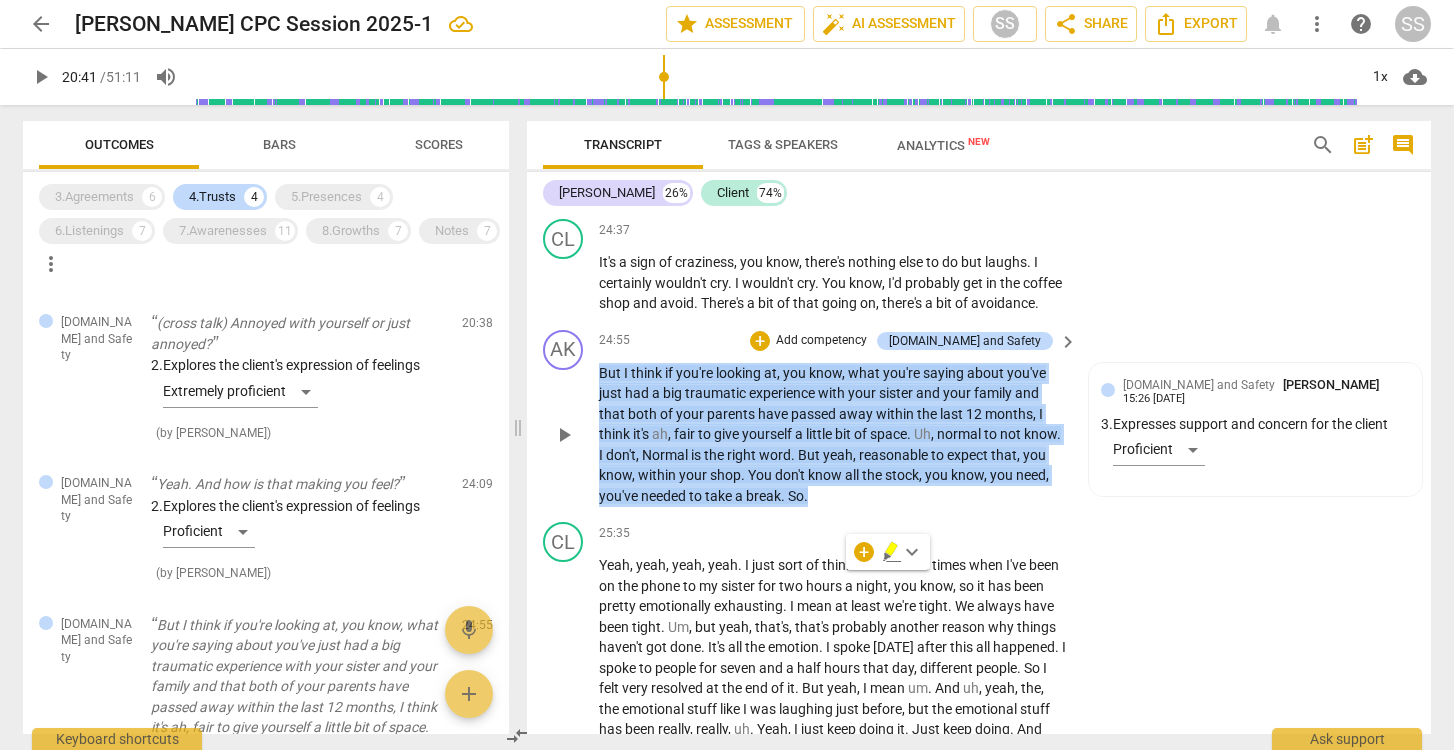 copy on "But   I   think   if   you're   looking   at ,   you   know ,   what   you're   saying   about   you've   just   had   a   big   traumatic   experience   with   your   sister   and   your   family   and   that   both   of   your   parents   have   passed   away   within   the   last   12   months ,   I   think   it's   ah ,   fair   to   give   yourself   a   little   bit   of   space .   Uh ,   normal   to   not   know .   I   don't ,   Normal   is   the   right   word .   But   yeah ,   reasonable   to   expect   that ,   you   know ,   within   your   shop .   You   don't   know   all   the   stock ,   you   know ,   you   need ,   you've   needed   to   take   a   break .   So ." 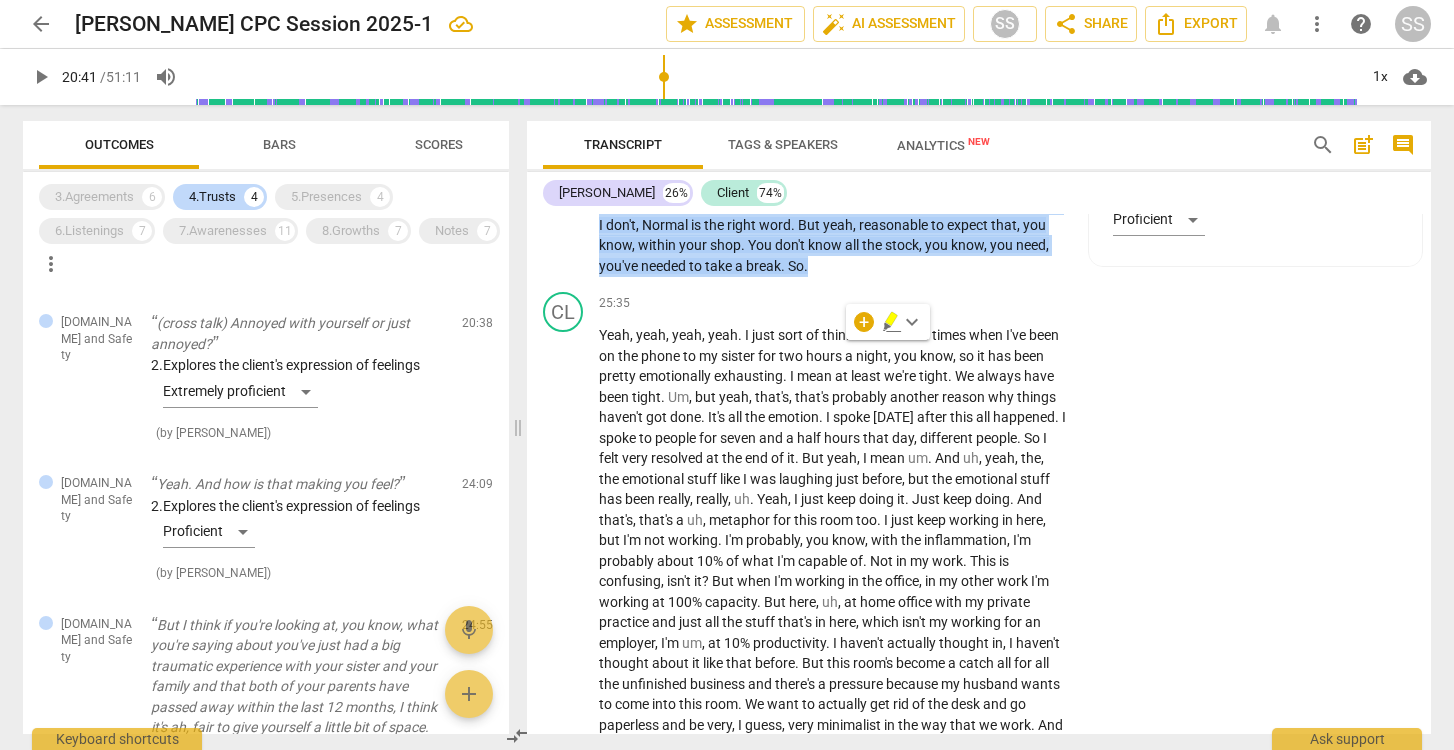 scroll, scrollTop: 12980, scrollLeft: 0, axis: vertical 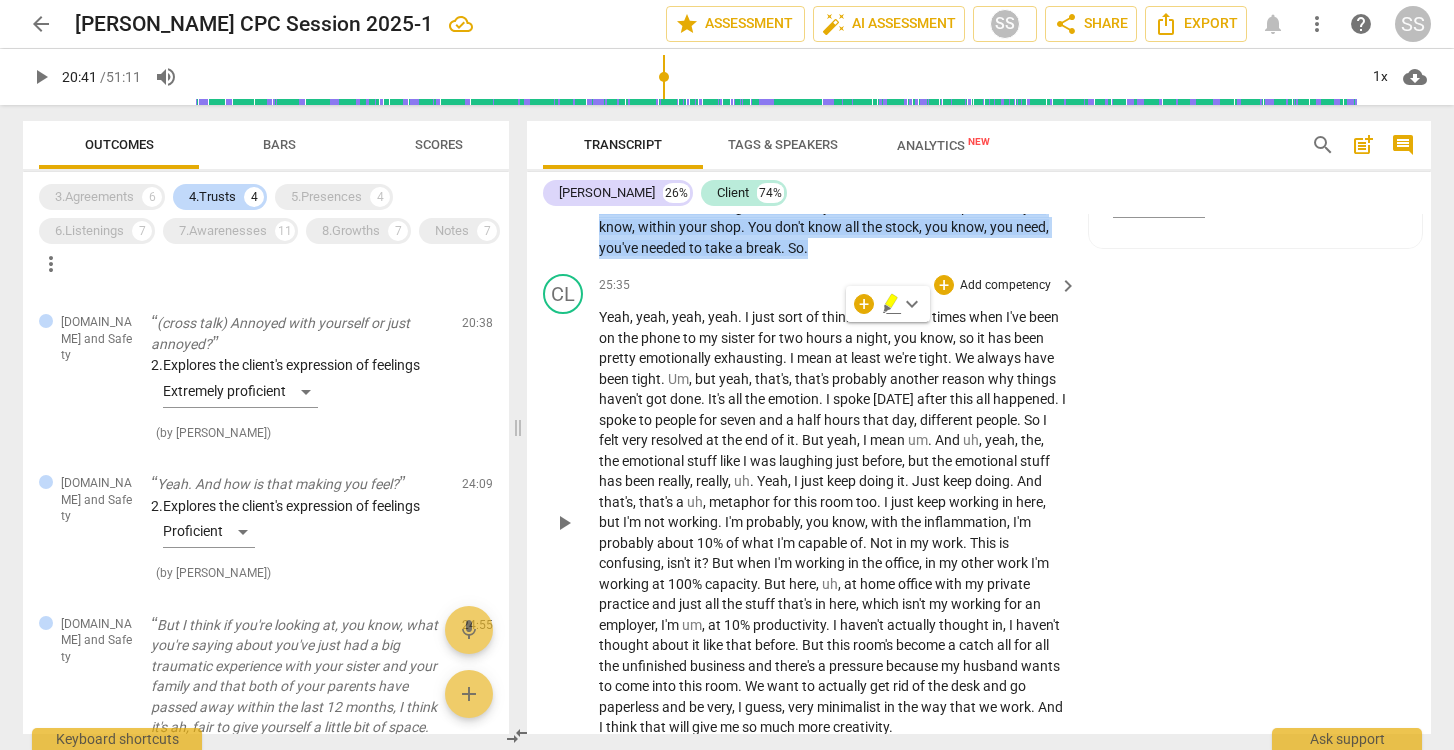 click on "25:35 + Add competency keyboard_arrow_right" at bounding box center (839, 285) 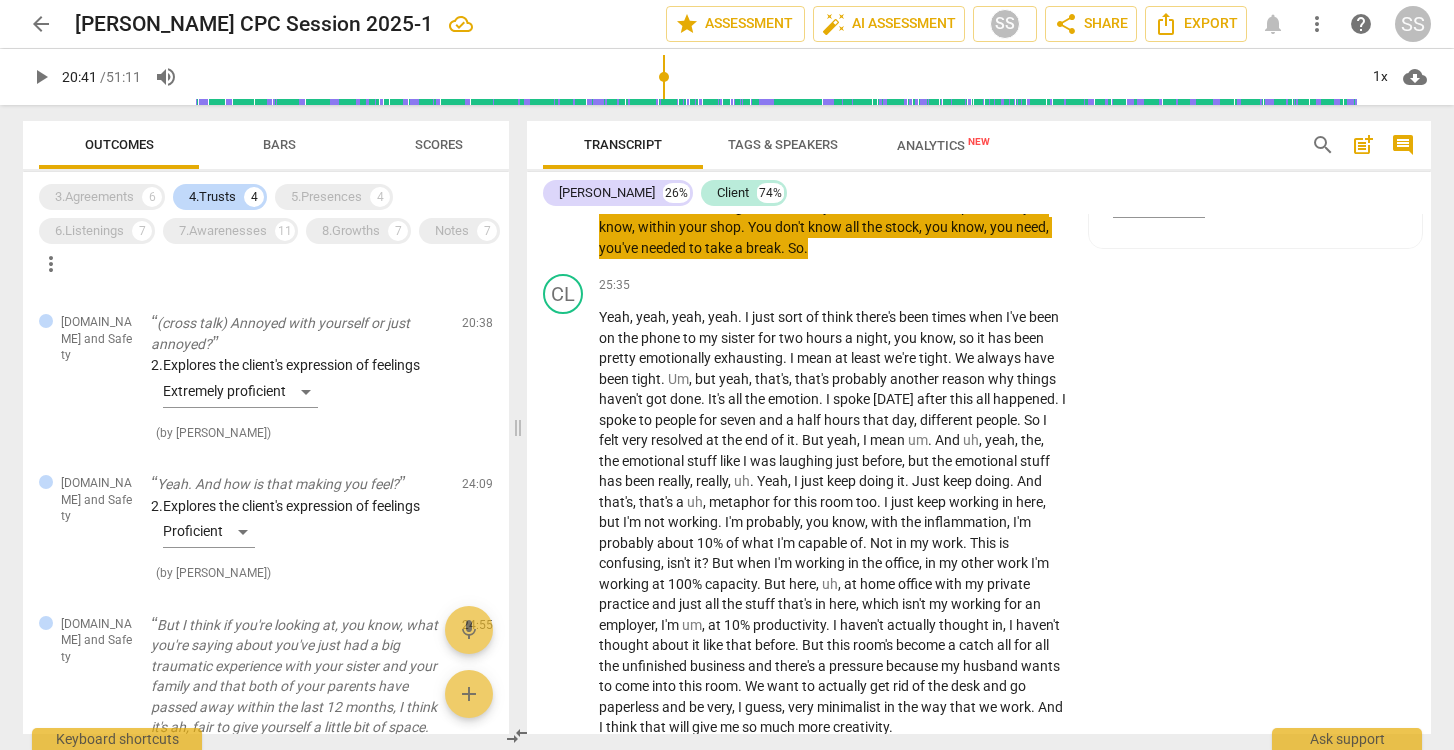 scroll, scrollTop: 12951, scrollLeft: 0, axis: vertical 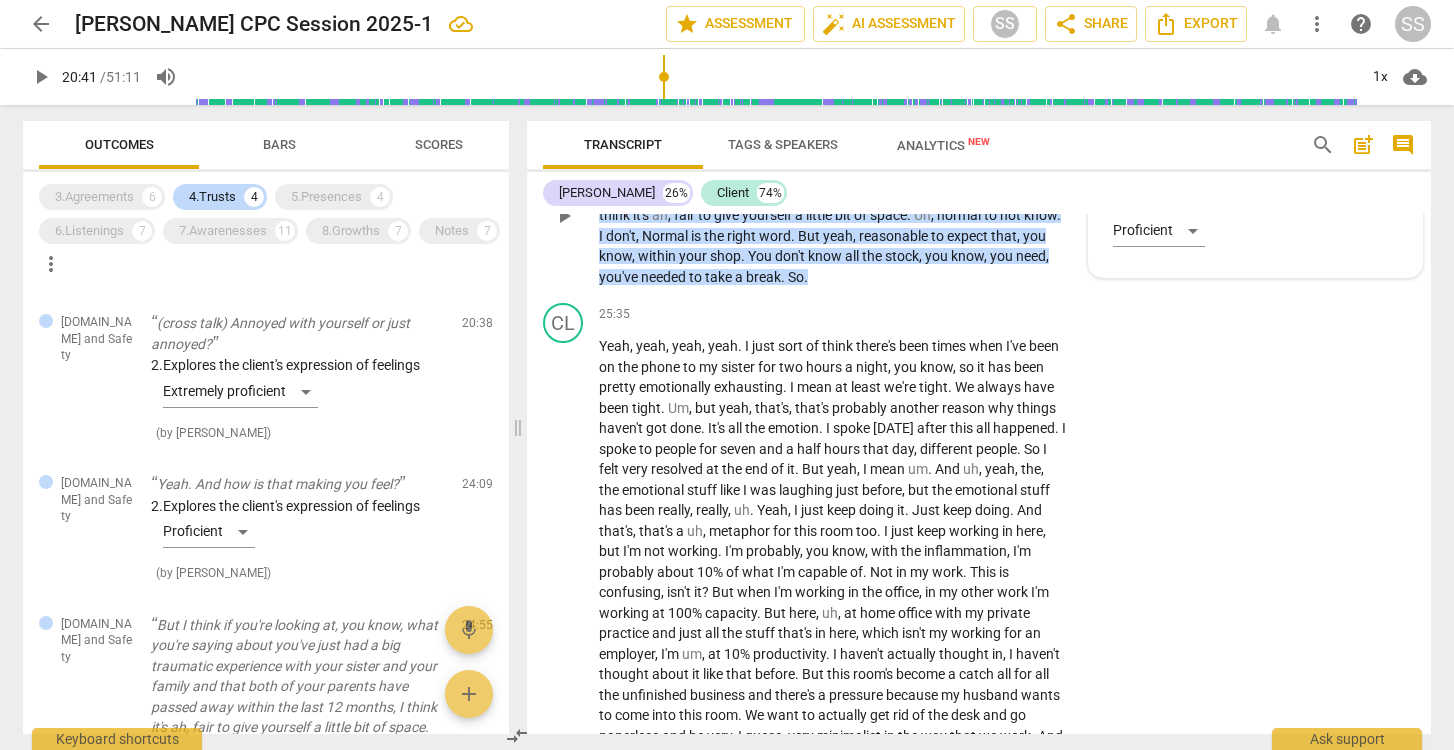 click on "[DOMAIN_NAME] and Safety [PERSON_NAME] 15:26 [DATE] 3.  Expresses support and concern for the client Proficient" at bounding box center [1255, 211] 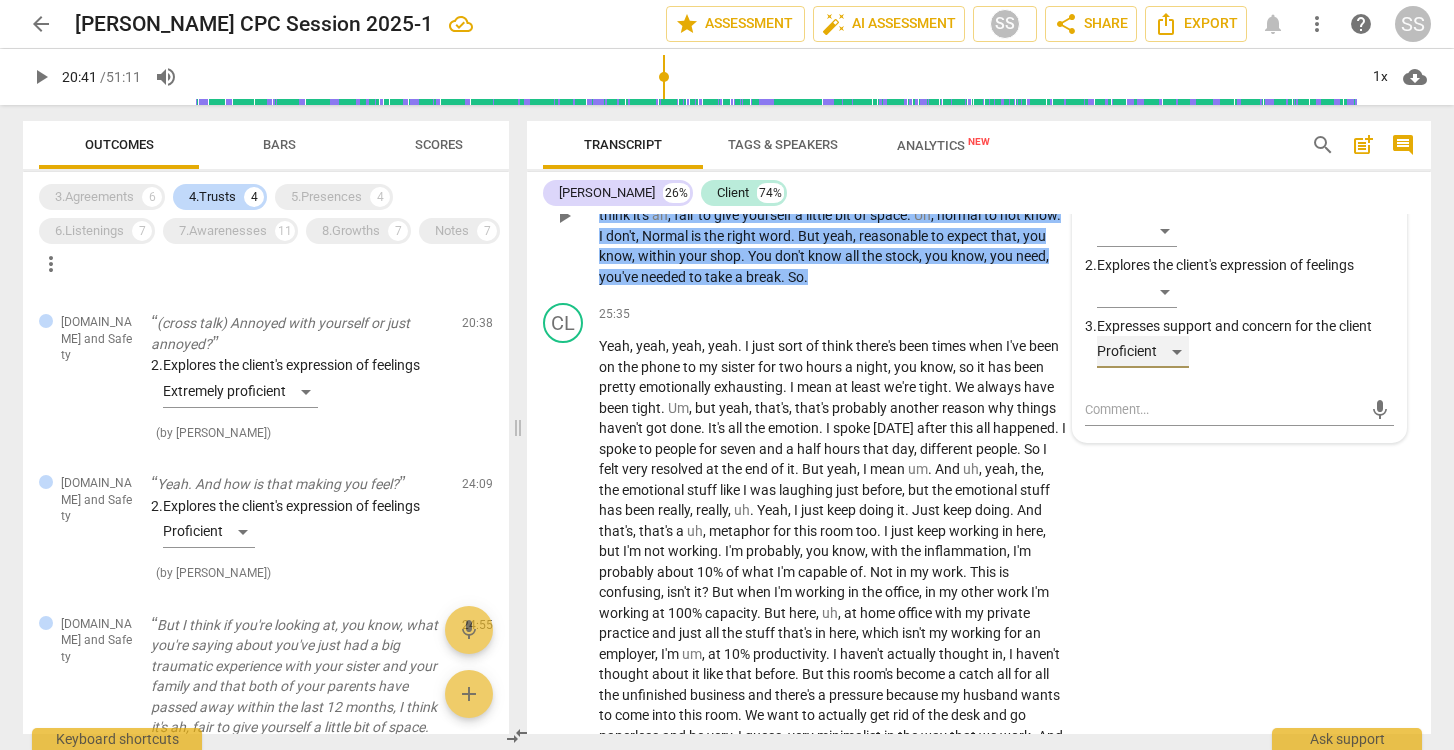 click on "Proficient" at bounding box center [1143, 352] 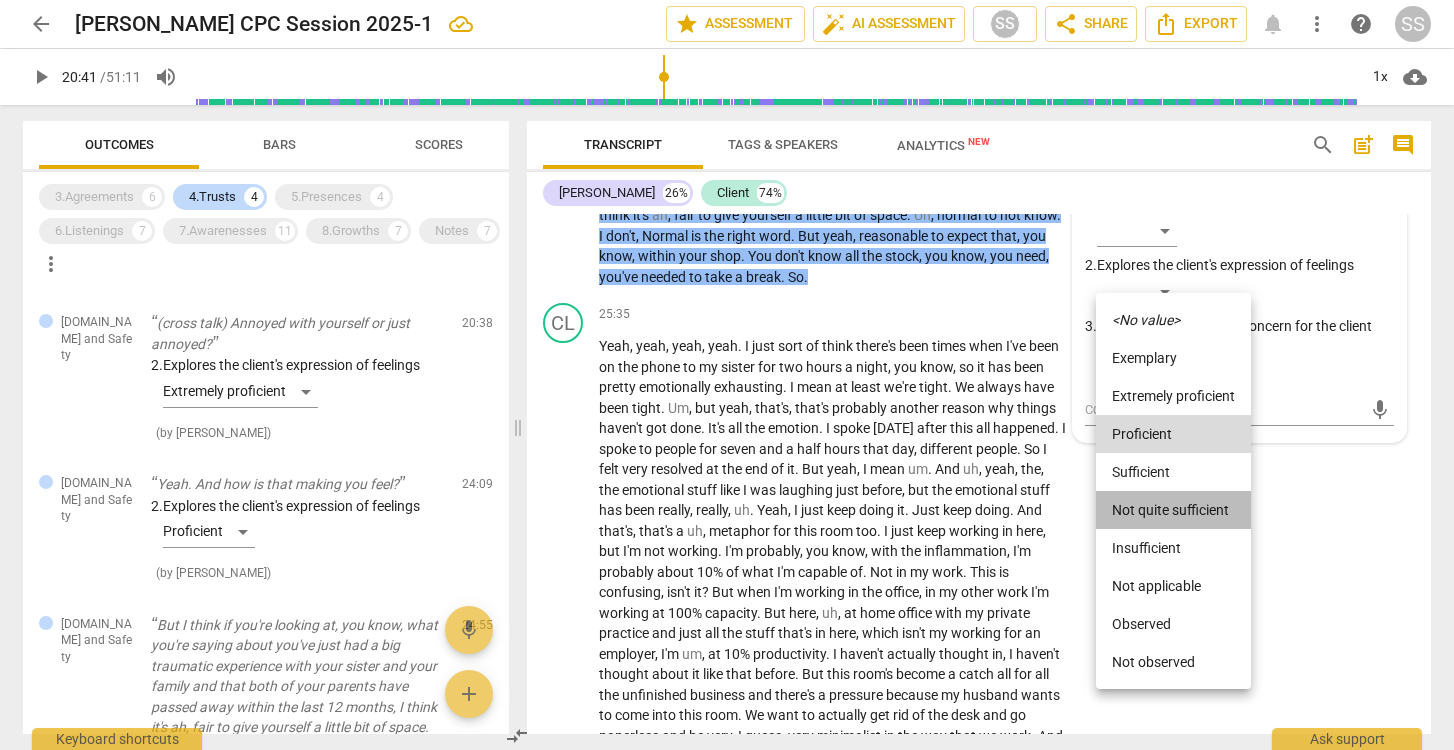 click on "Not quite sufficient" at bounding box center [1173, 510] 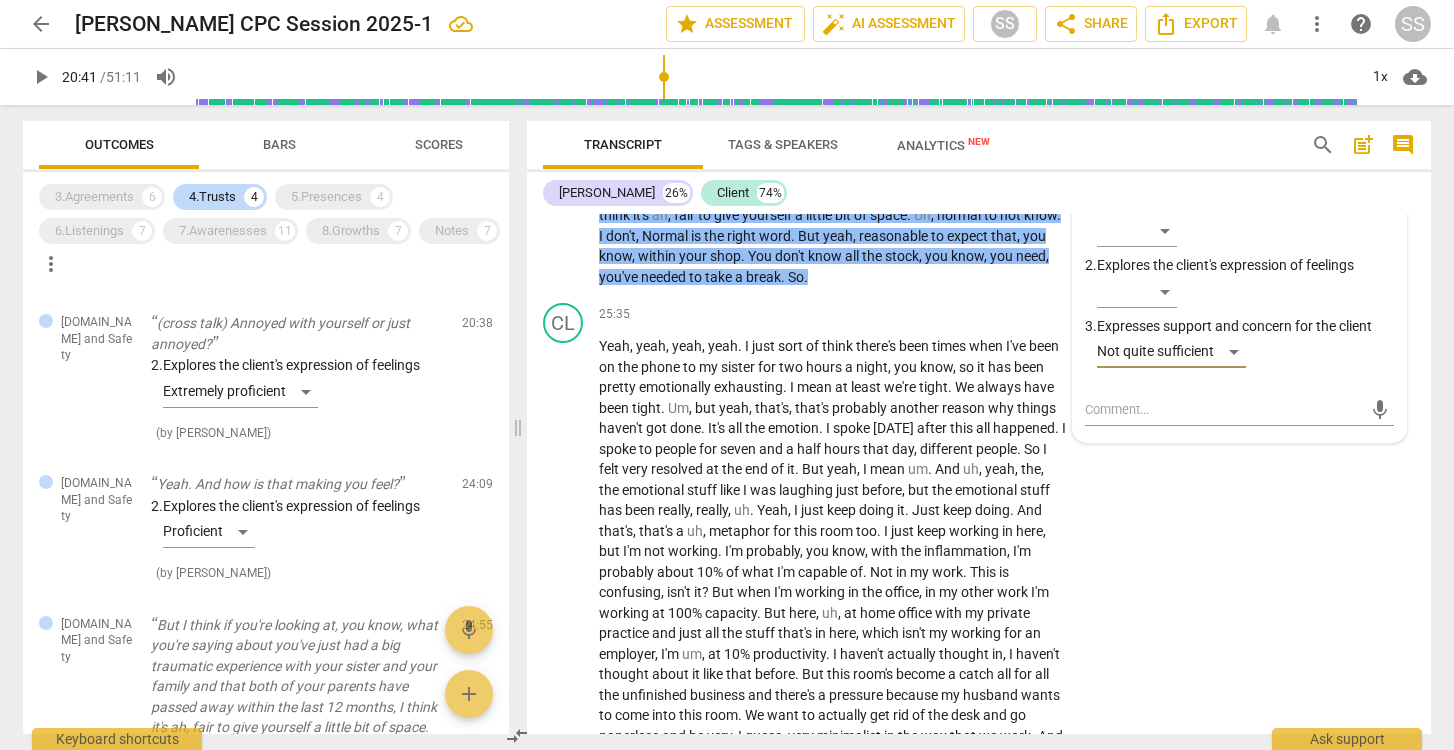click on "[PERSON_NAME] 26% Client 74%" at bounding box center (979, 193) 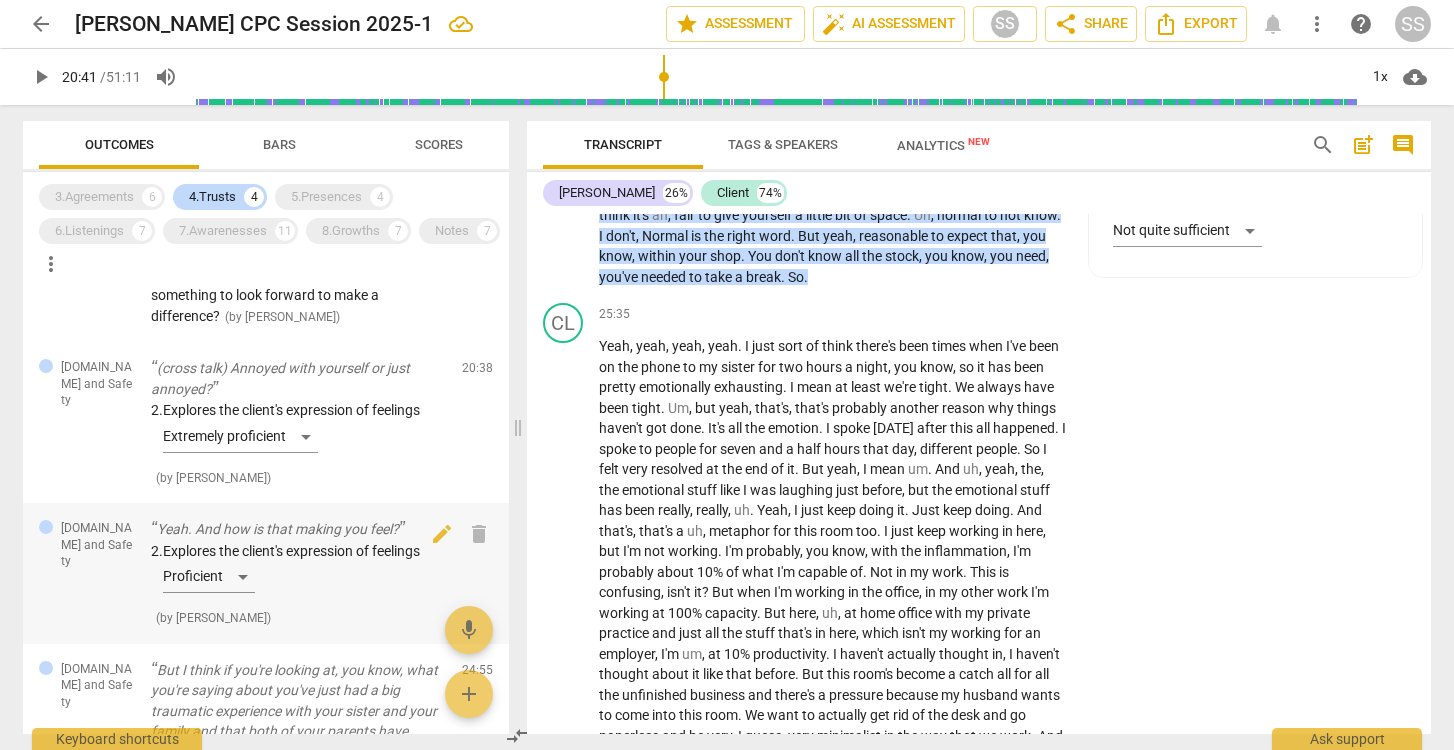 scroll, scrollTop: 314, scrollLeft: 0, axis: vertical 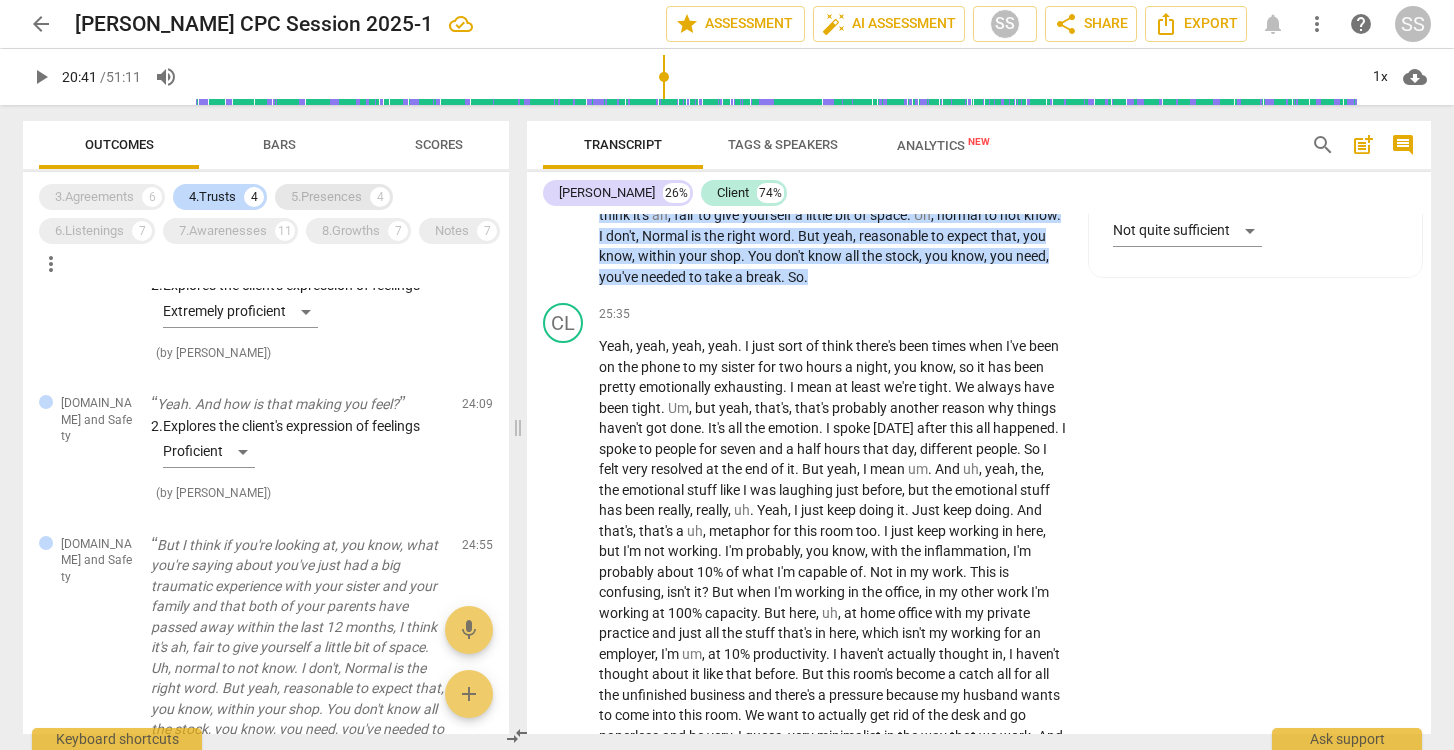 click on "5.Presences" at bounding box center (326, 197) 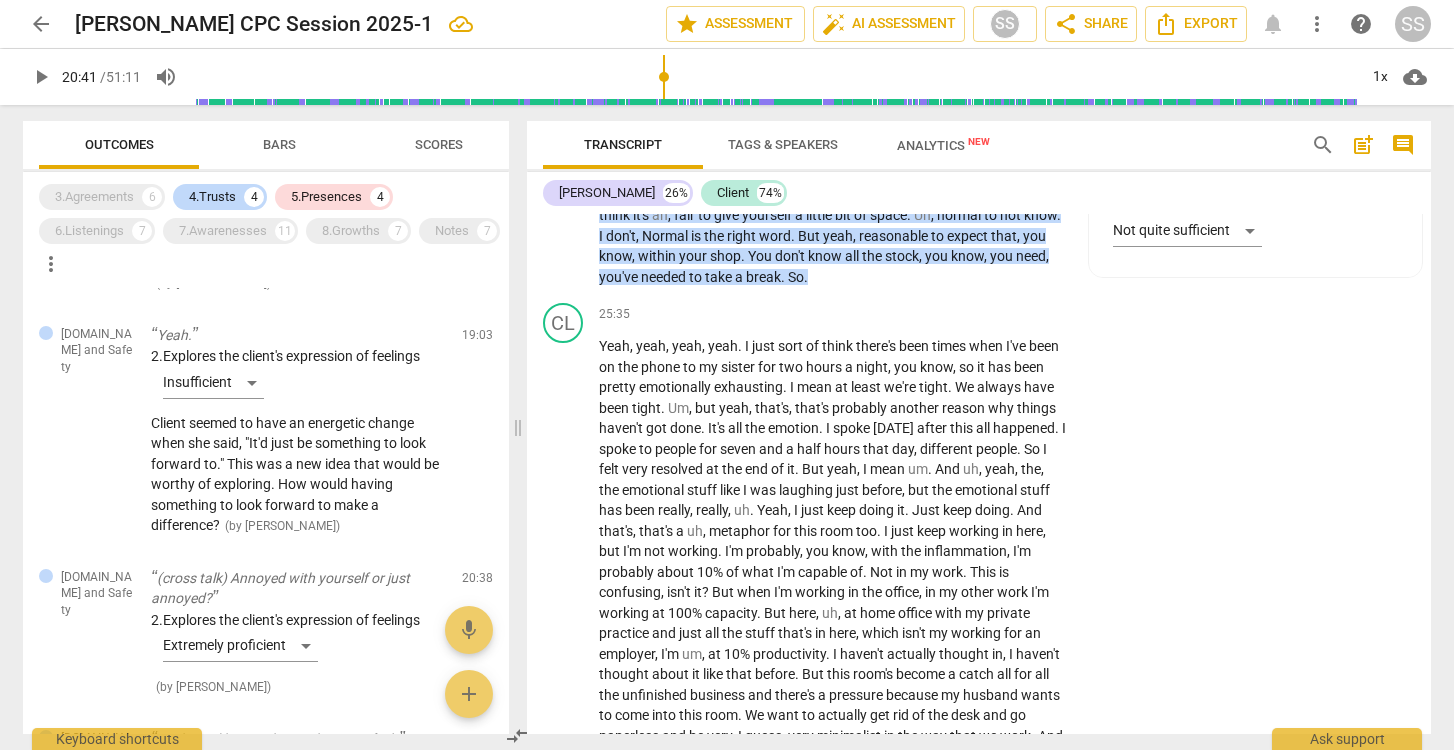 scroll, scrollTop: 520, scrollLeft: 0, axis: vertical 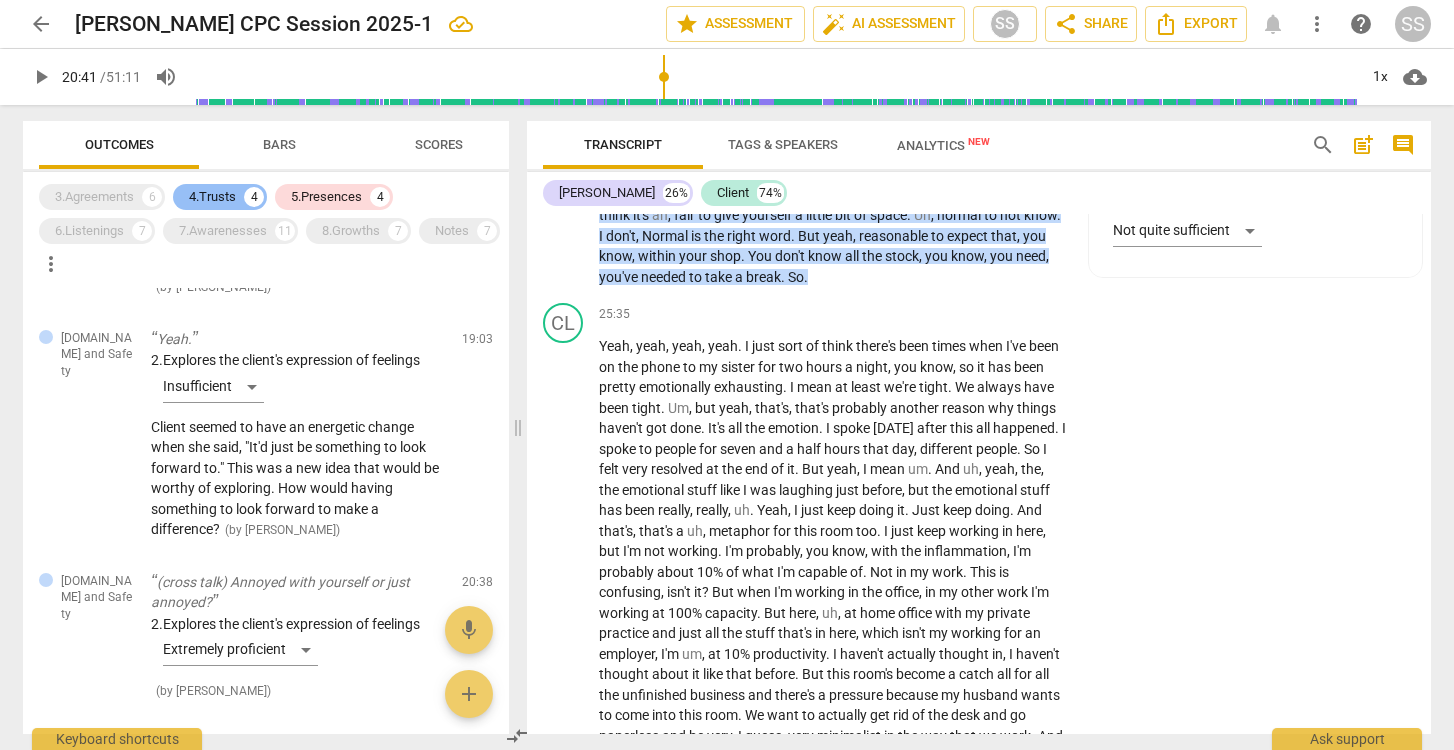 click on "4.Trusts" at bounding box center [212, 197] 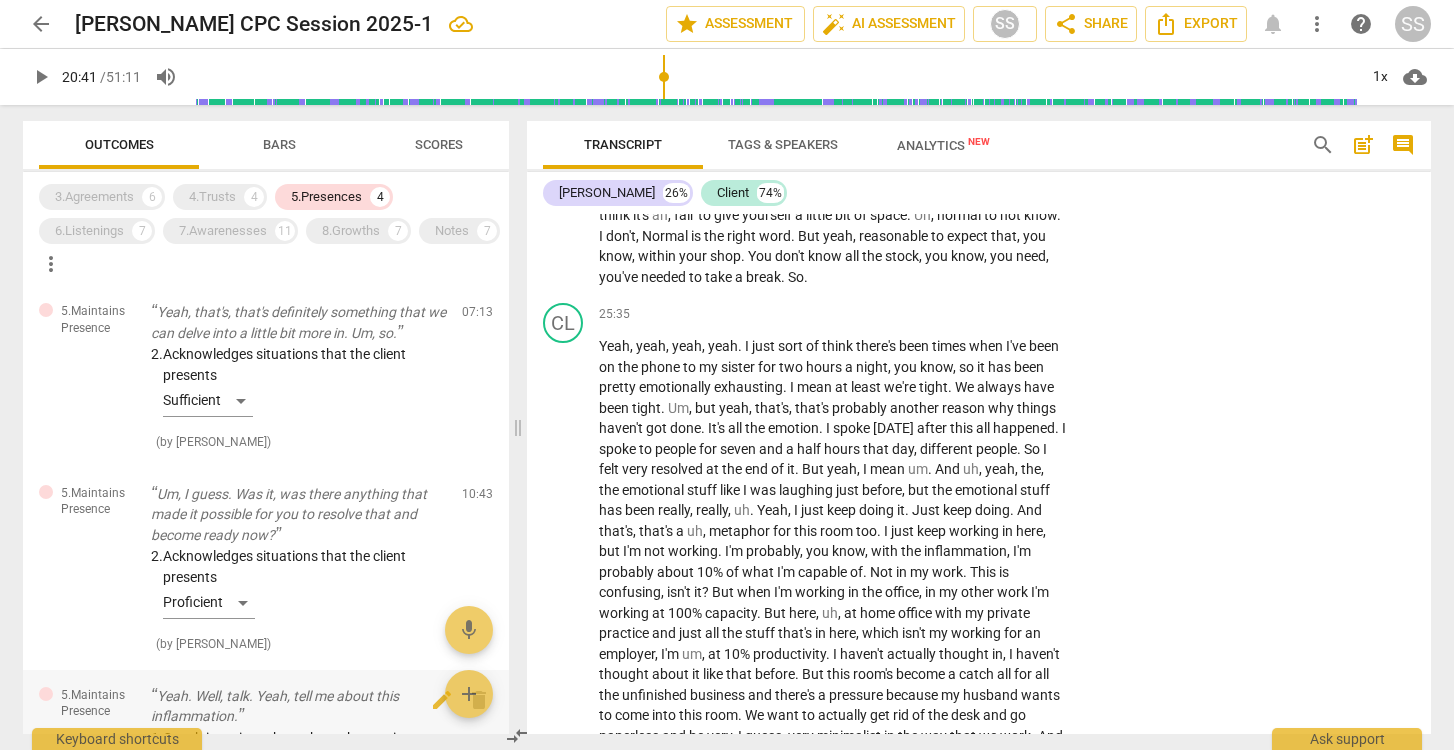scroll, scrollTop: 0, scrollLeft: 0, axis: both 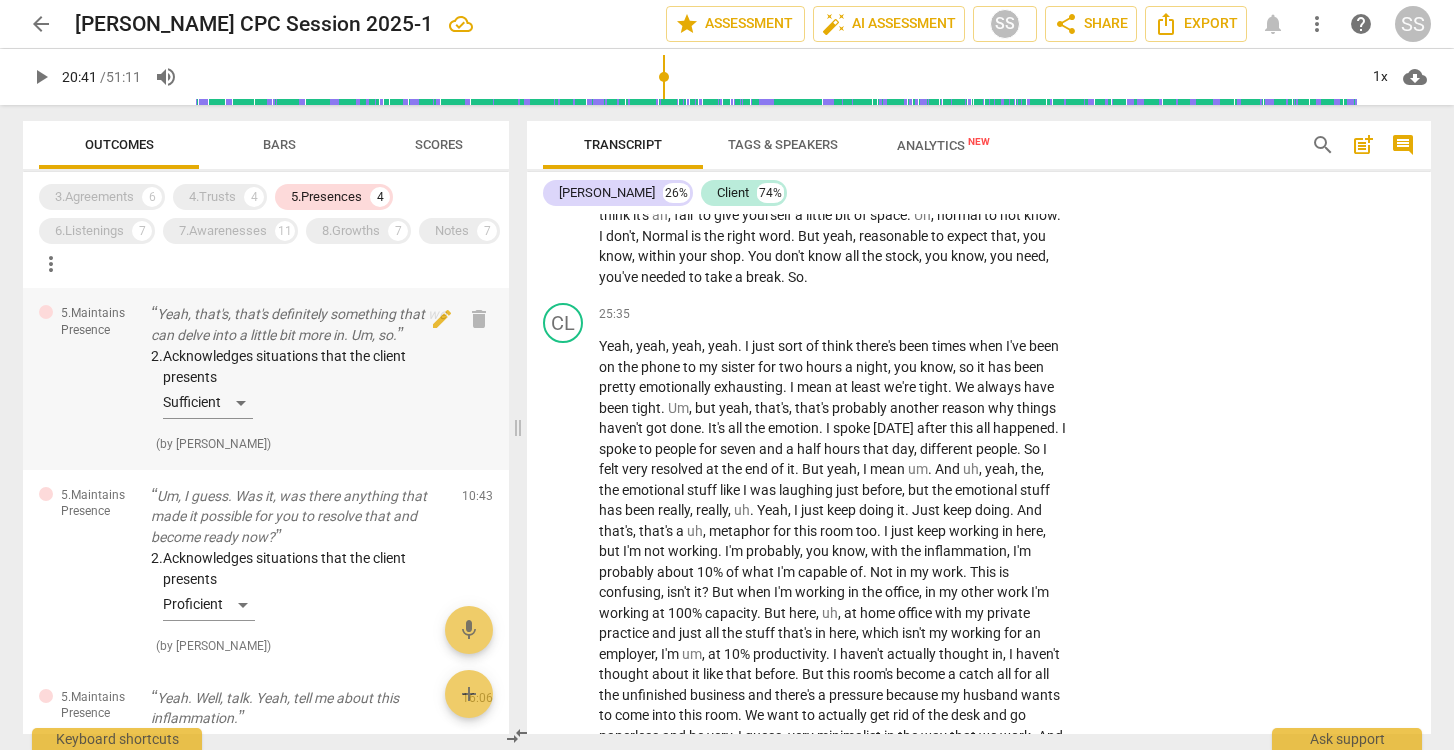 click on "Yeah, that's, that's definitely something that we can delve into a little bit more in. Um, so." at bounding box center [298, 324] 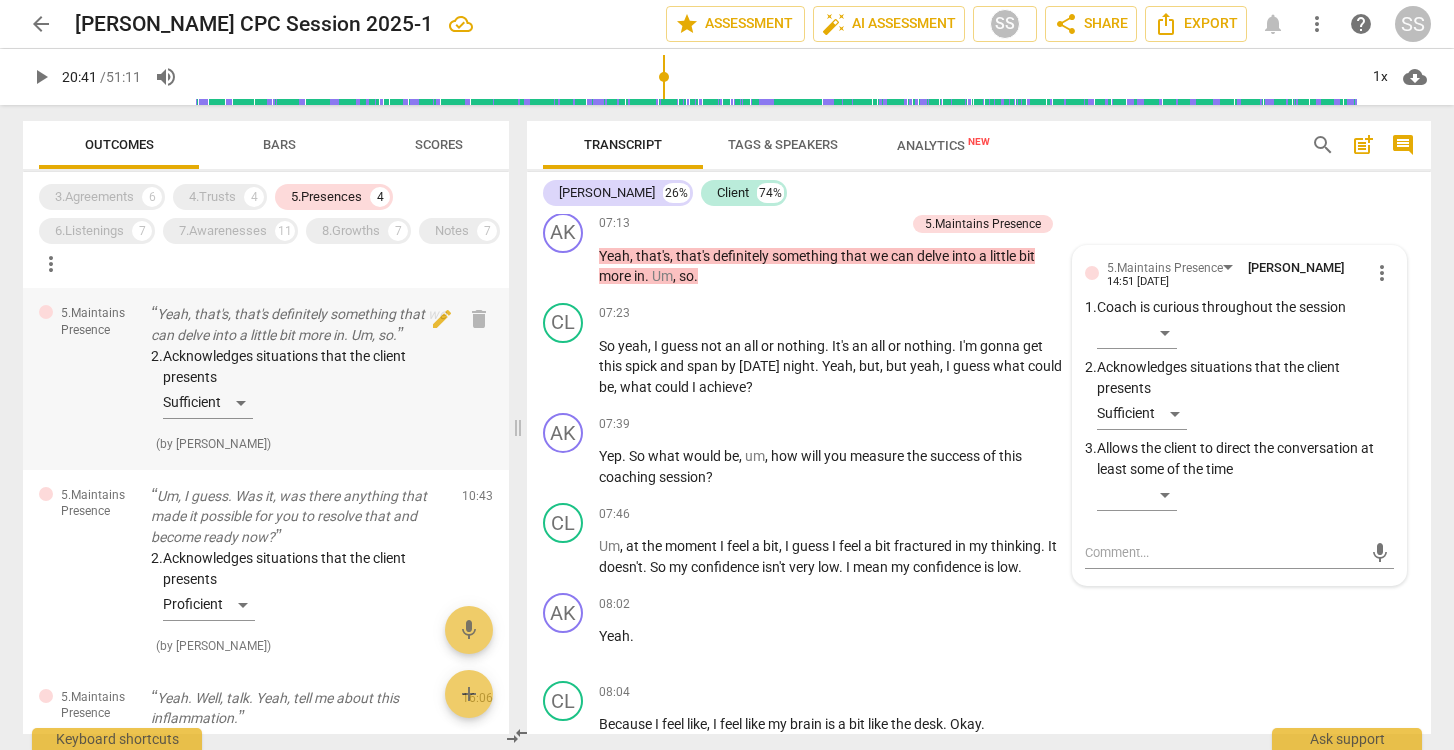 scroll, scrollTop: 2807, scrollLeft: 0, axis: vertical 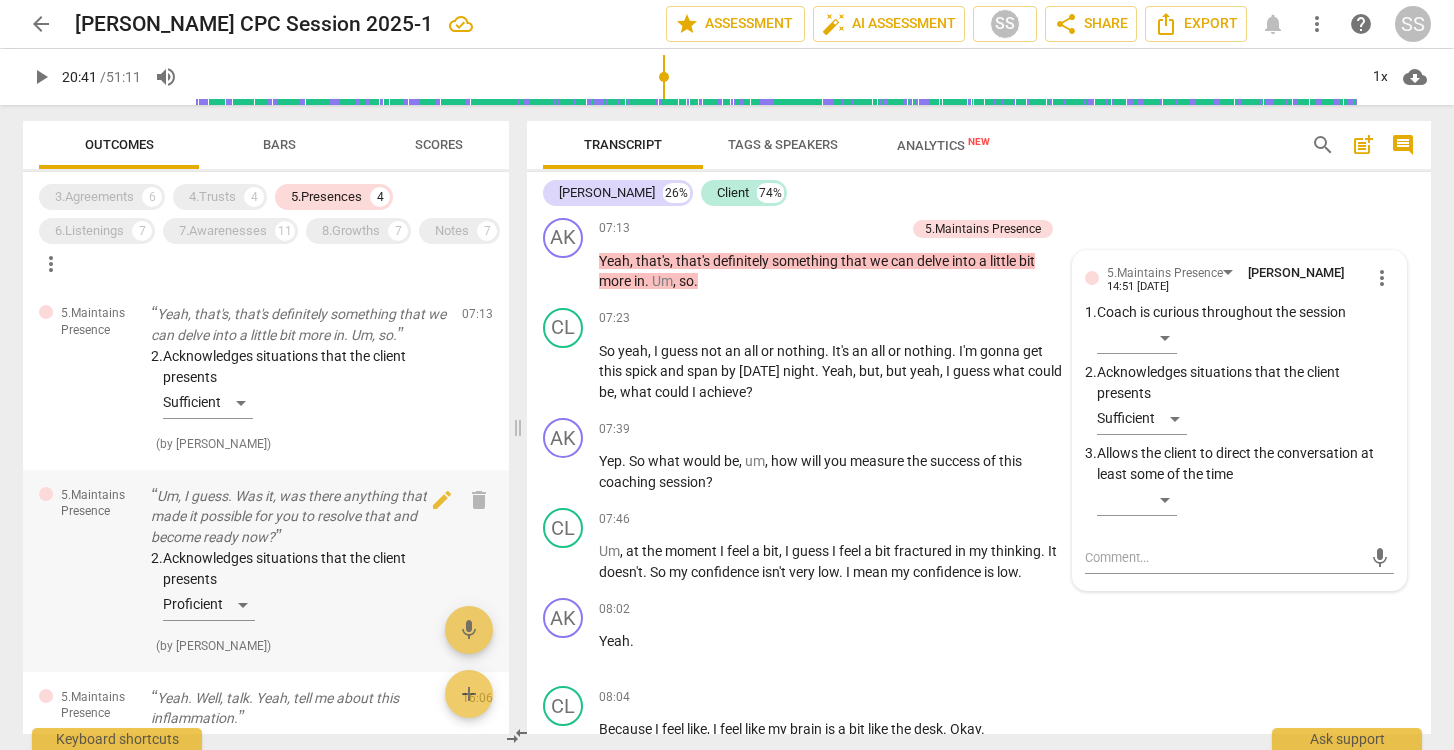 click on "Um, I guess. Was it, was there anything that made it possible for you to resolve that and become ready now?" at bounding box center [298, 517] 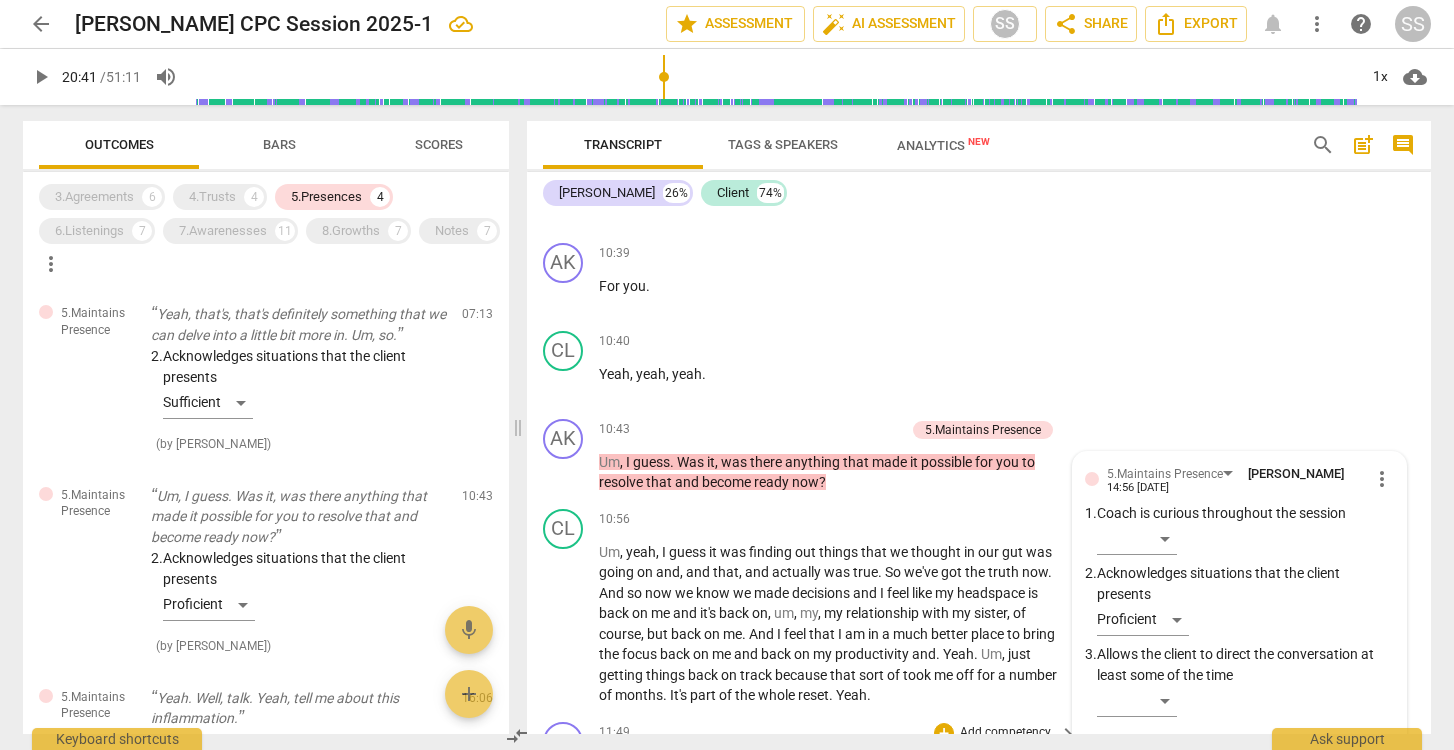 scroll, scrollTop: 4632, scrollLeft: 0, axis: vertical 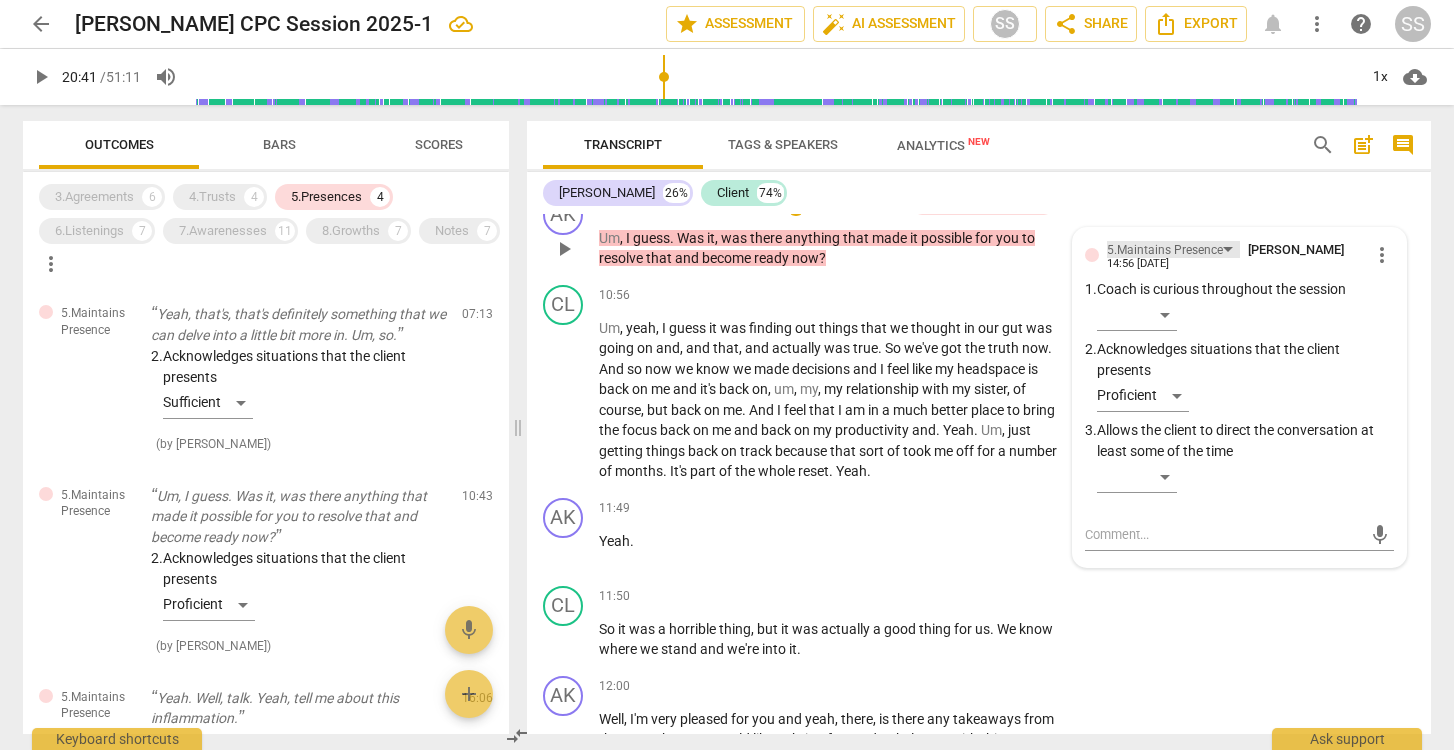 click on "5.Maintains Presence" at bounding box center (1173, 249) 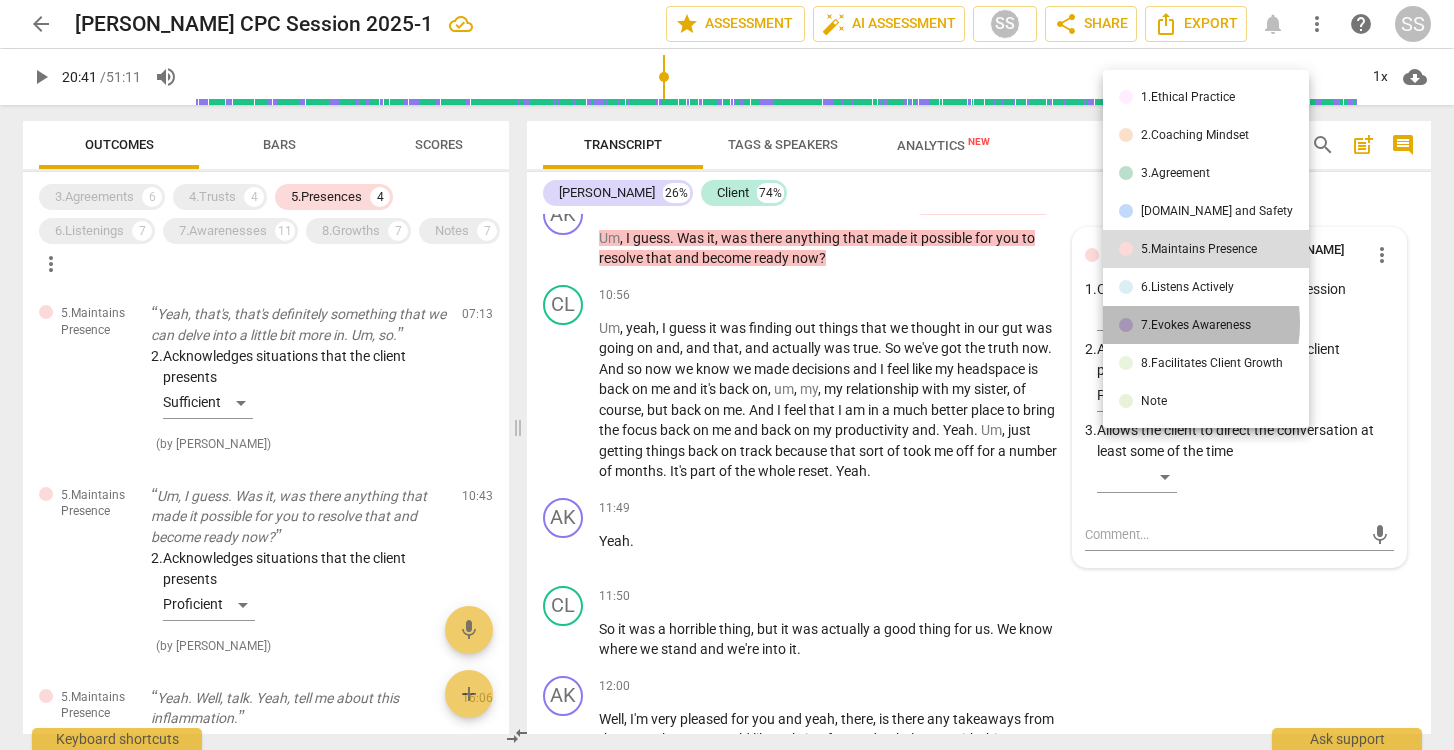 click on "7.Evokes Awareness" at bounding box center (1196, 325) 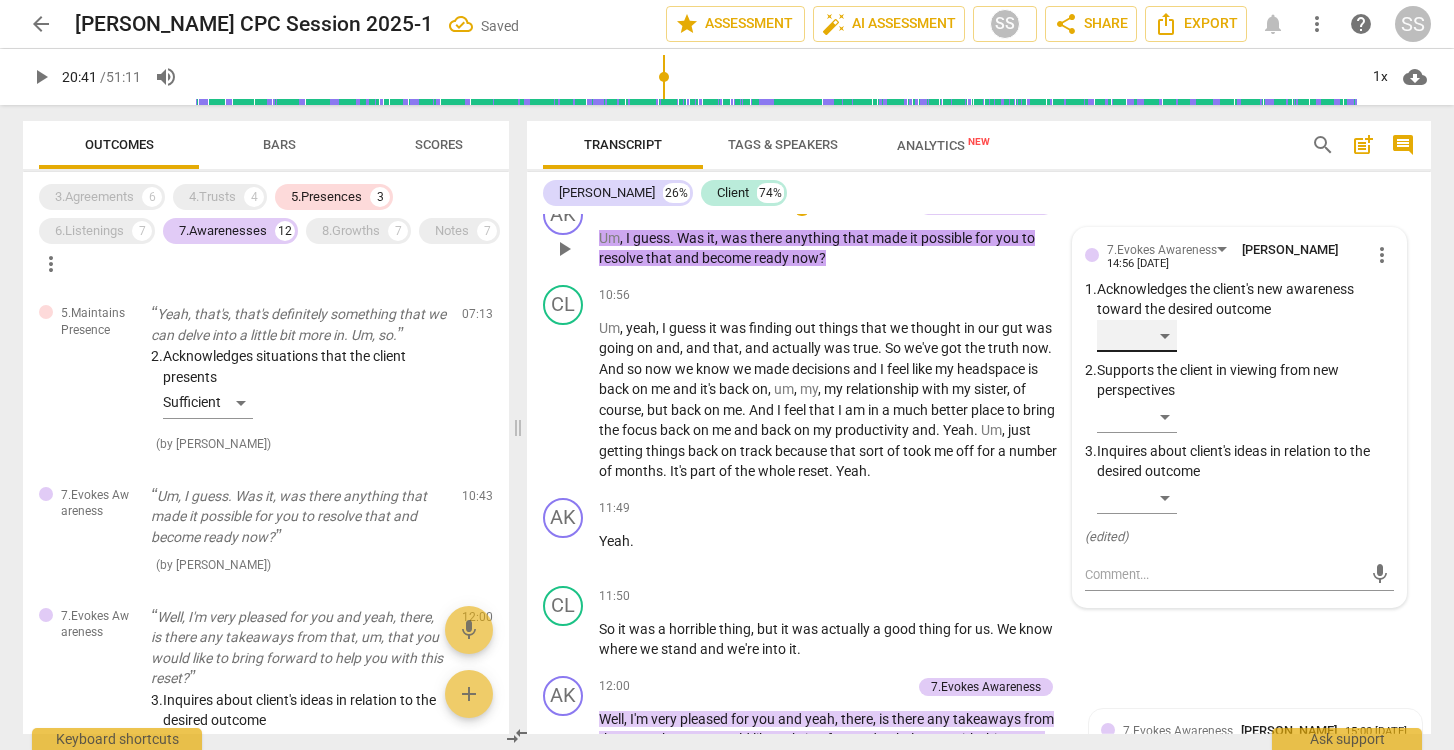 click on "​" at bounding box center [1137, 336] 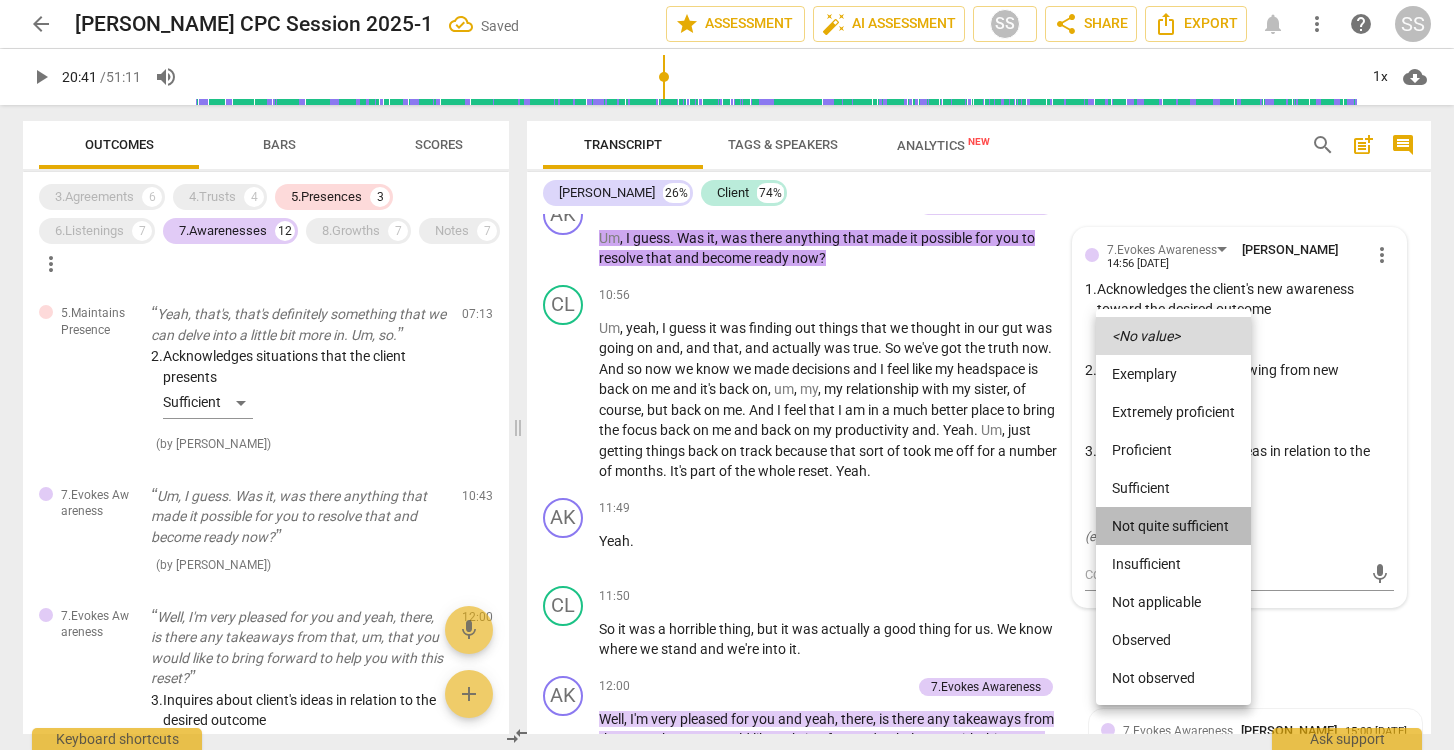 click on "Not quite sufficient" at bounding box center [1173, 526] 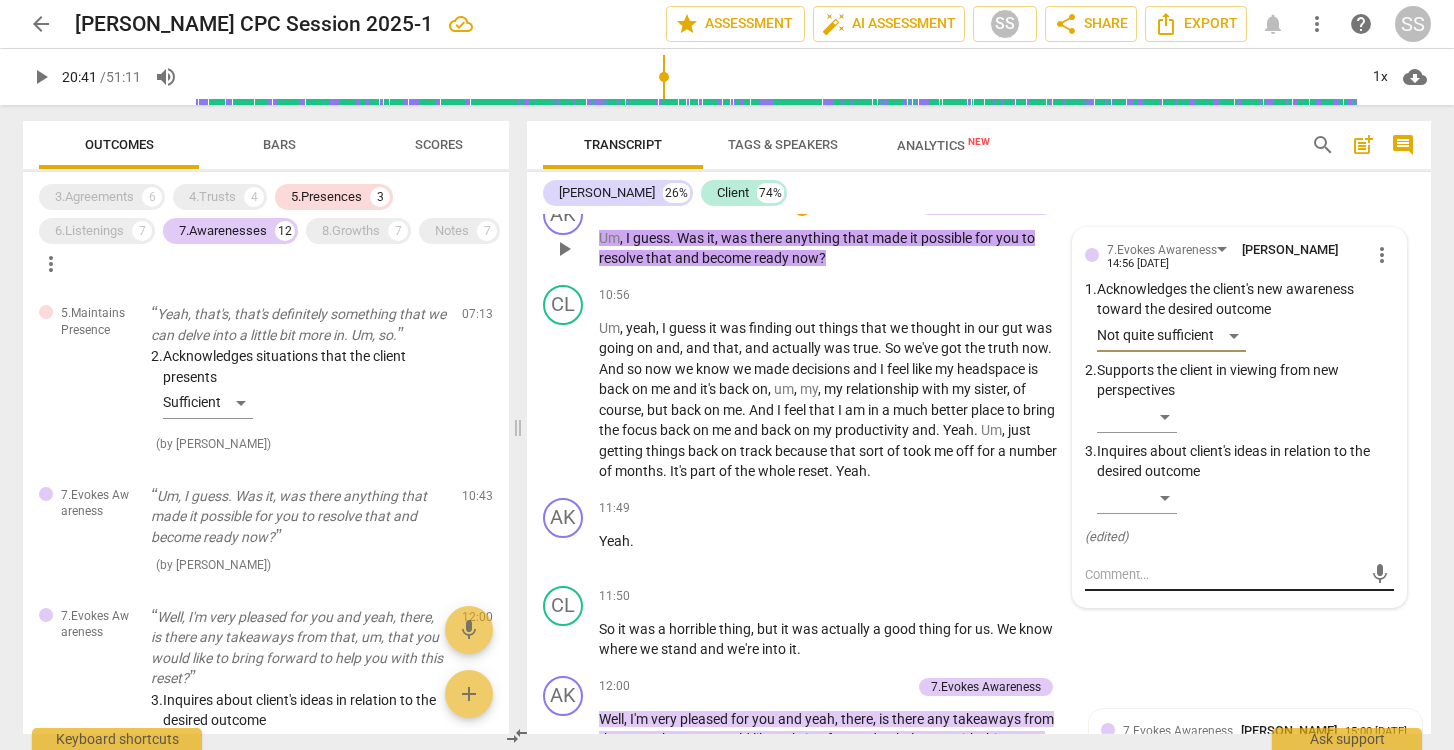click at bounding box center (1223, 574) 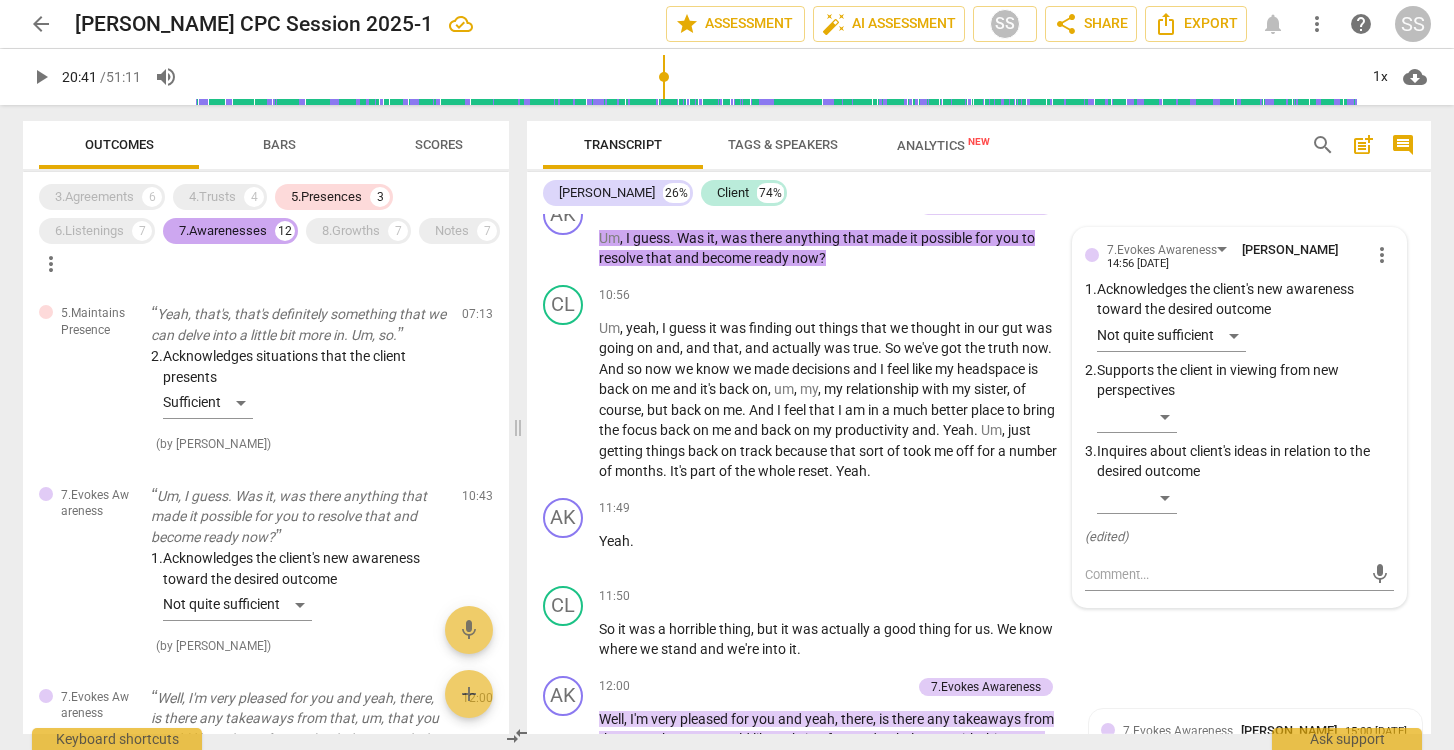 click on "7.Awarenesses" at bounding box center (223, 231) 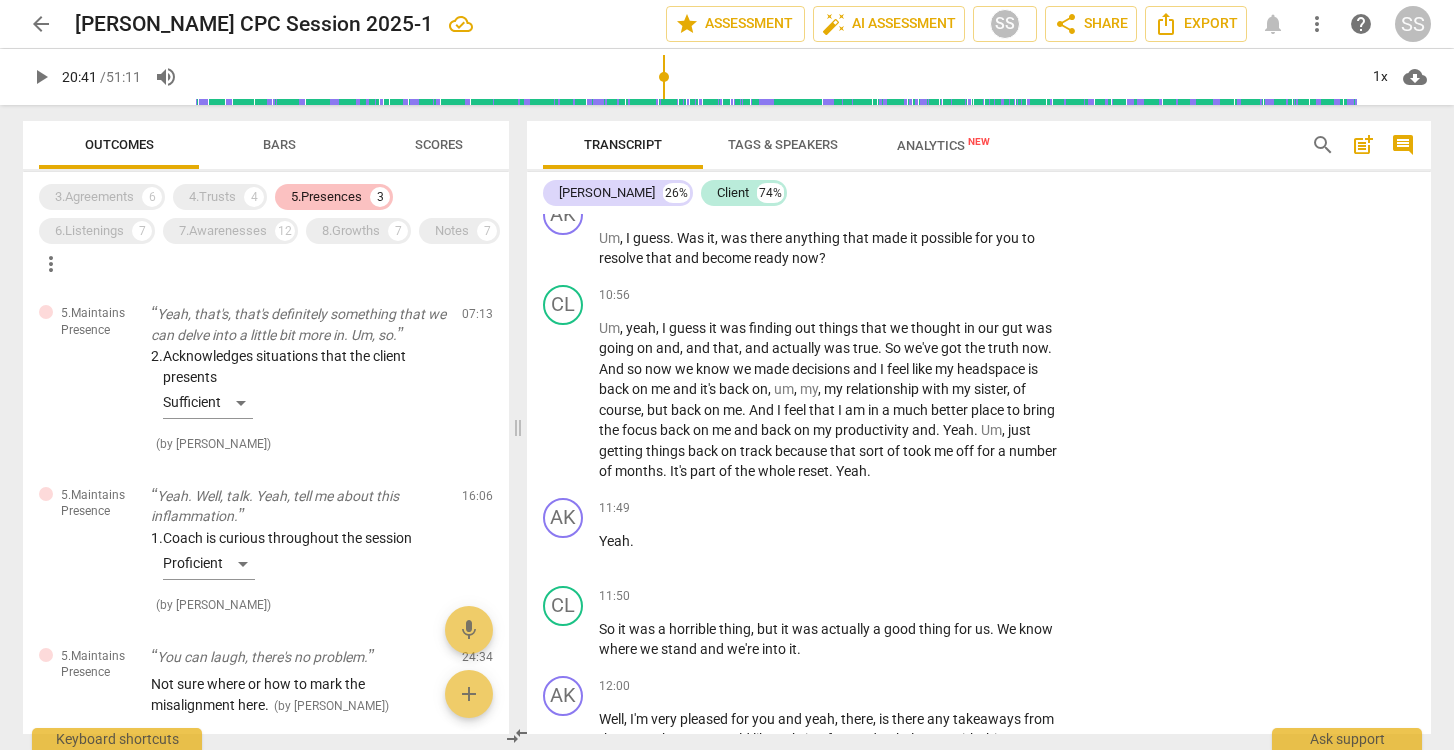 click on "5.Presences" at bounding box center (326, 197) 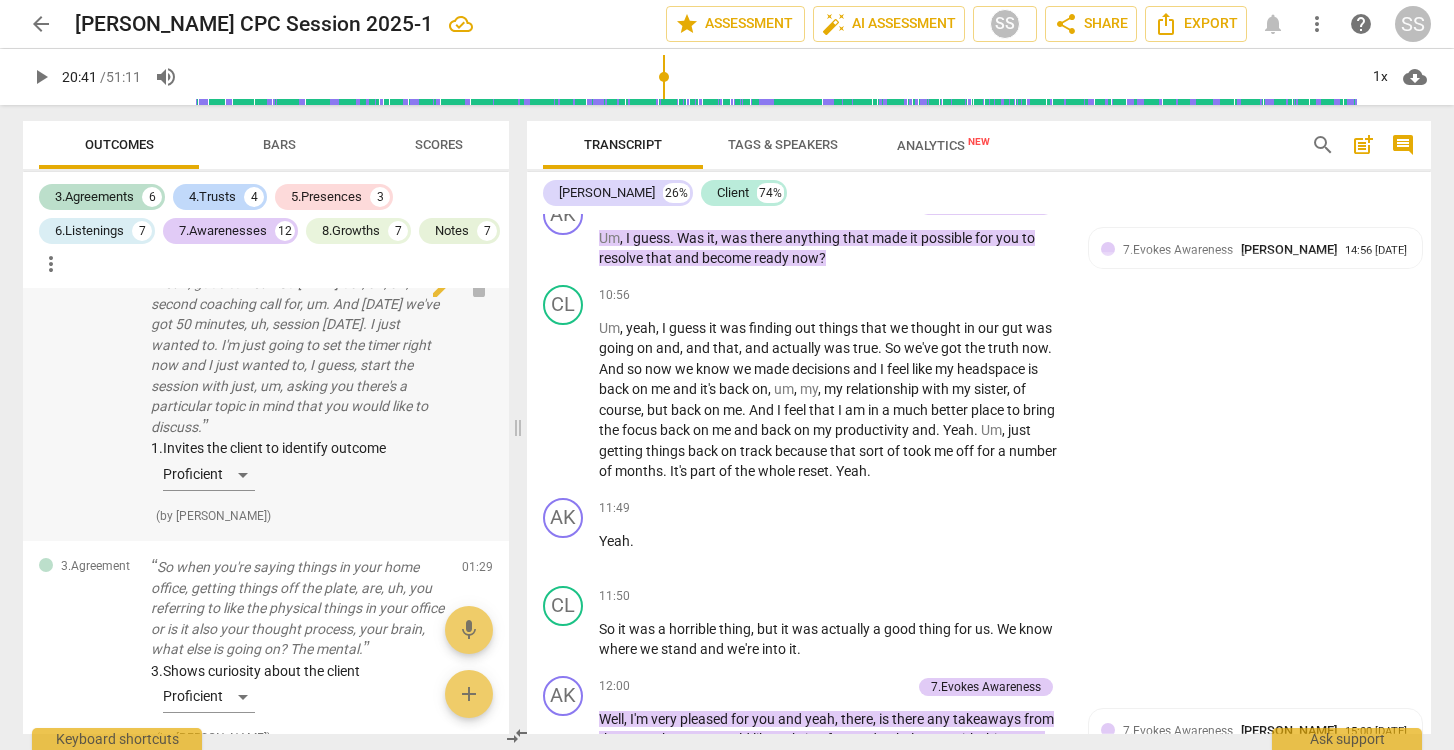 scroll, scrollTop: 0, scrollLeft: 0, axis: both 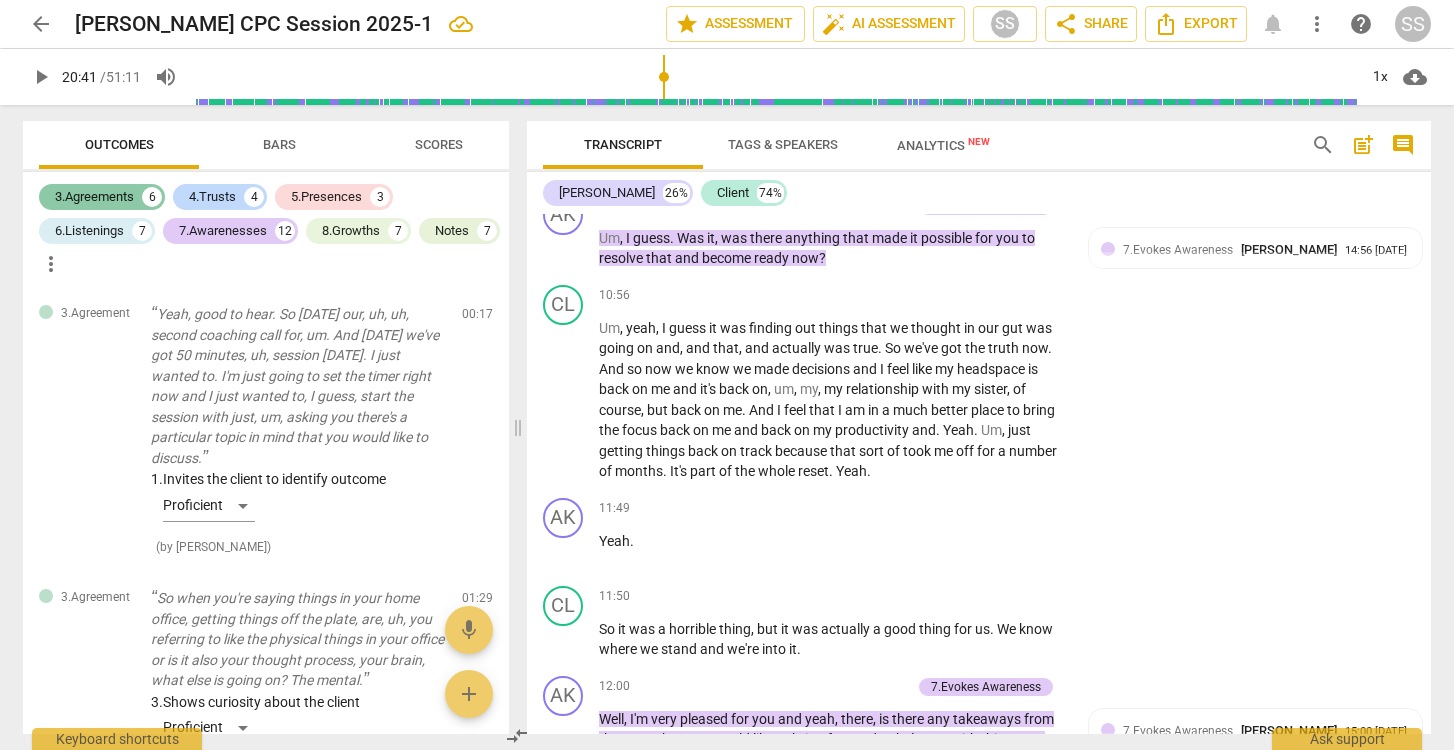 click on "3.Agreements" at bounding box center (94, 197) 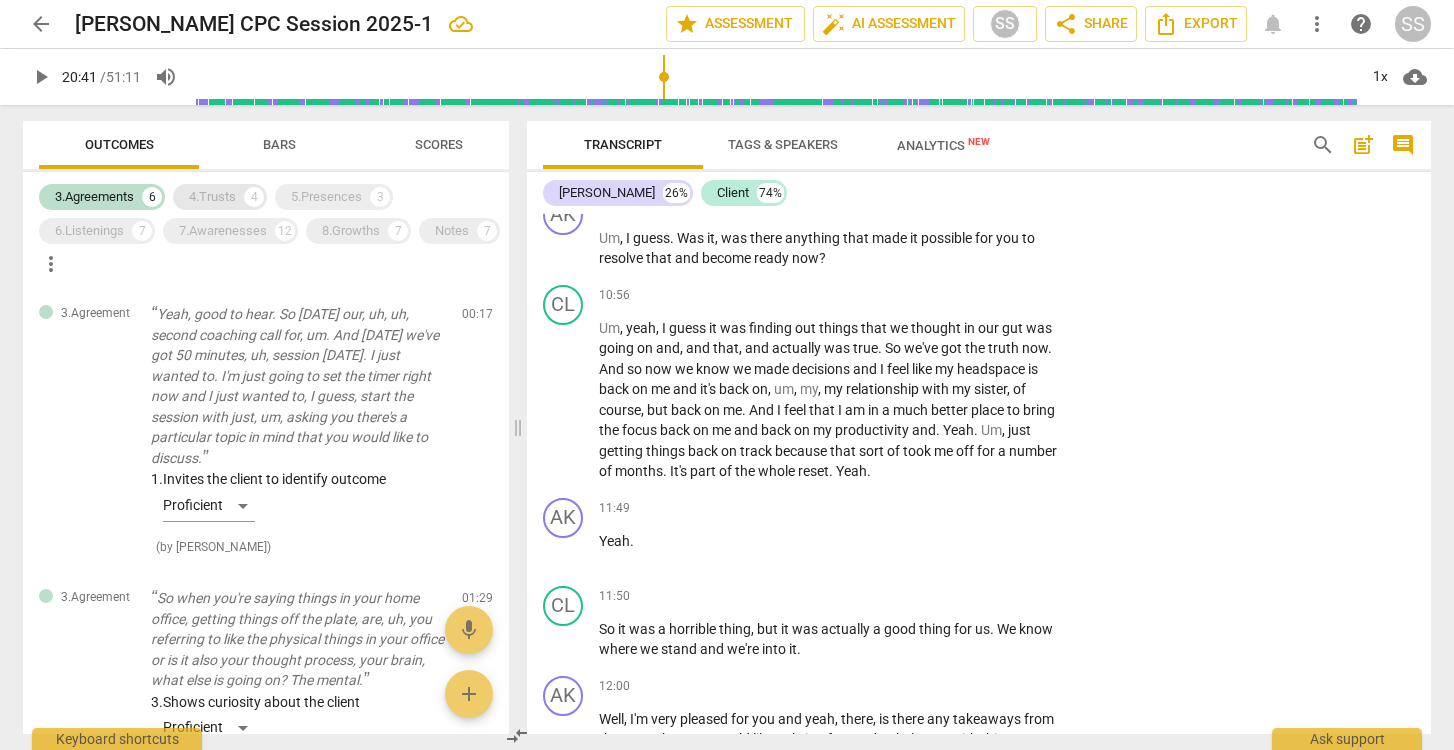 click on "4.Trusts" at bounding box center [212, 197] 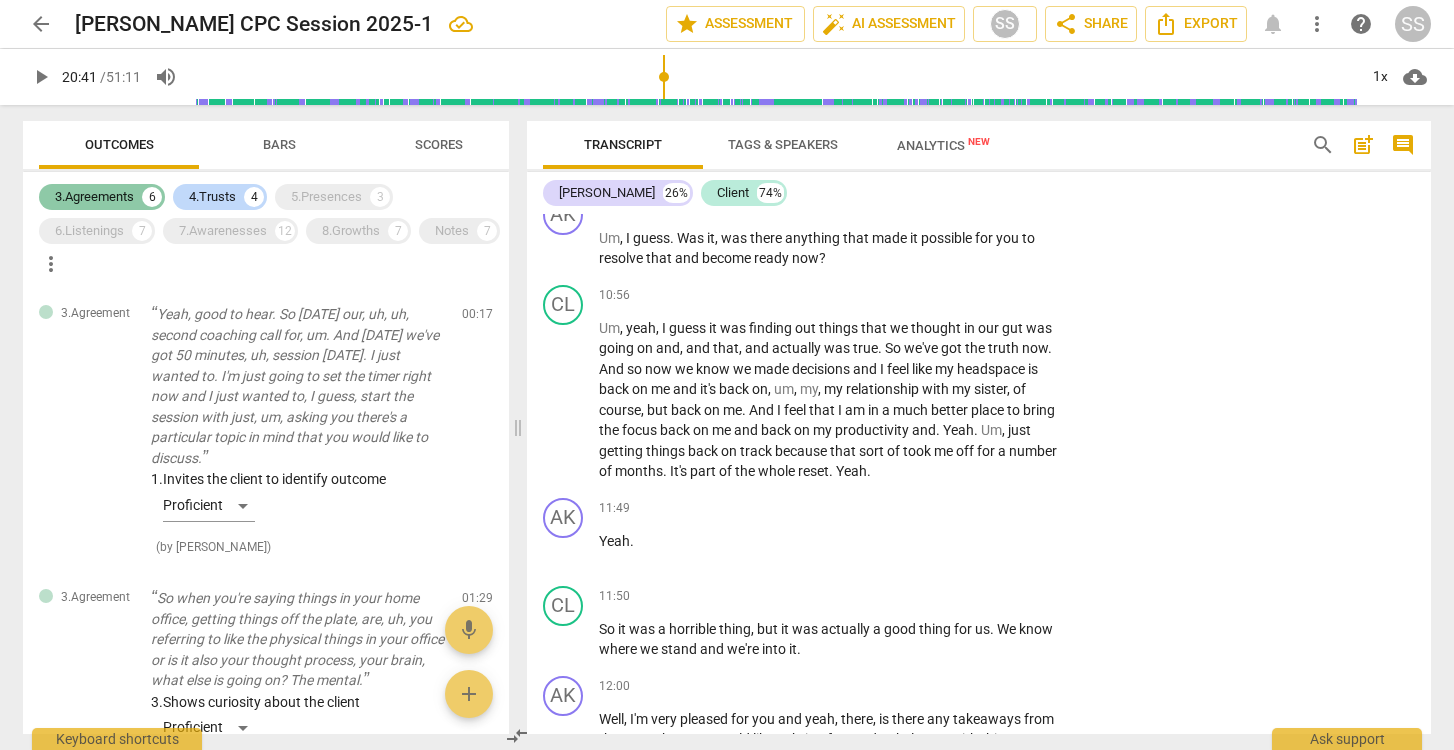 click on "3.Agreements" at bounding box center (94, 197) 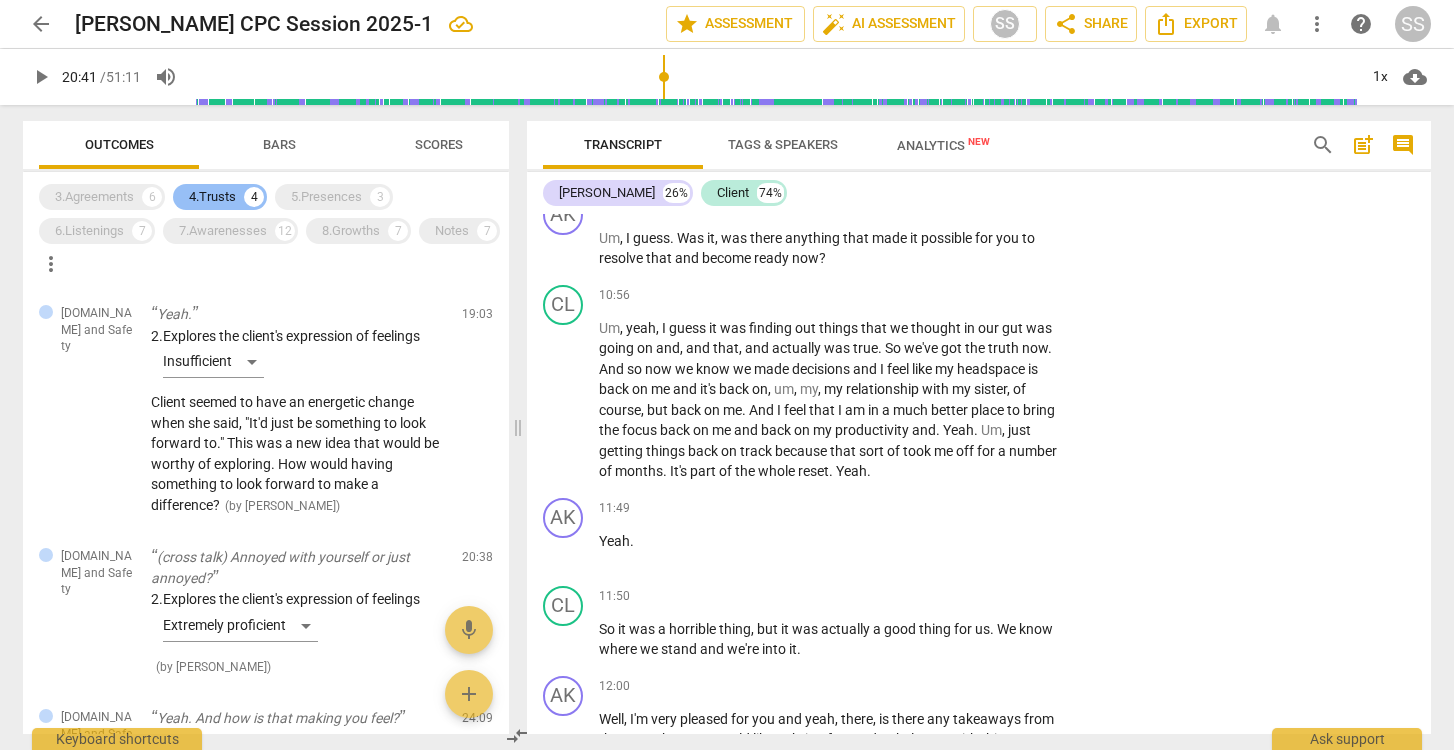 click on "4.Trusts" at bounding box center [212, 197] 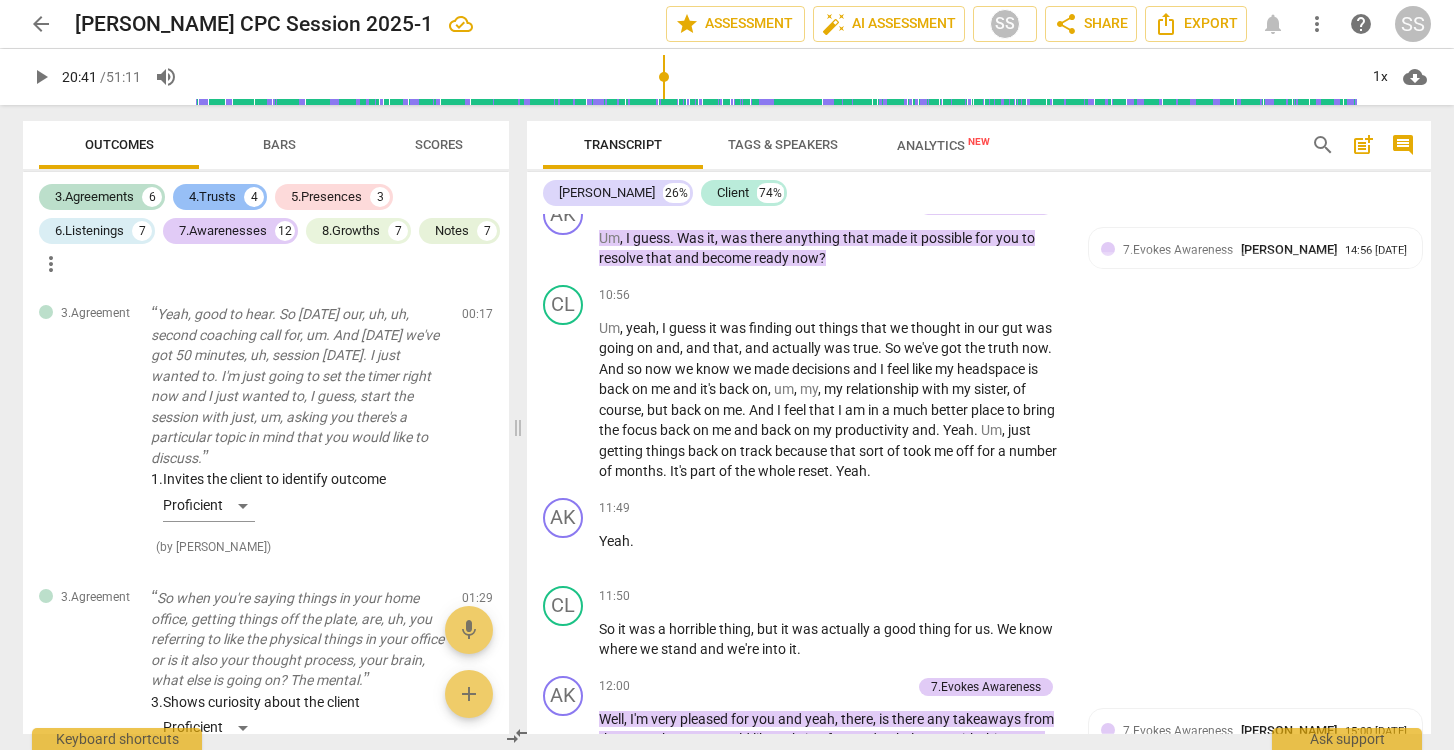 click on "4.Trusts" at bounding box center (212, 197) 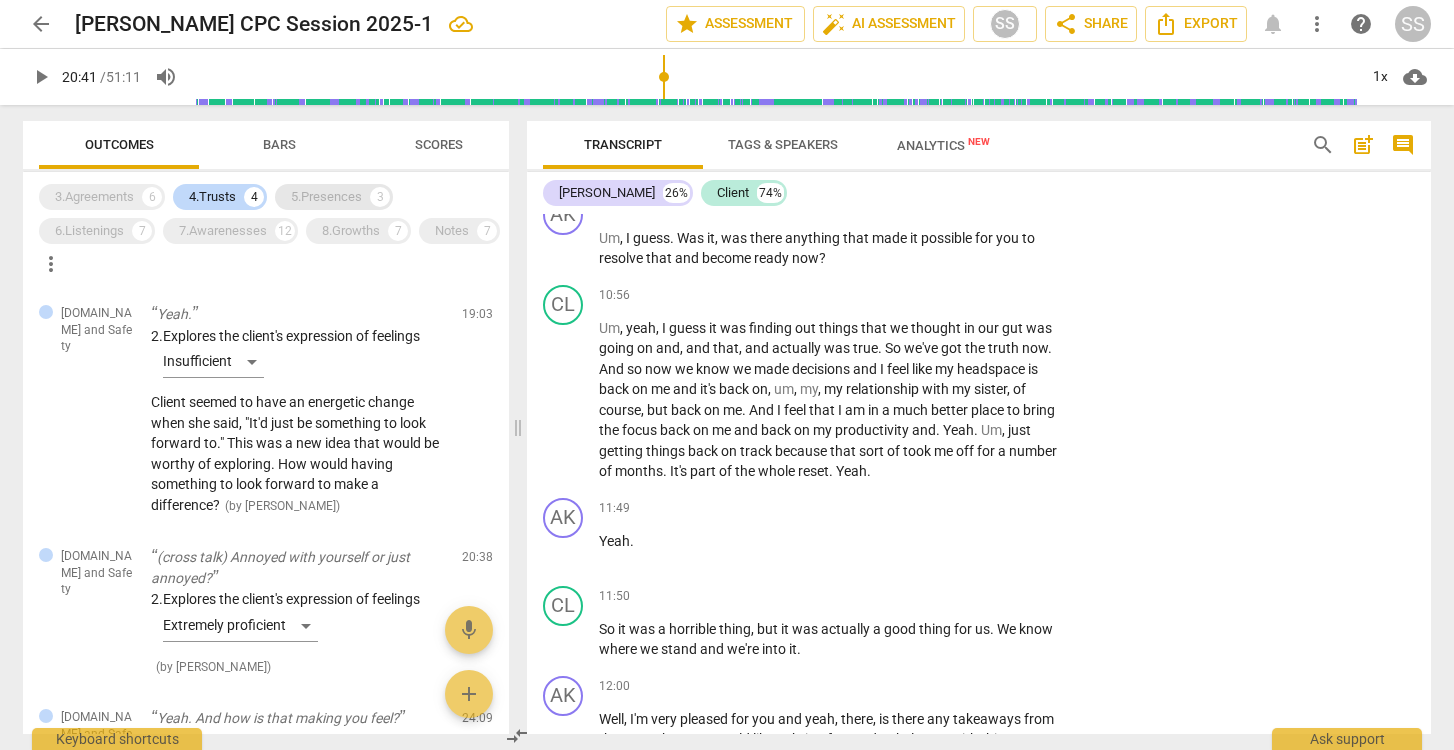 click on "5.Presences" at bounding box center [326, 197] 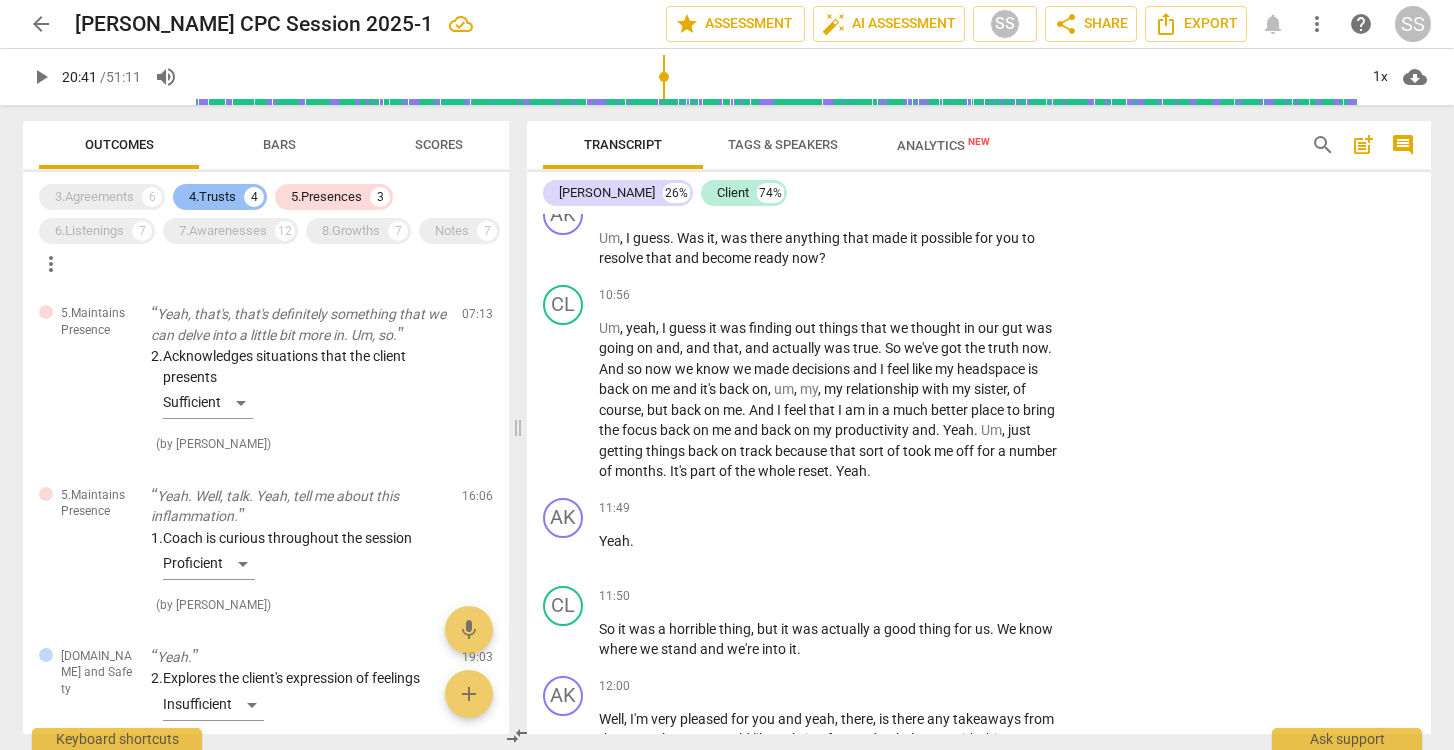 click on "4.Trusts" at bounding box center [212, 197] 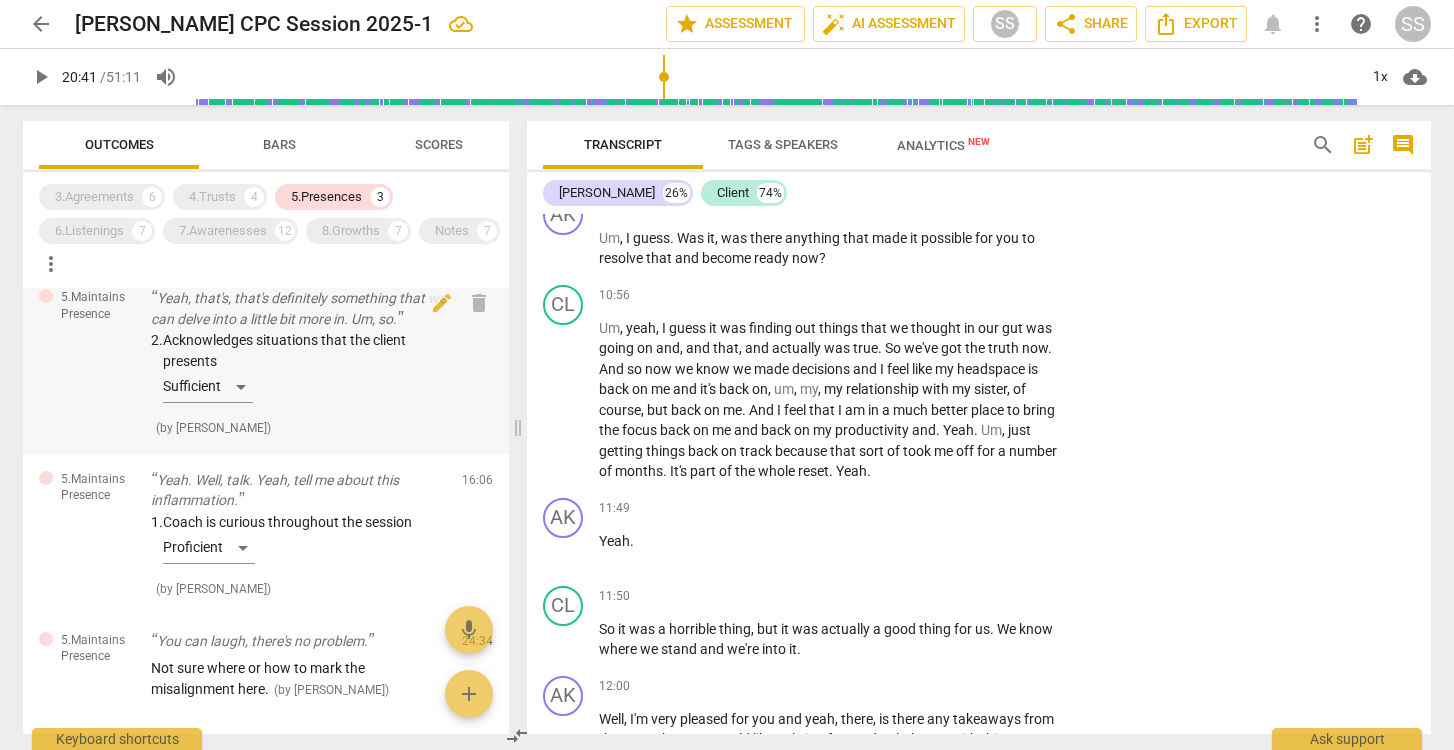 scroll, scrollTop: 17, scrollLeft: 0, axis: vertical 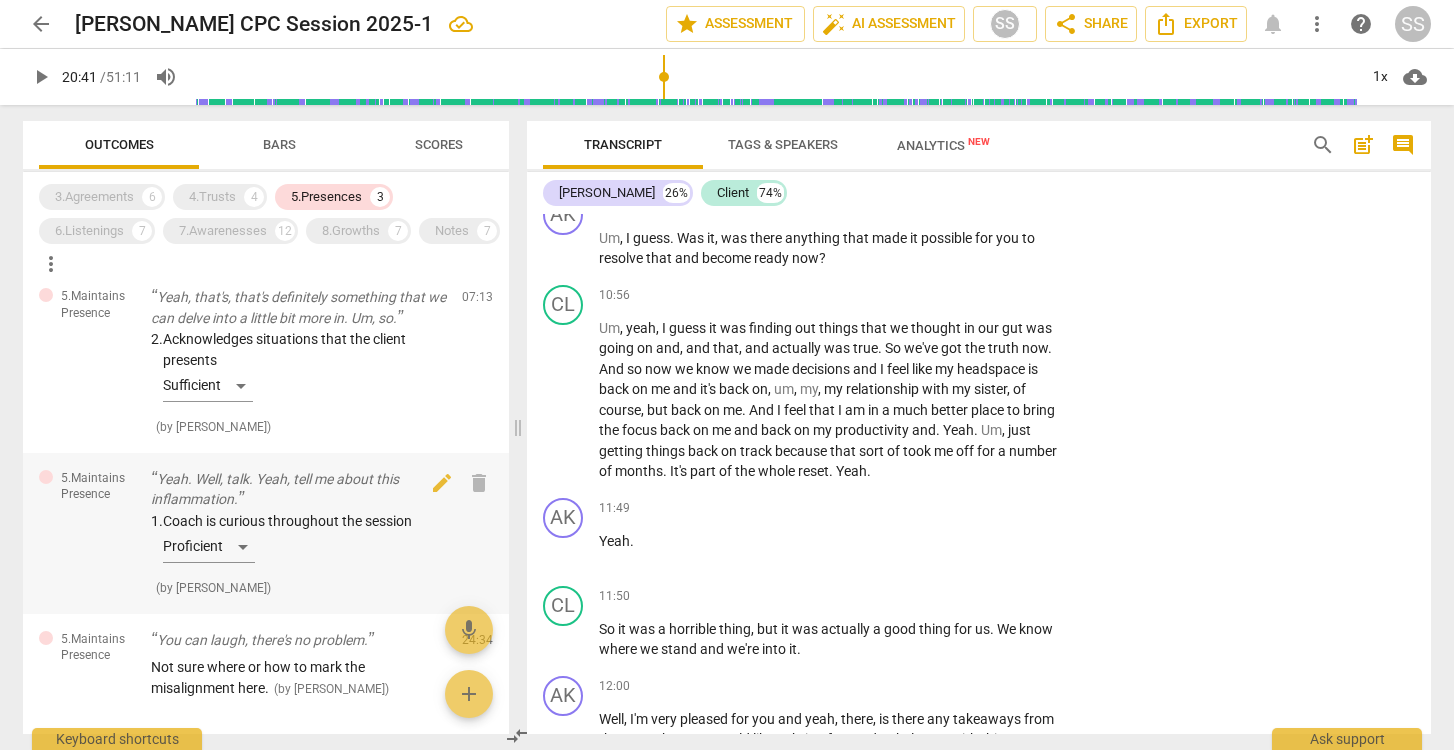 click on "Yeah. Well, talk. Yeah, tell me about this inflammation." at bounding box center [298, 489] 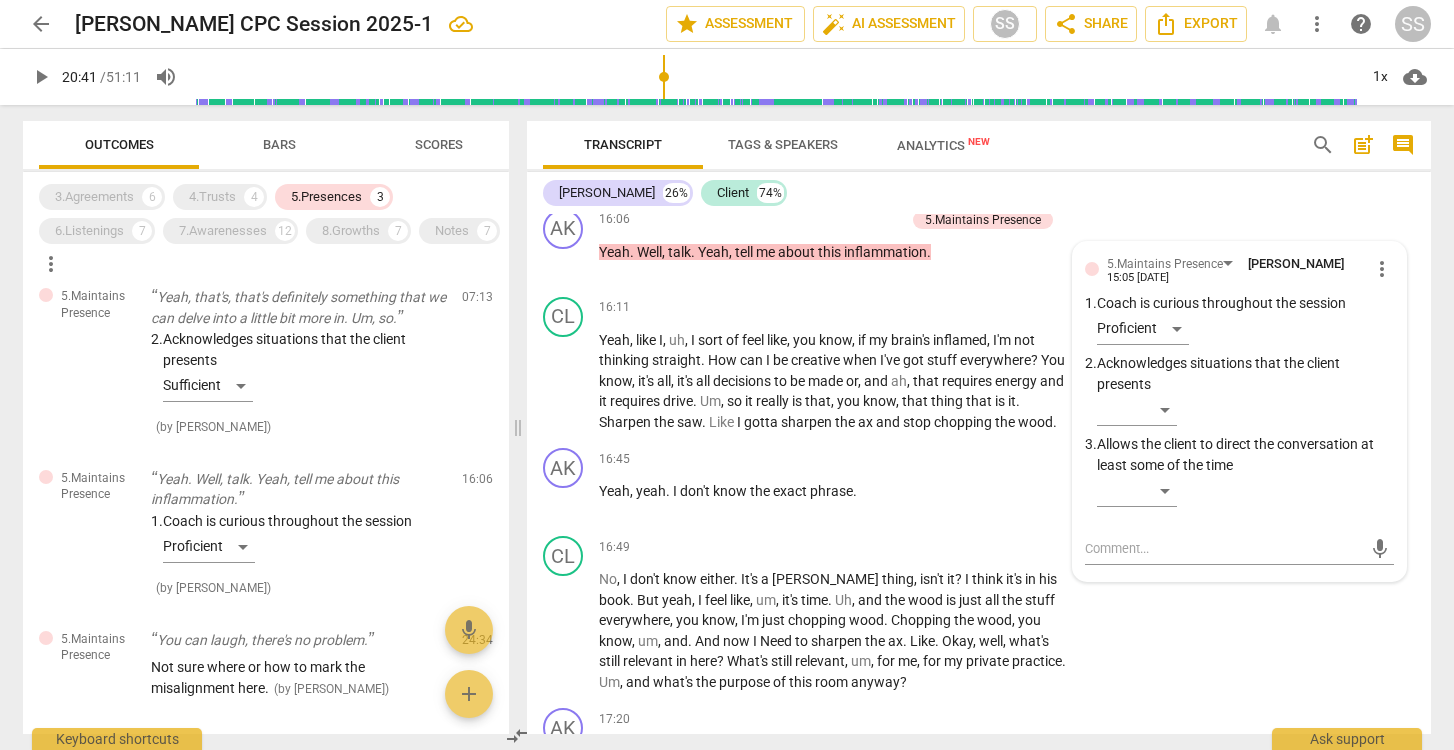 scroll, scrollTop: 7227, scrollLeft: 0, axis: vertical 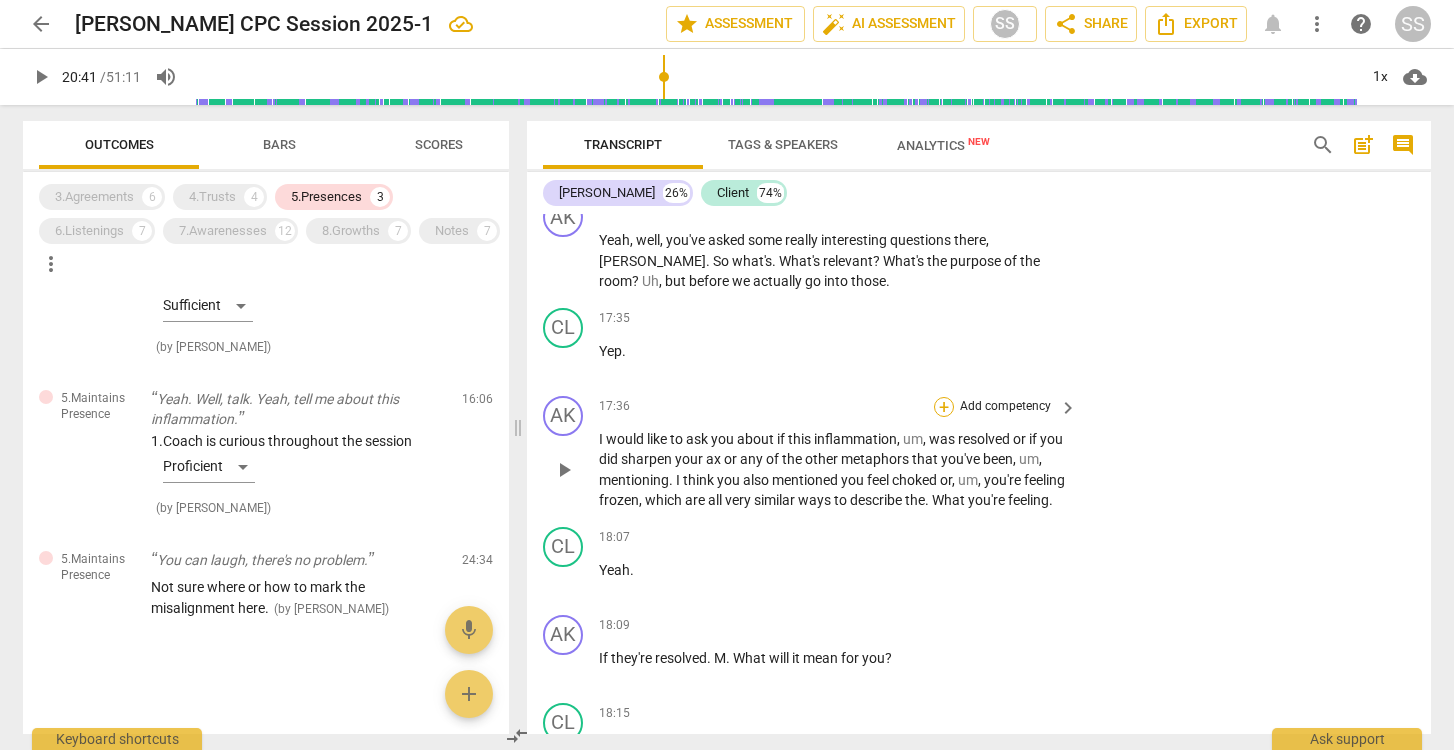 click on "+" at bounding box center [944, 407] 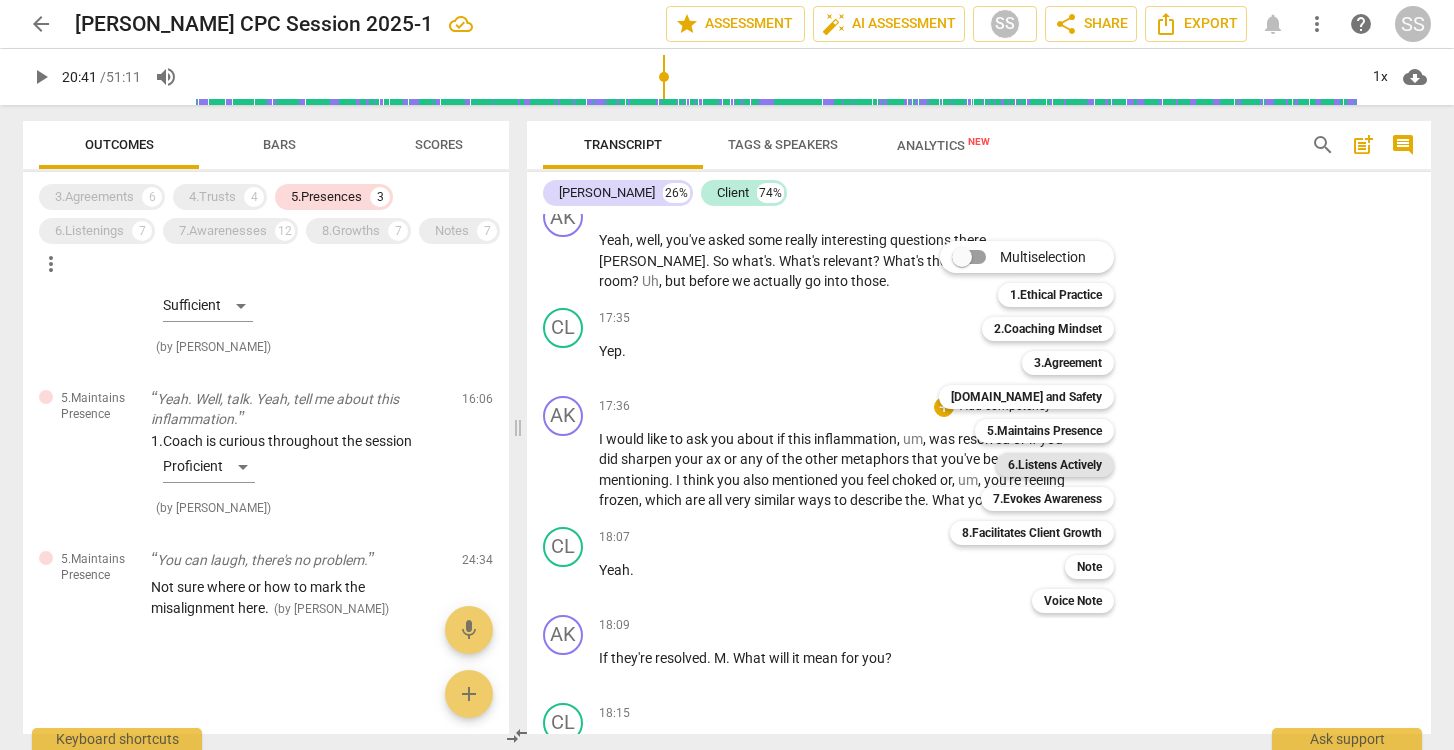 click on "6.Listens Actively" at bounding box center (1055, 465) 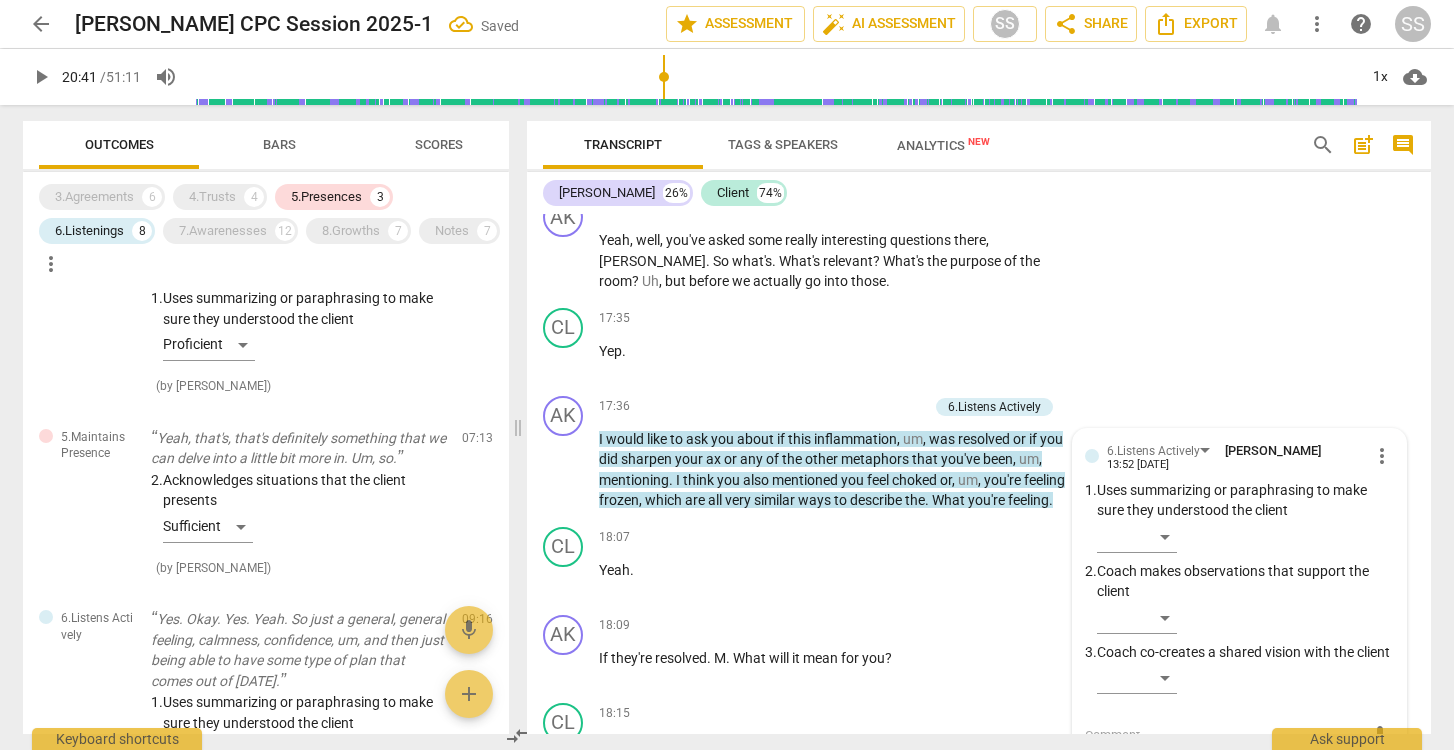 scroll, scrollTop: 8049, scrollLeft: 0, axis: vertical 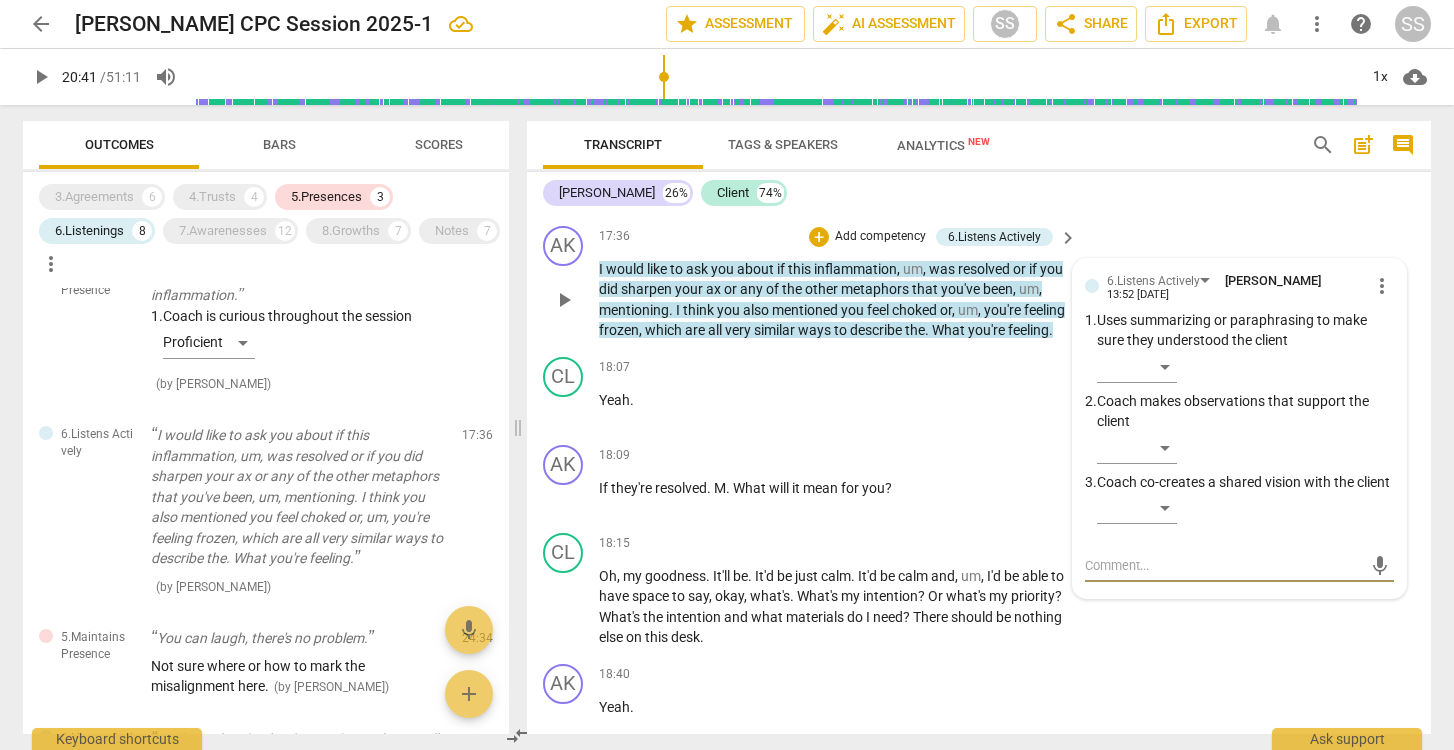 click on "which" at bounding box center (665, 330) 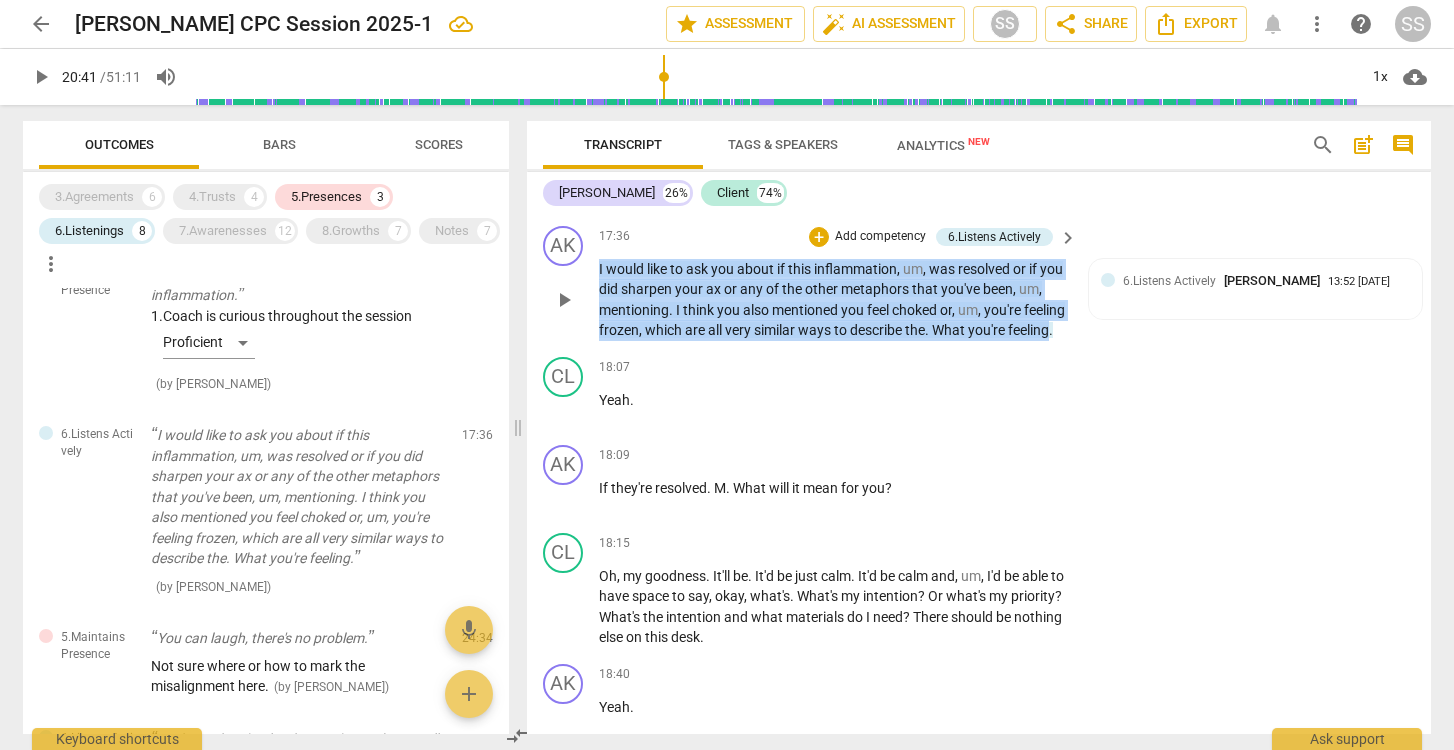 drag, startPoint x: 642, startPoint y: 370, endPoint x: 599, endPoint y: 292, distance: 89.06739 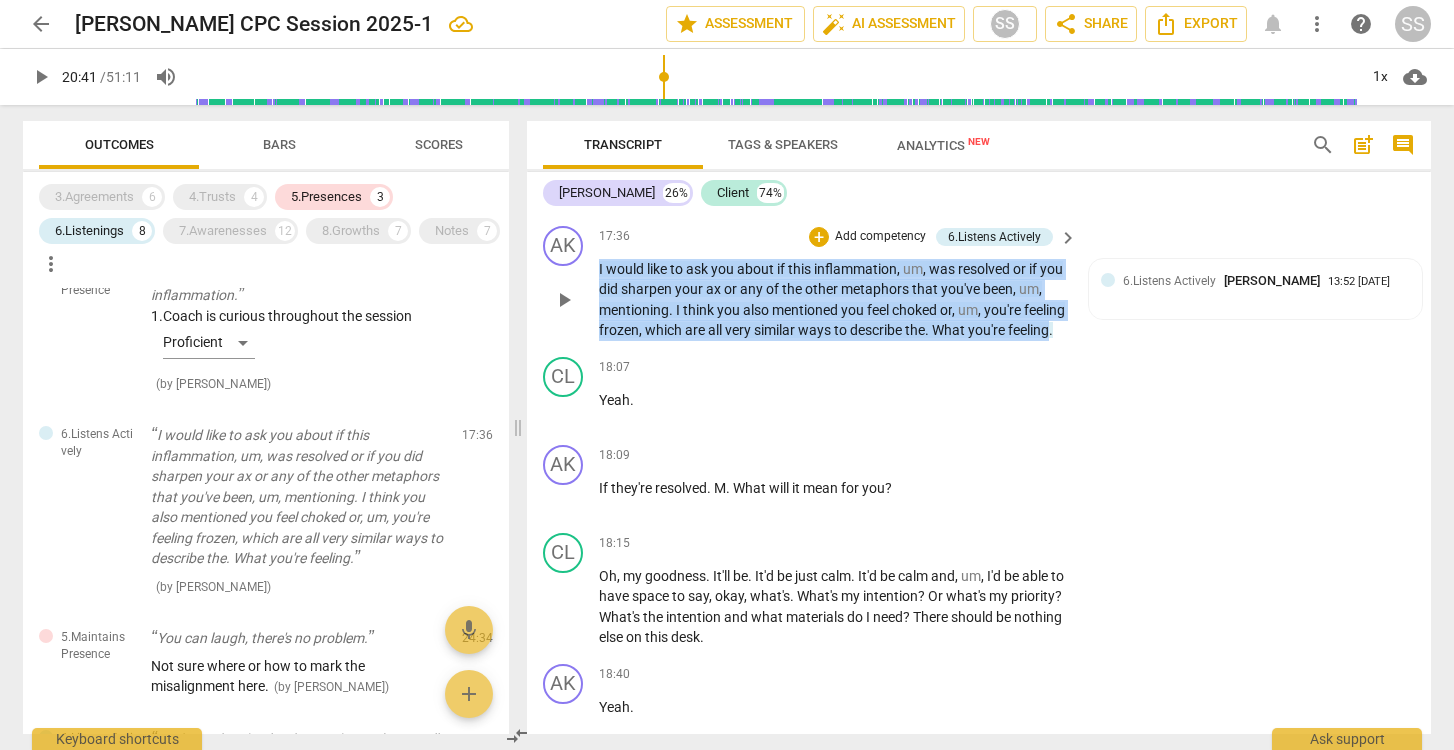 click on "I   would   like   to   ask   you   about   if   this   inflammation ,   um ,   was   resolved   or   if   you   did   sharpen   your   ax   or   any   of   the   other   metaphors   that   you've   been ,   um ,   mentioning .   I   think   you   also   mentioned   you   feel   choked   or ,   um ,   you're   feeling   frozen ,   which   are   all   very   similar   ways   to   describe   the .   What   you're   feeling ." at bounding box center [833, 300] 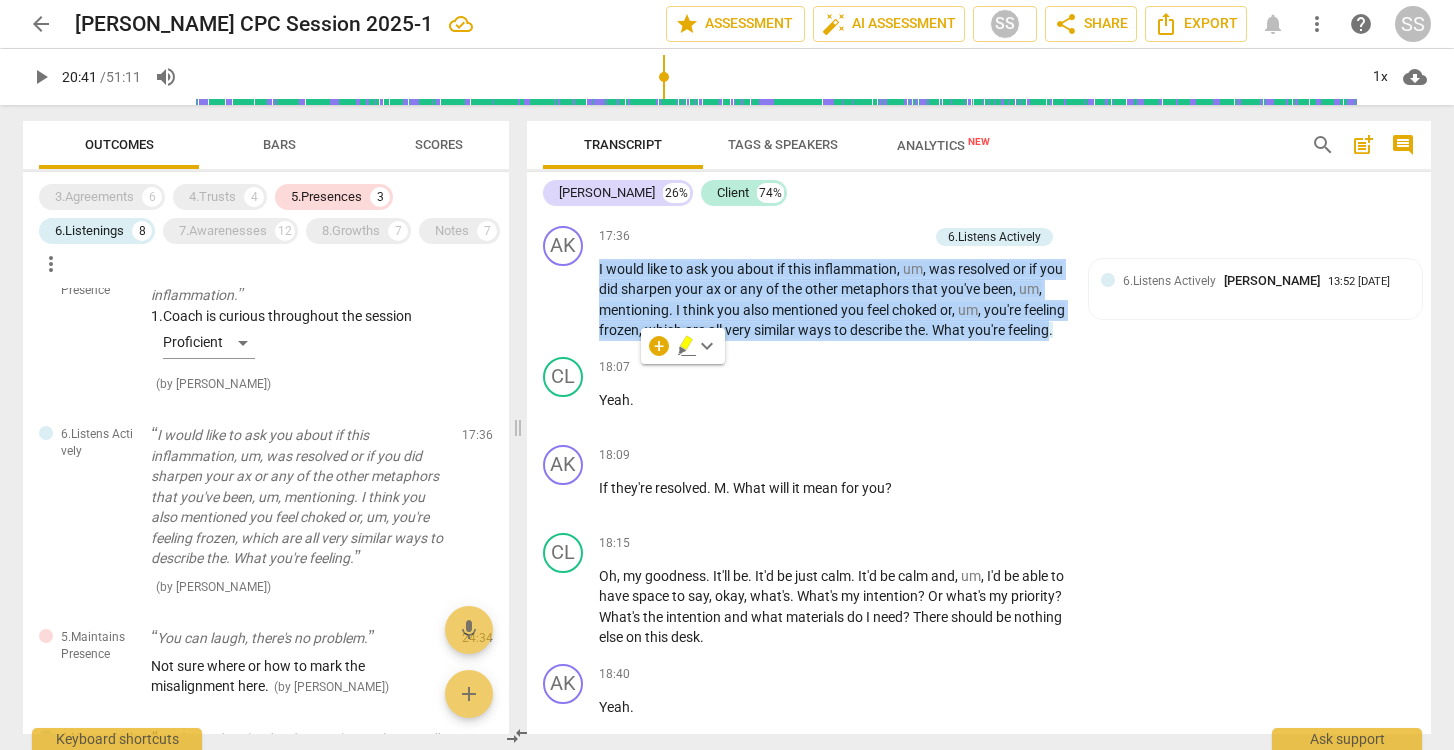 copy on "I   would   like   to   ask   you   about   if   this   inflammation ,   um ,   was   resolved   or   if   you   did   sharpen   your   ax   or   any   of   the   other   metaphors   that   you've   been ,   um ,   mentioning .   I   think   you   also   mentioned   you   feel   choked   or ,   um ,   you're   feeling   frozen ,   which   are   all   very   similar   ways   to   describe   the .   What   you're   feeling" 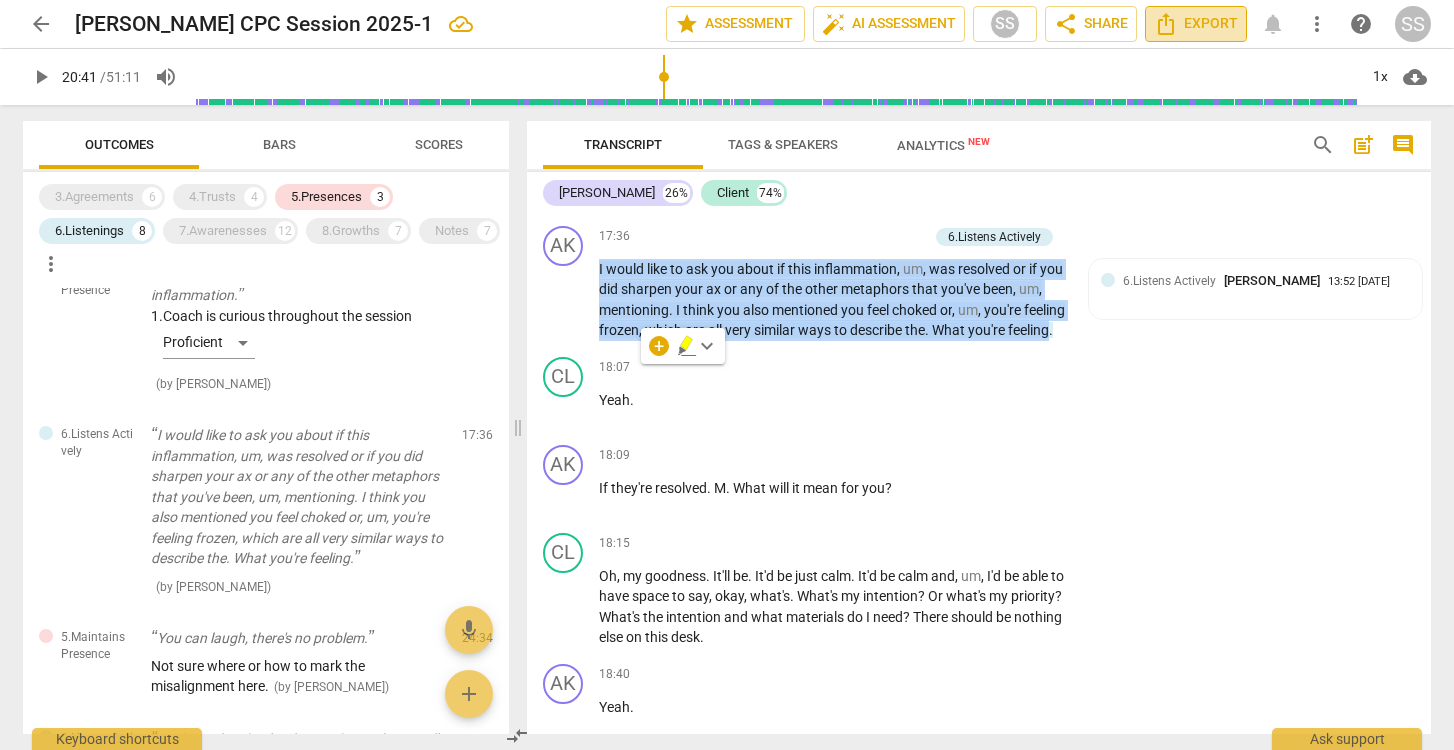click 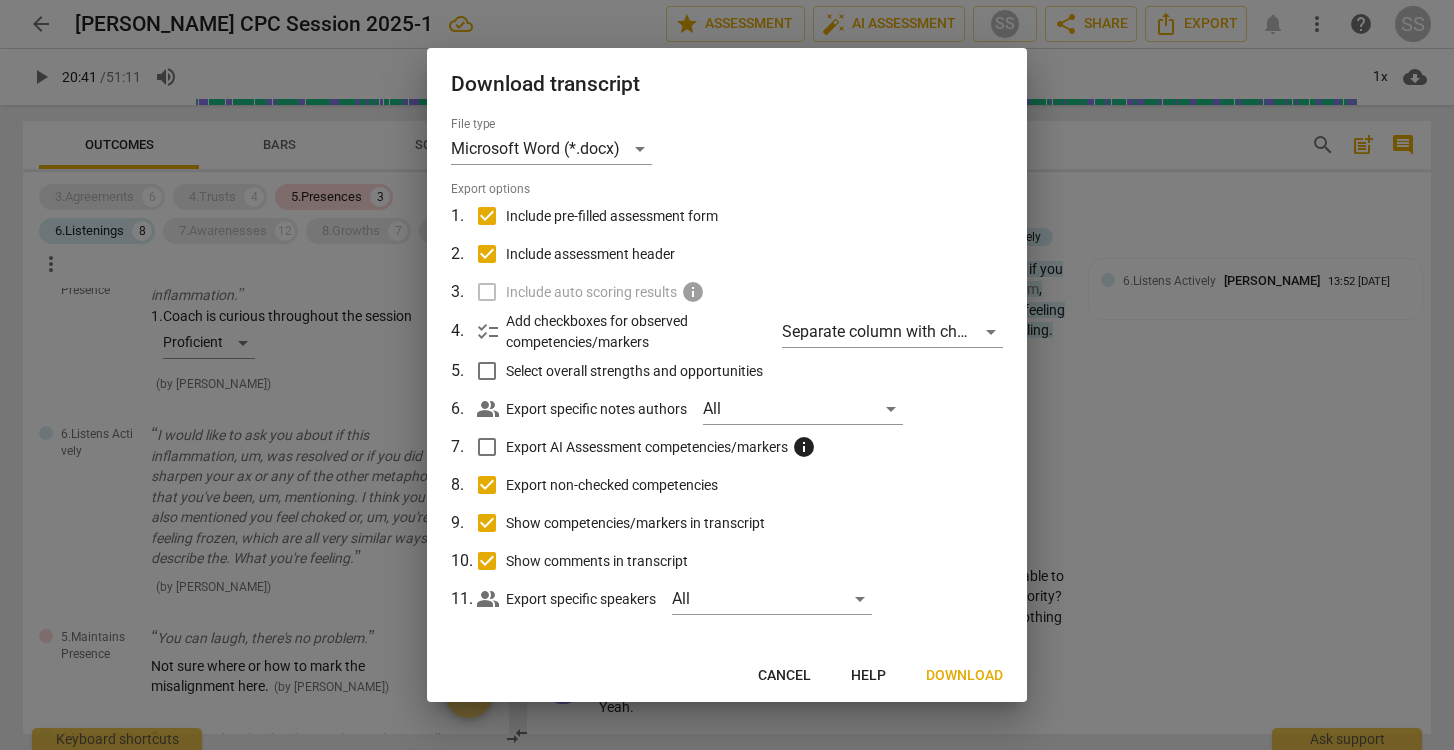 click at bounding box center [727, 375] 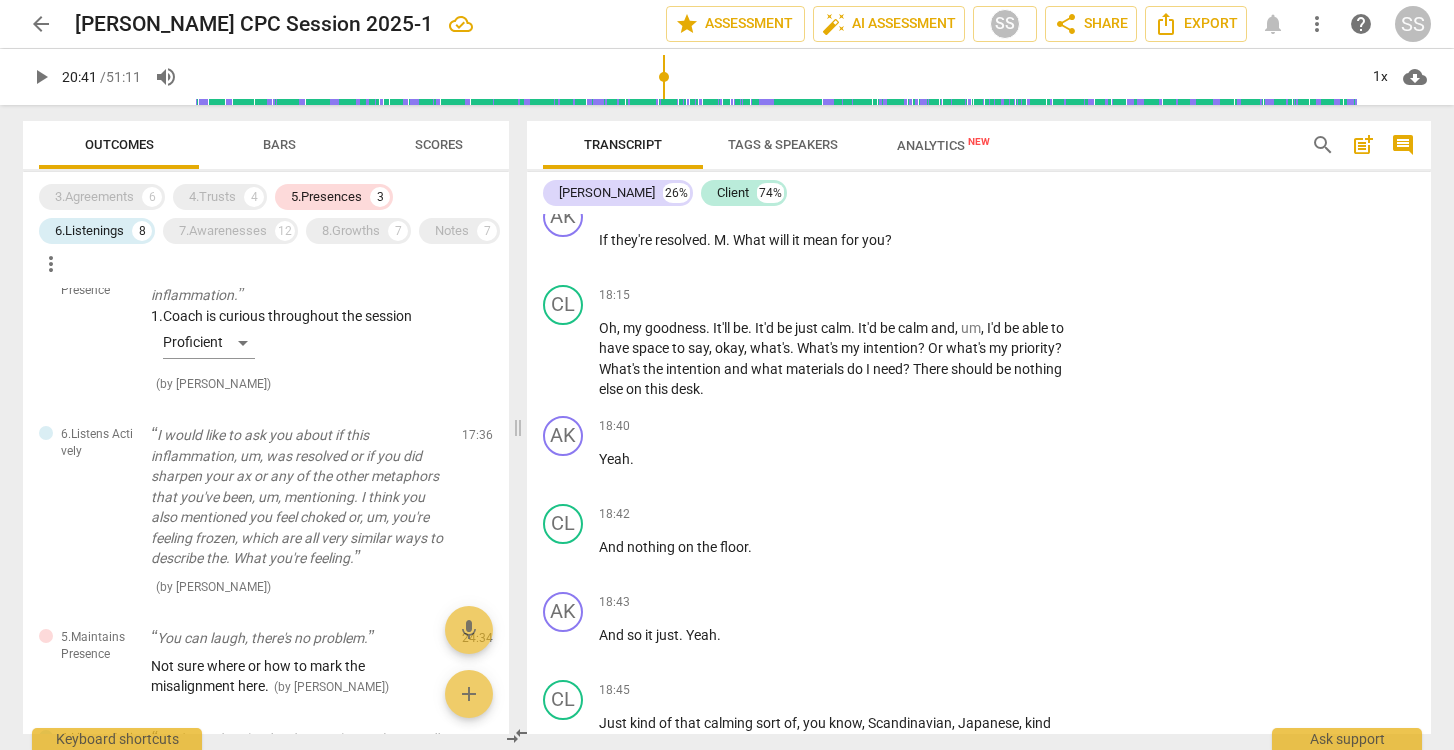 scroll, scrollTop: 8140, scrollLeft: 0, axis: vertical 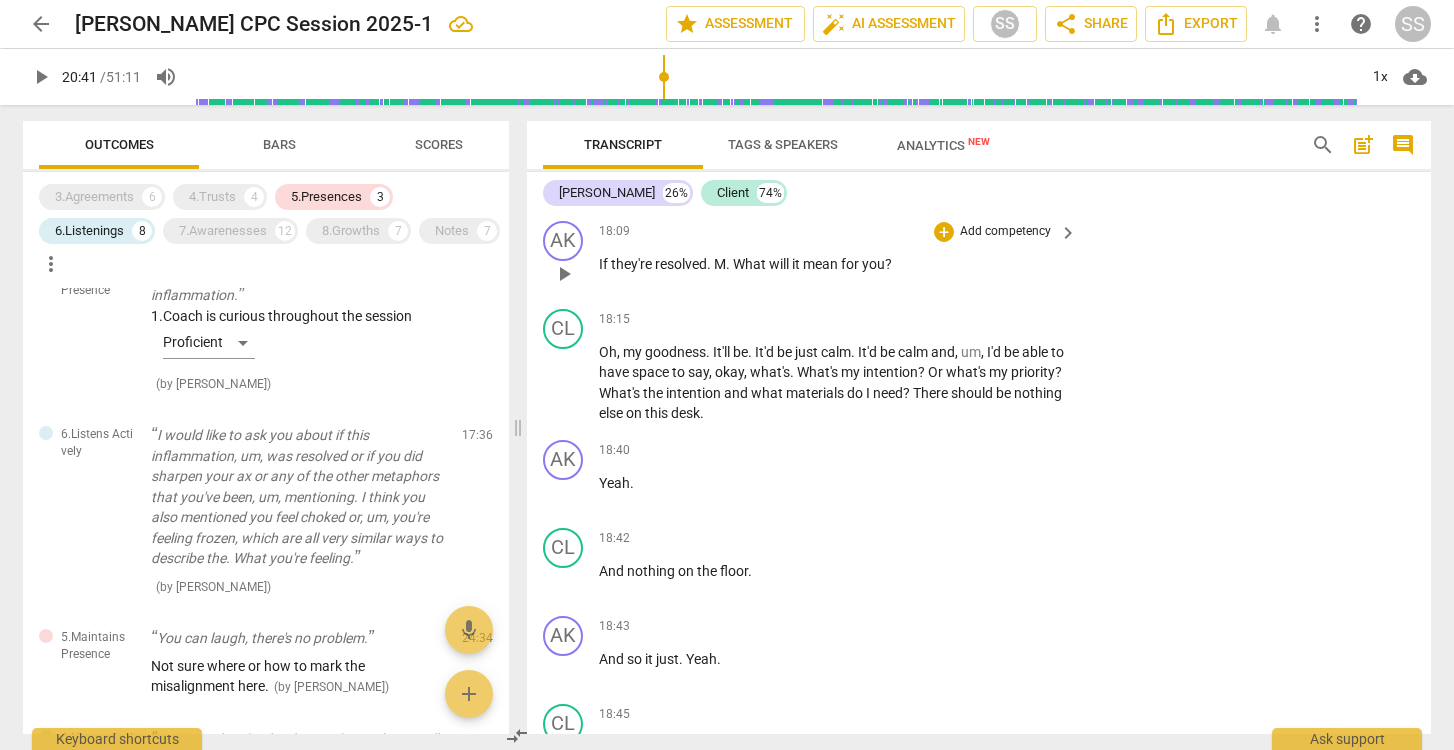 click on "If   they're   resolved .   M .   What   will   it   mean   for   you ?" at bounding box center (833, 264) 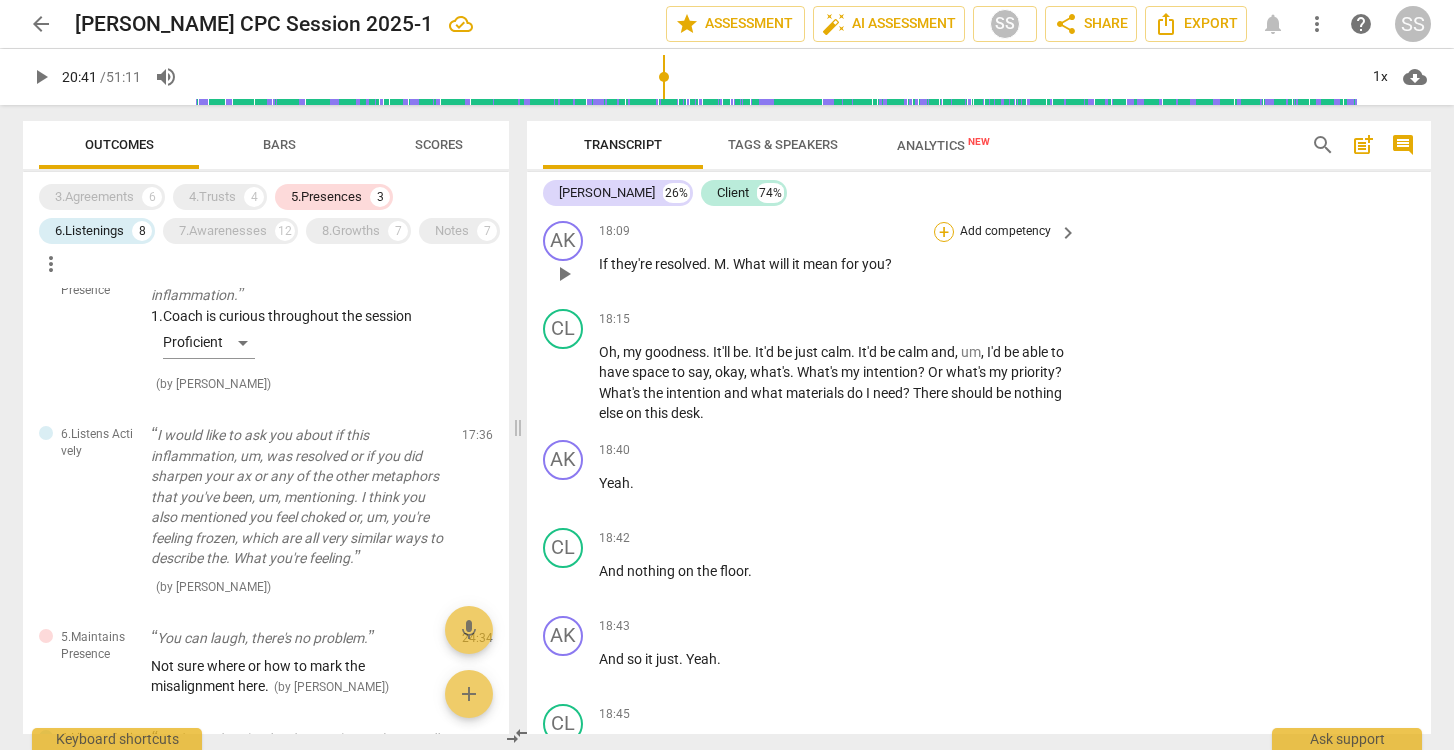 click on "+" at bounding box center (944, 232) 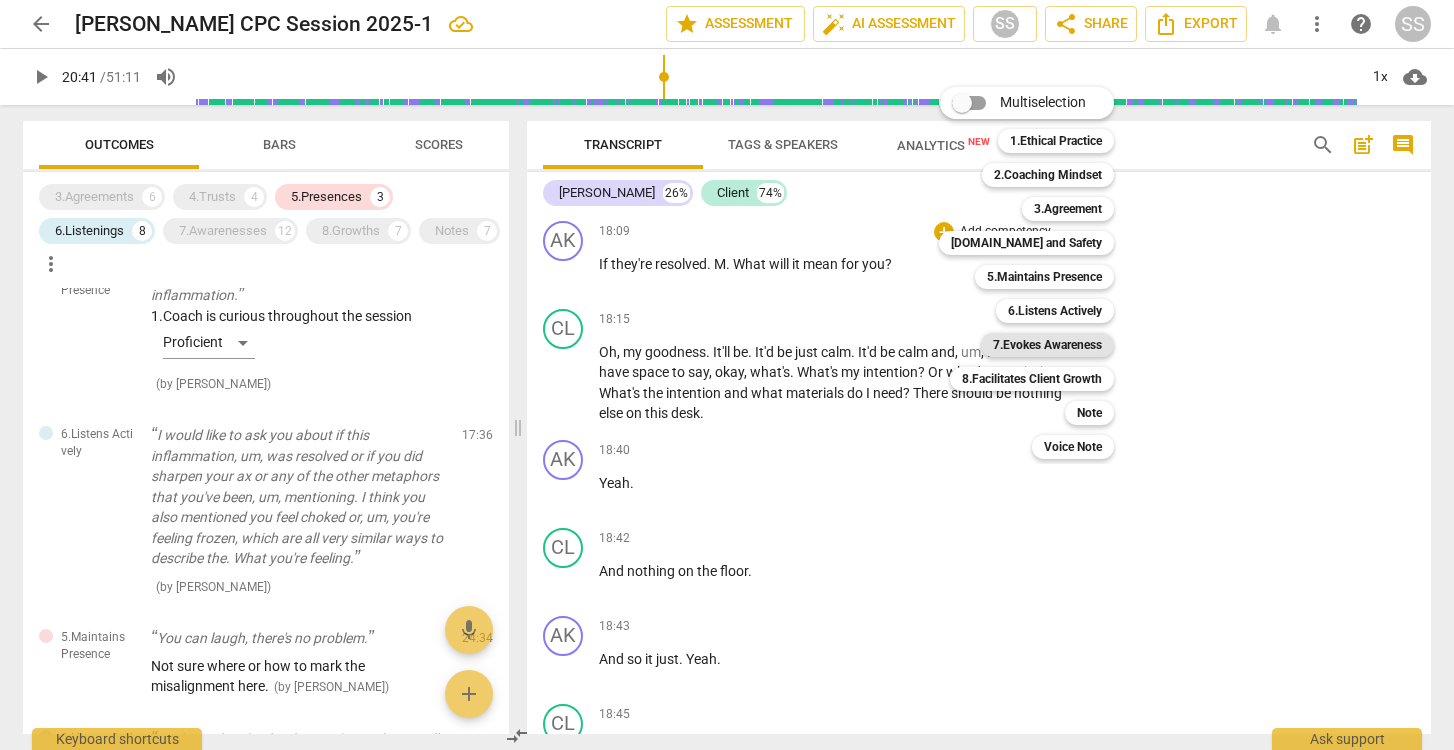 click on "7.Evokes Awareness" at bounding box center (1047, 345) 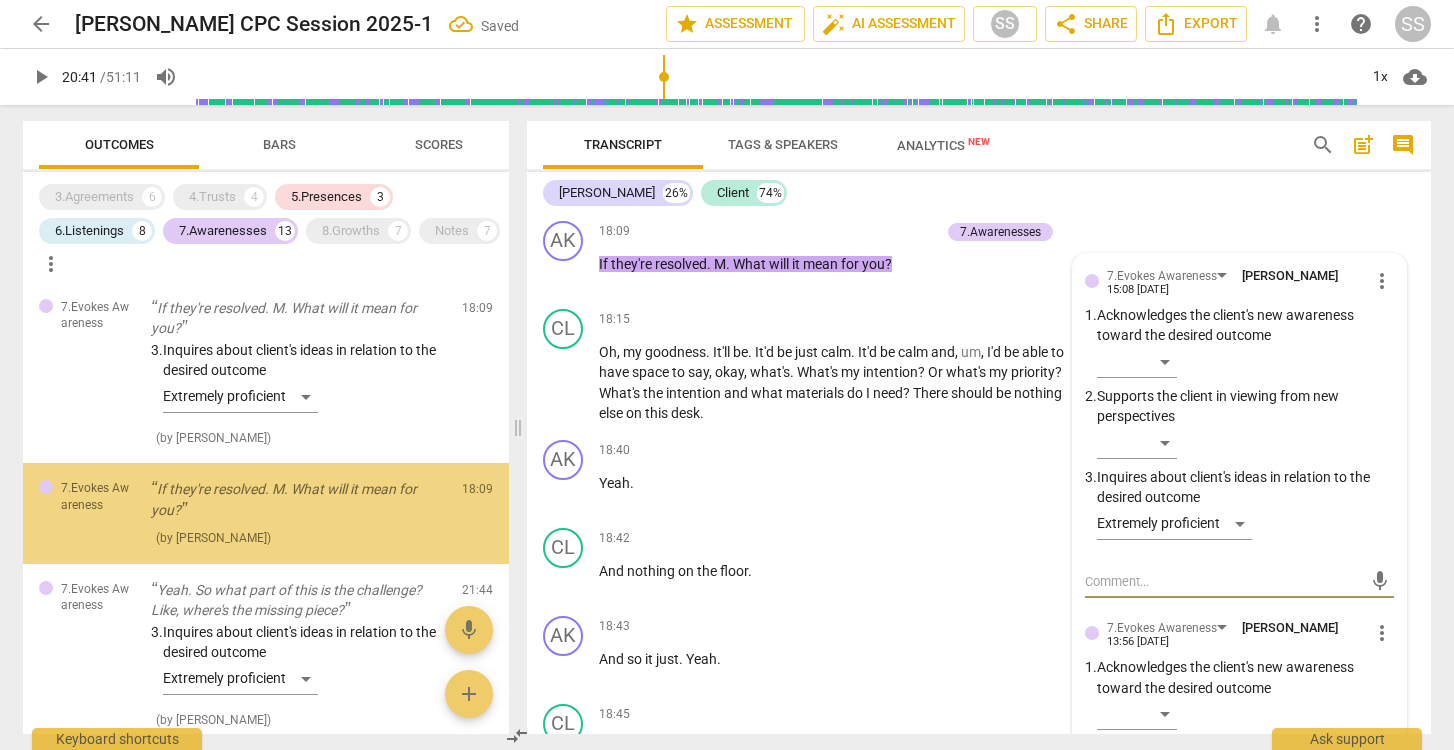 scroll, scrollTop: 1566, scrollLeft: 0, axis: vertical 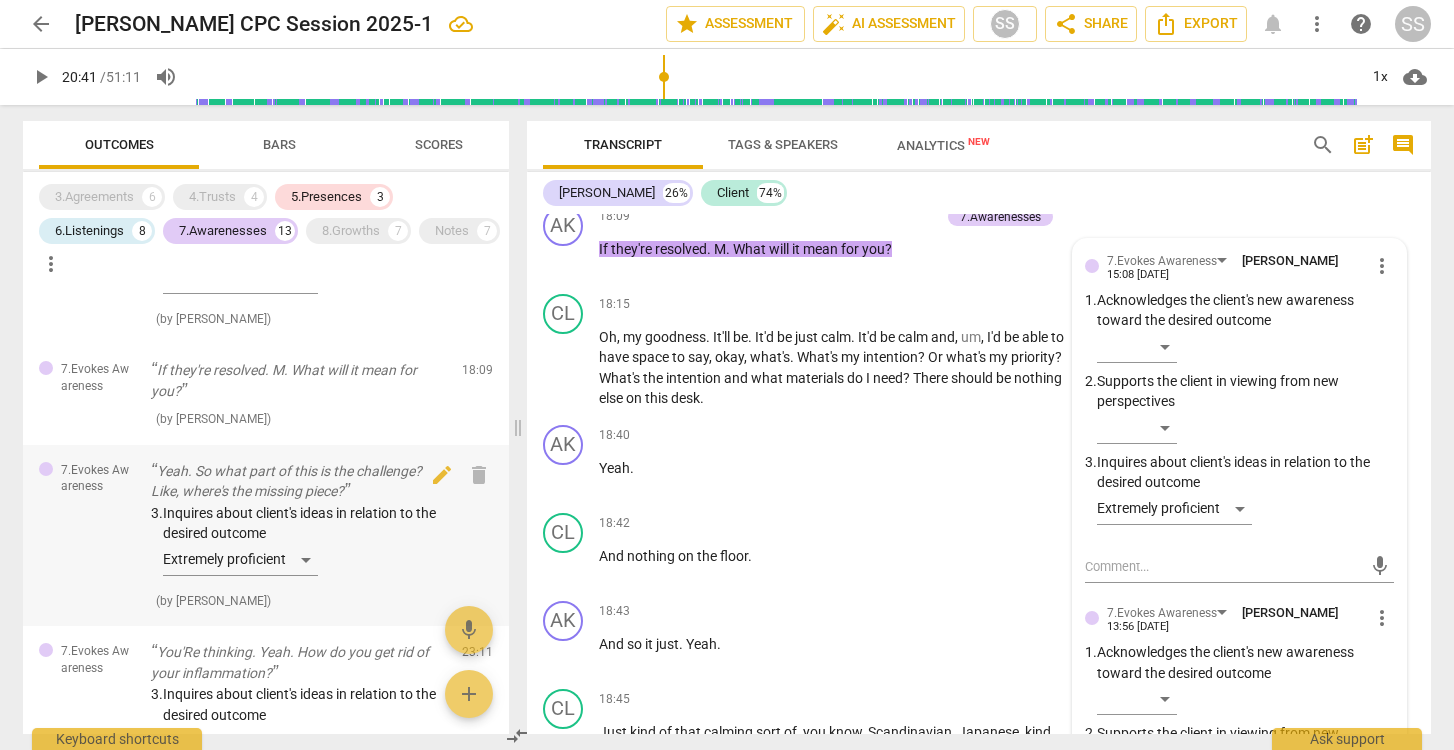 click on "Yeah. So what part of this is the challenge? Like, where's the missing piece?" at bounding box center [298, 481] 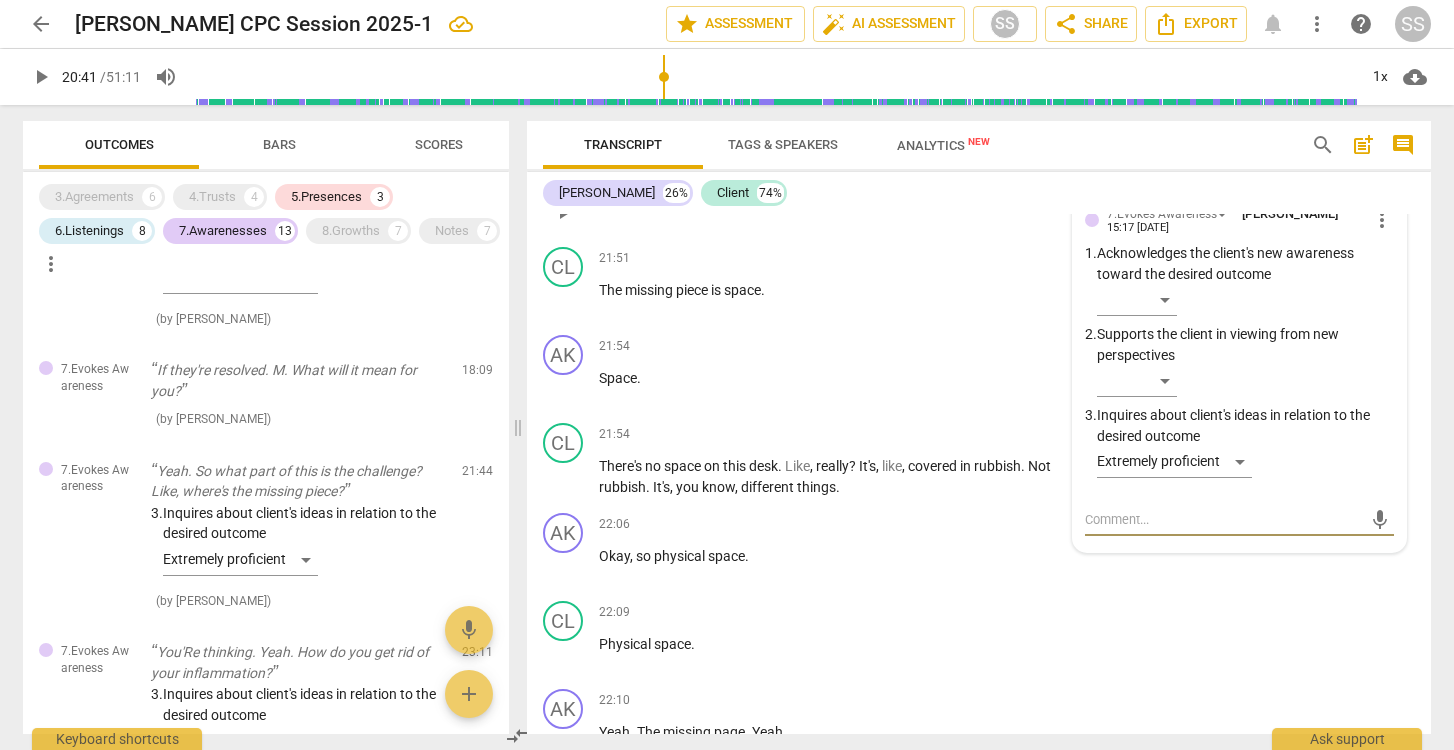 scroll, scrollTop: 10454, scrollLeft: 0, axis: vertical 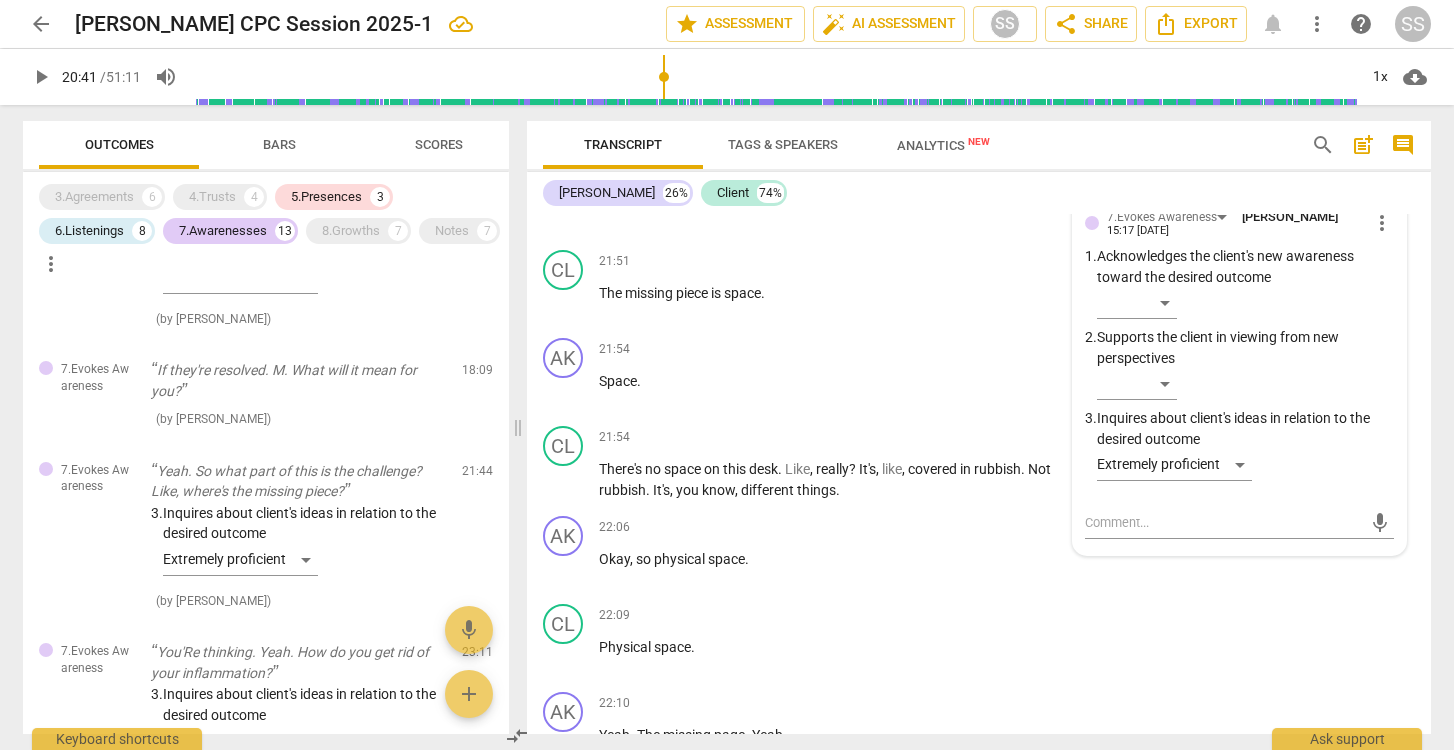 type on "1241" 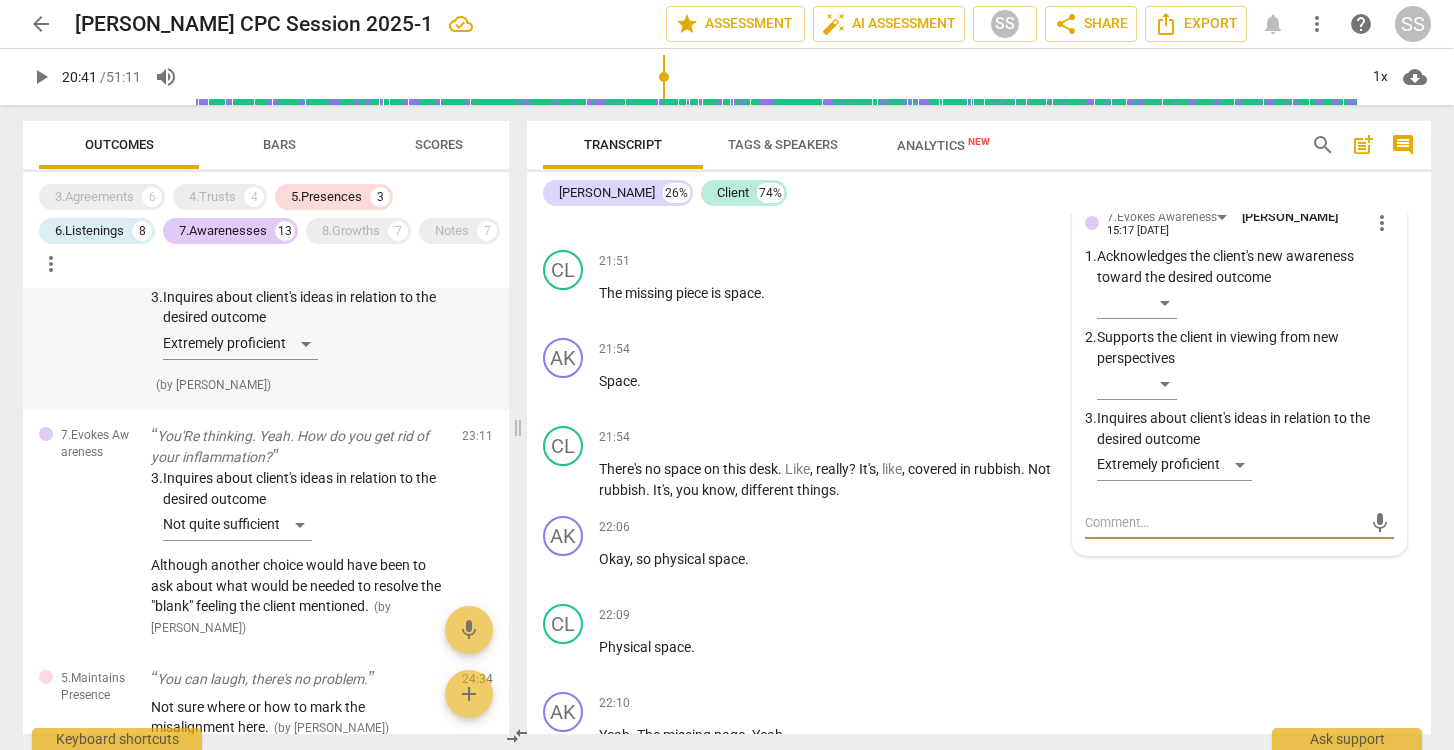 scroll, scrollTop: 1901, scrollLeft: 0, axis: vertical 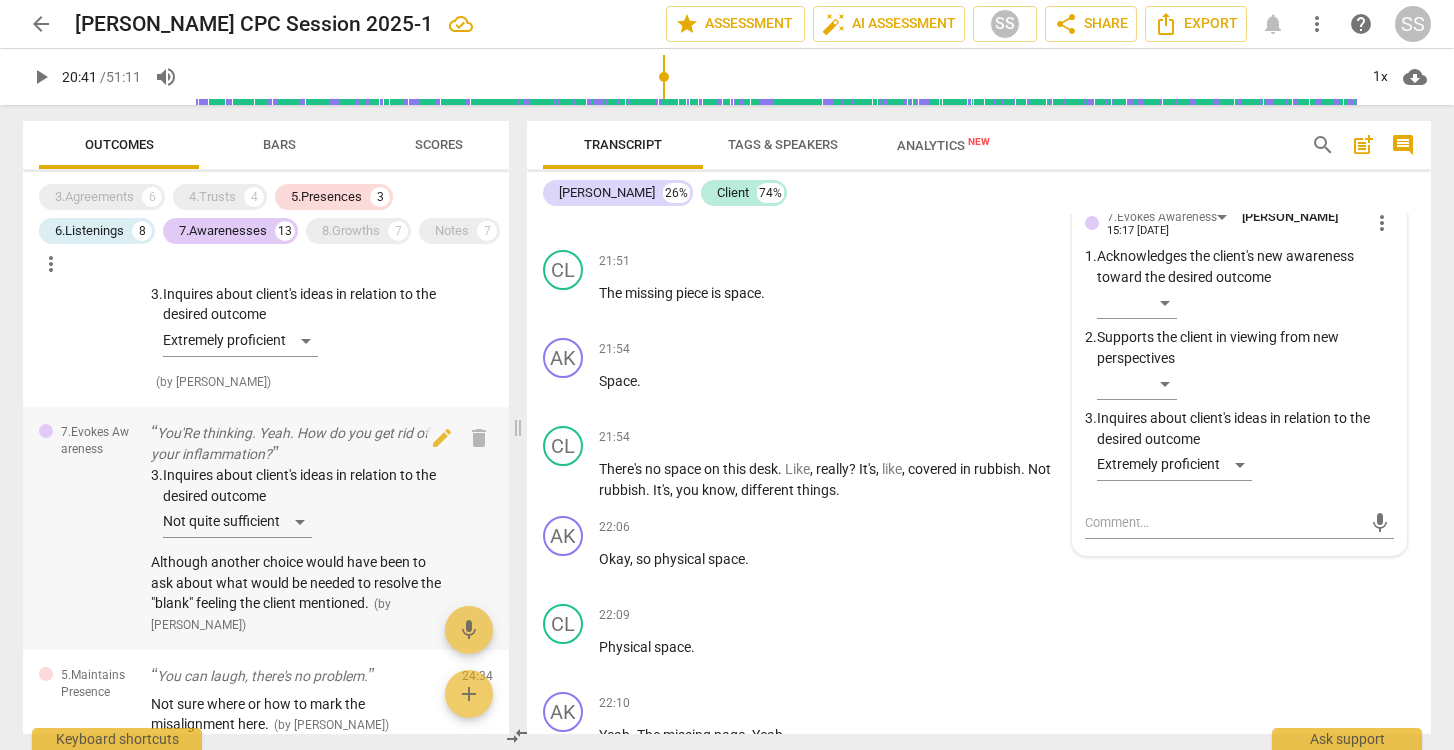 click on "You'Re thinking. Yeah. How do you get rid of your inflammation?" at bounding box center [298, 443] 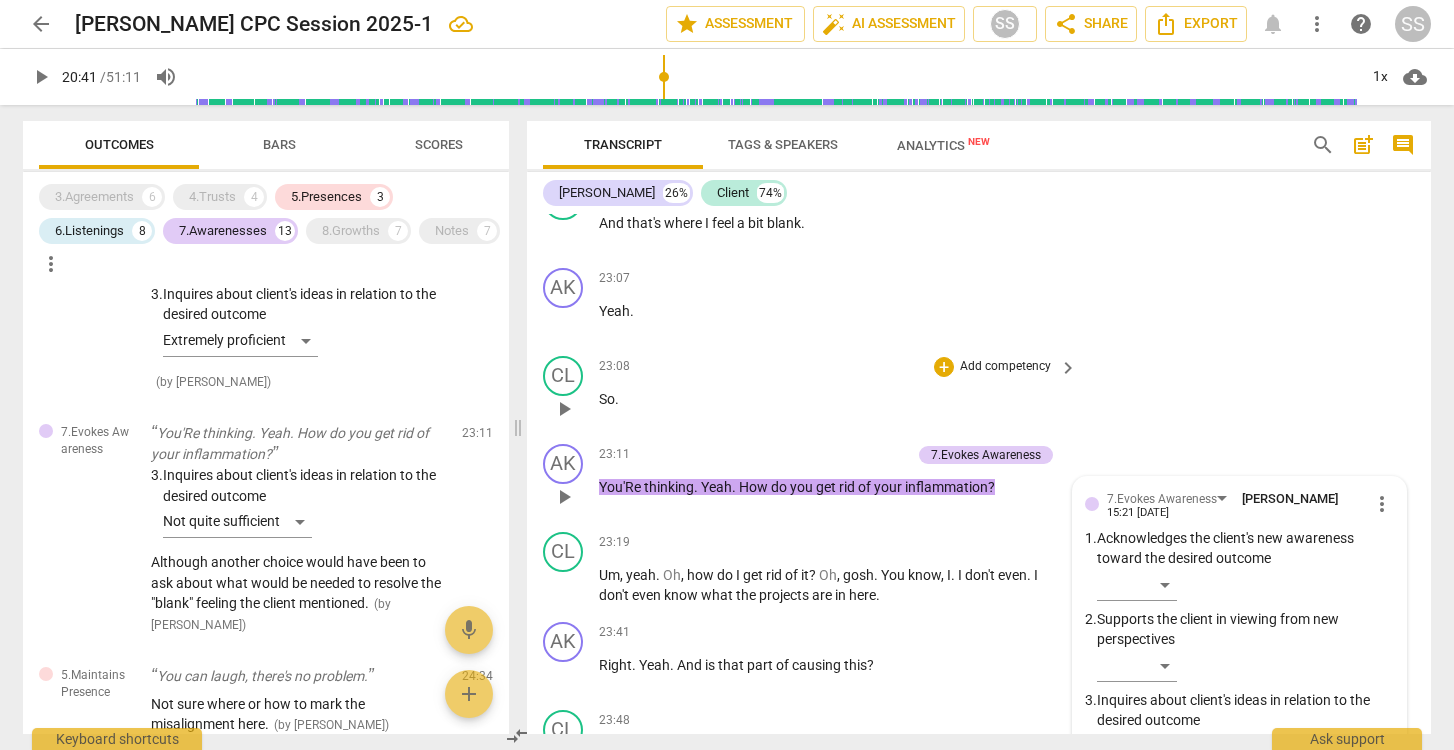 scroll, scrollTop: 11586, scrollLeft: 0, axis: vertical 